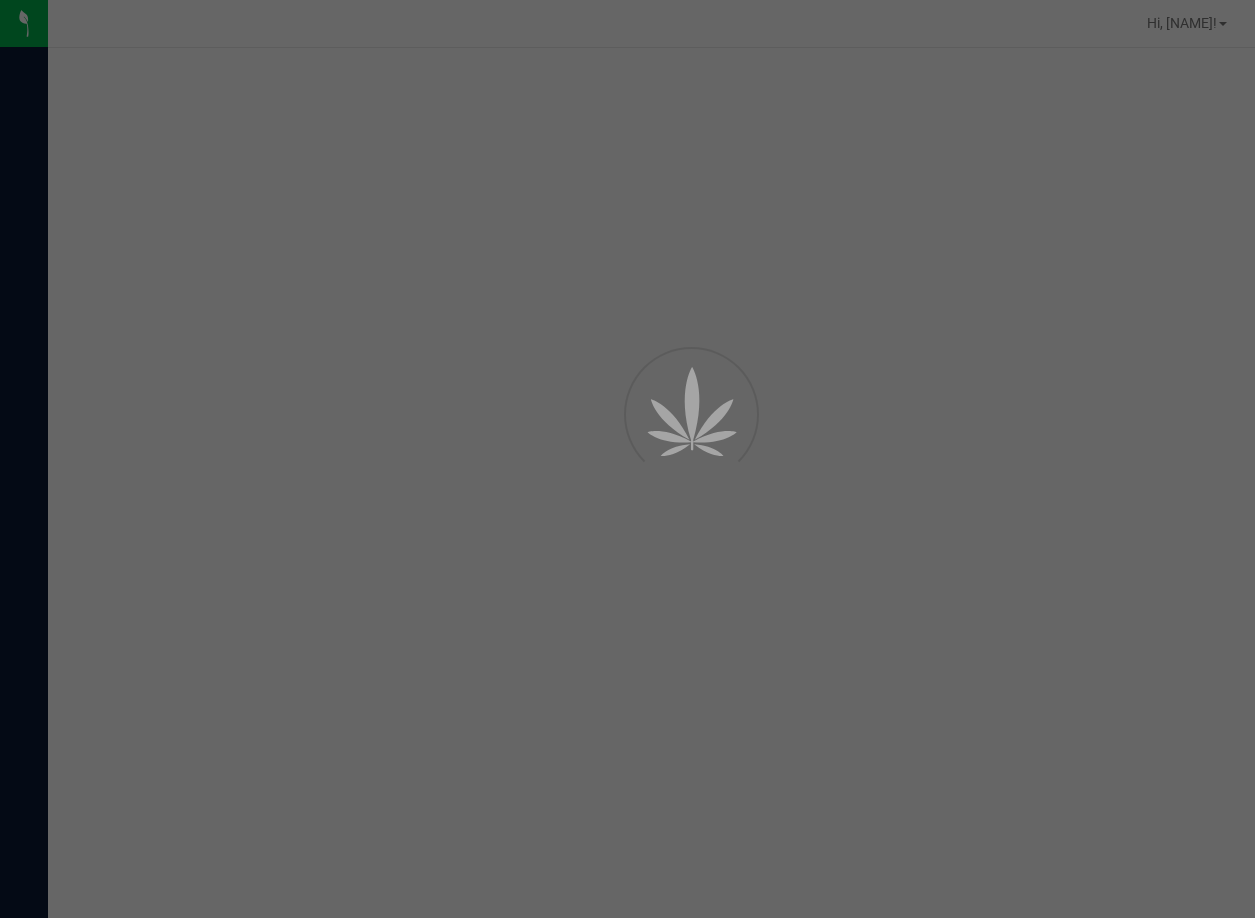 scroll, scrollTop: 0, scrollLeft: 0, axis: both 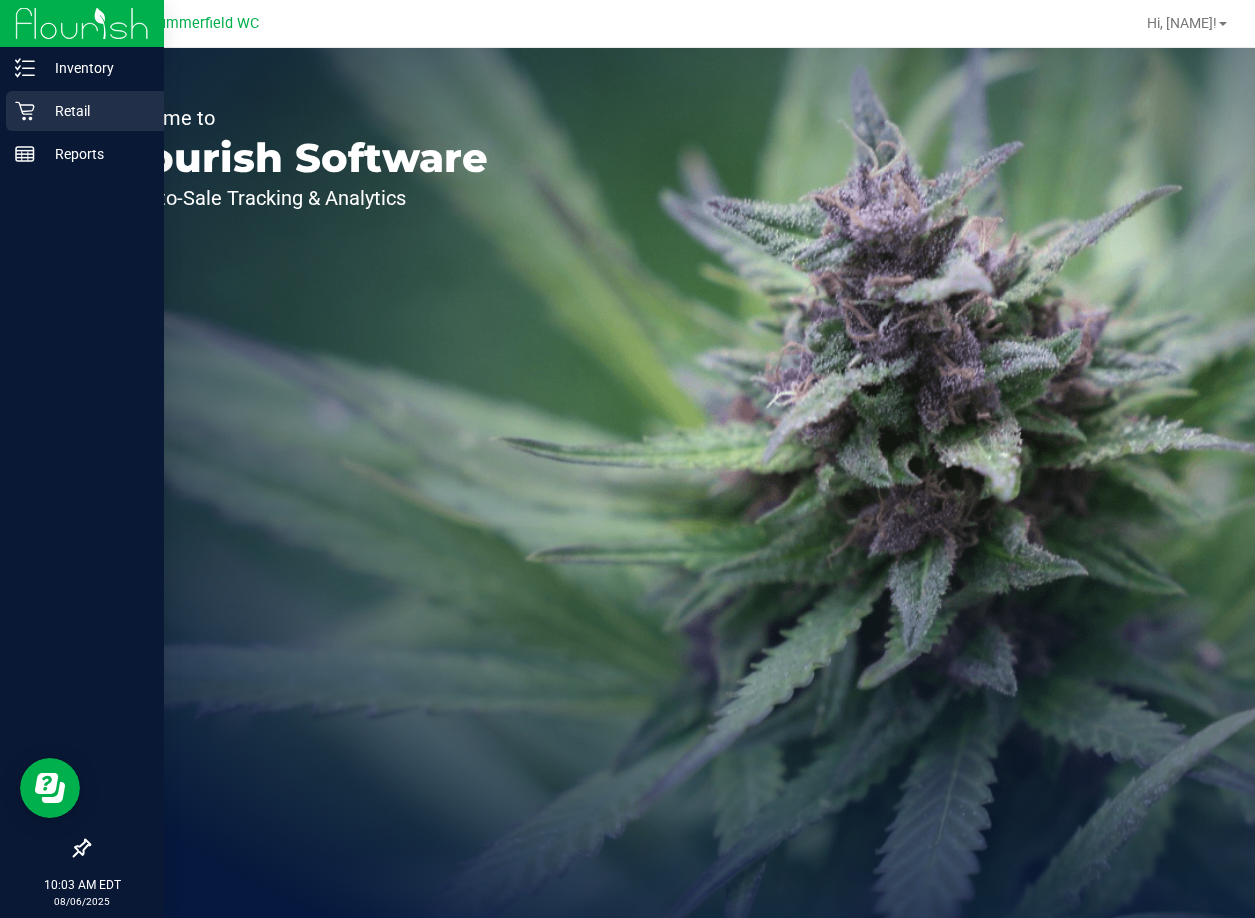 click on "Retail" at bounding box center (95, 111) 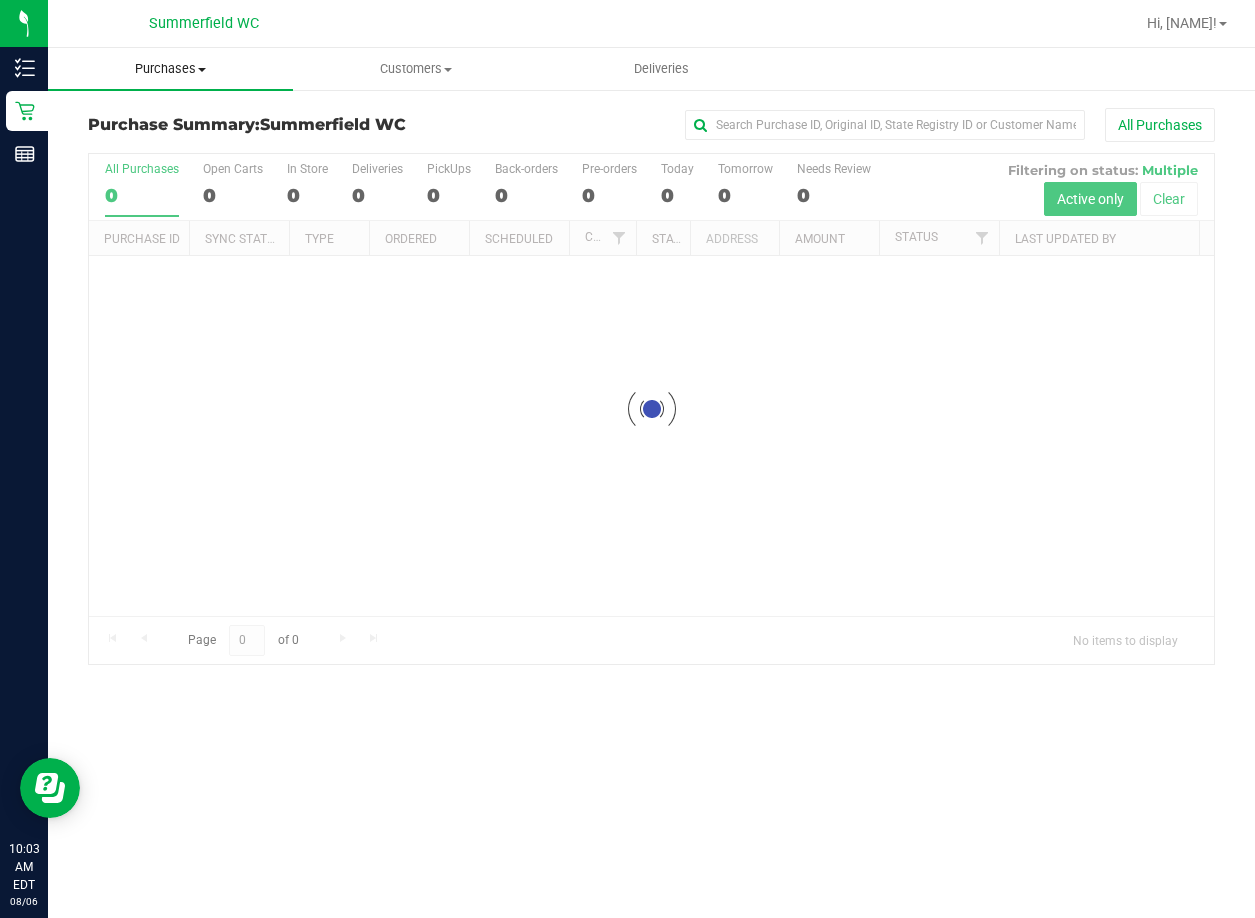click on "Purchases" at bounding box center (170, 69) 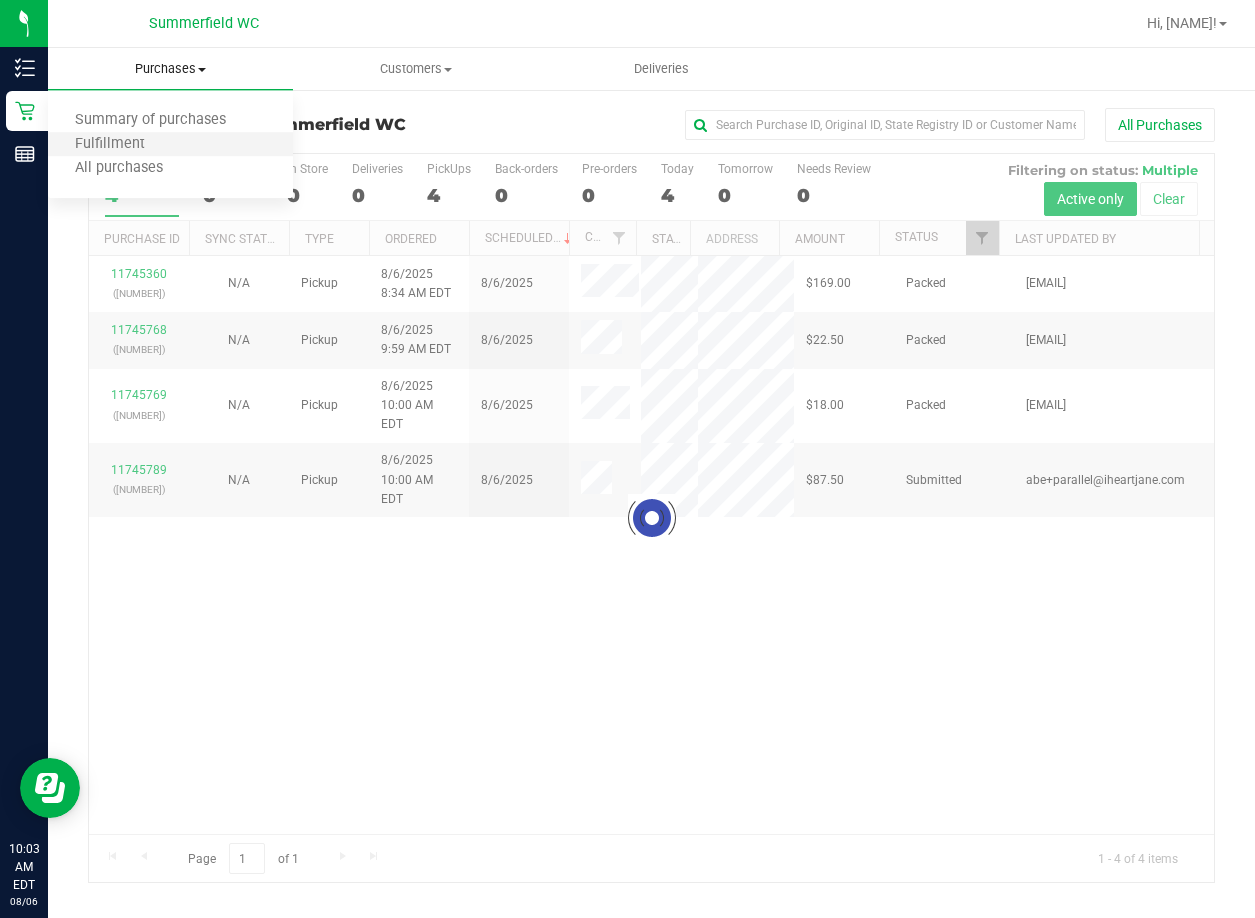click on "Fulfillment" at bounding box center (170, 145) 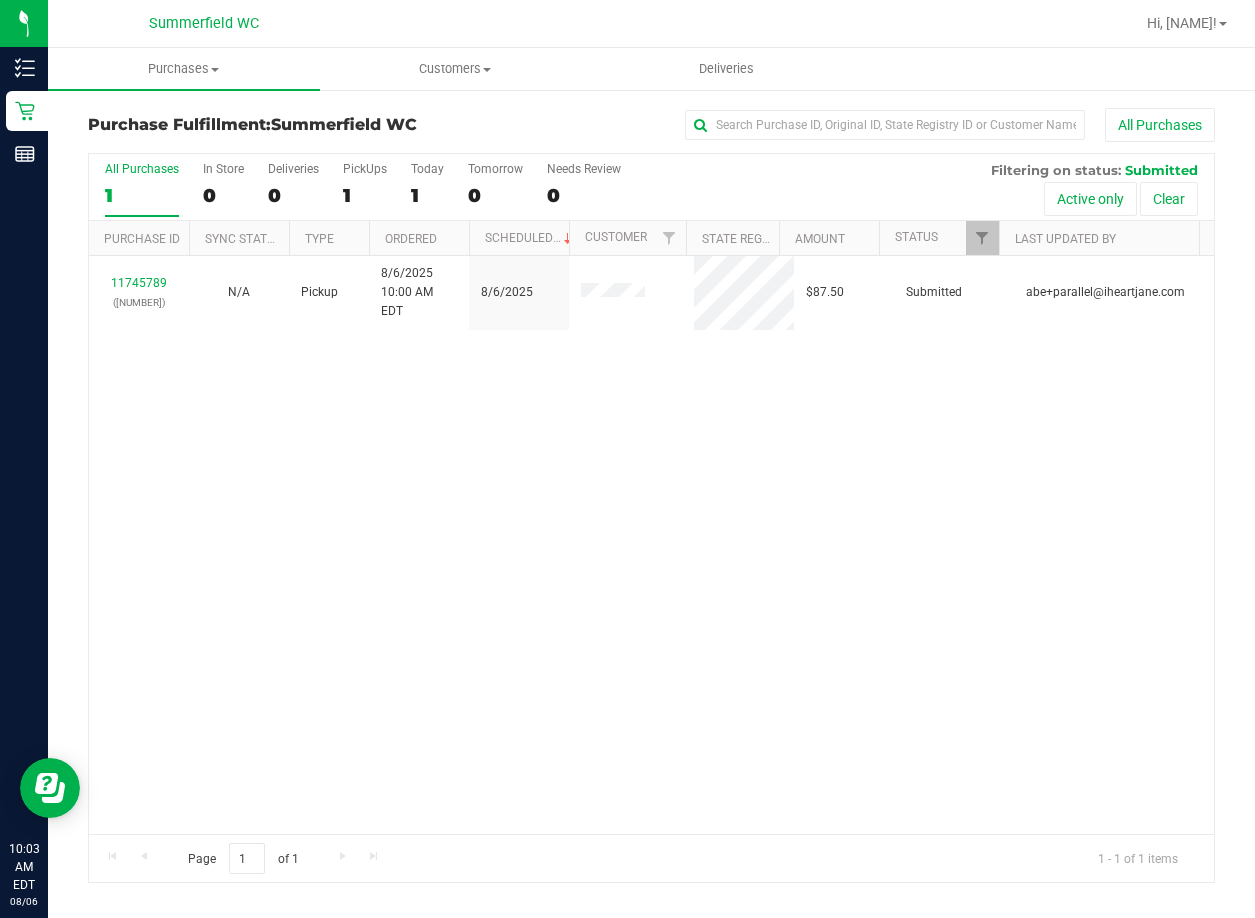 click on "[NUMBER]
([NUMBER])
N/A
Pickup [DATE] [TIME] [TIMEZONE] [DATE]
[PRICE]
Submitted [EMAIL]" at bounding box center [651, 545] 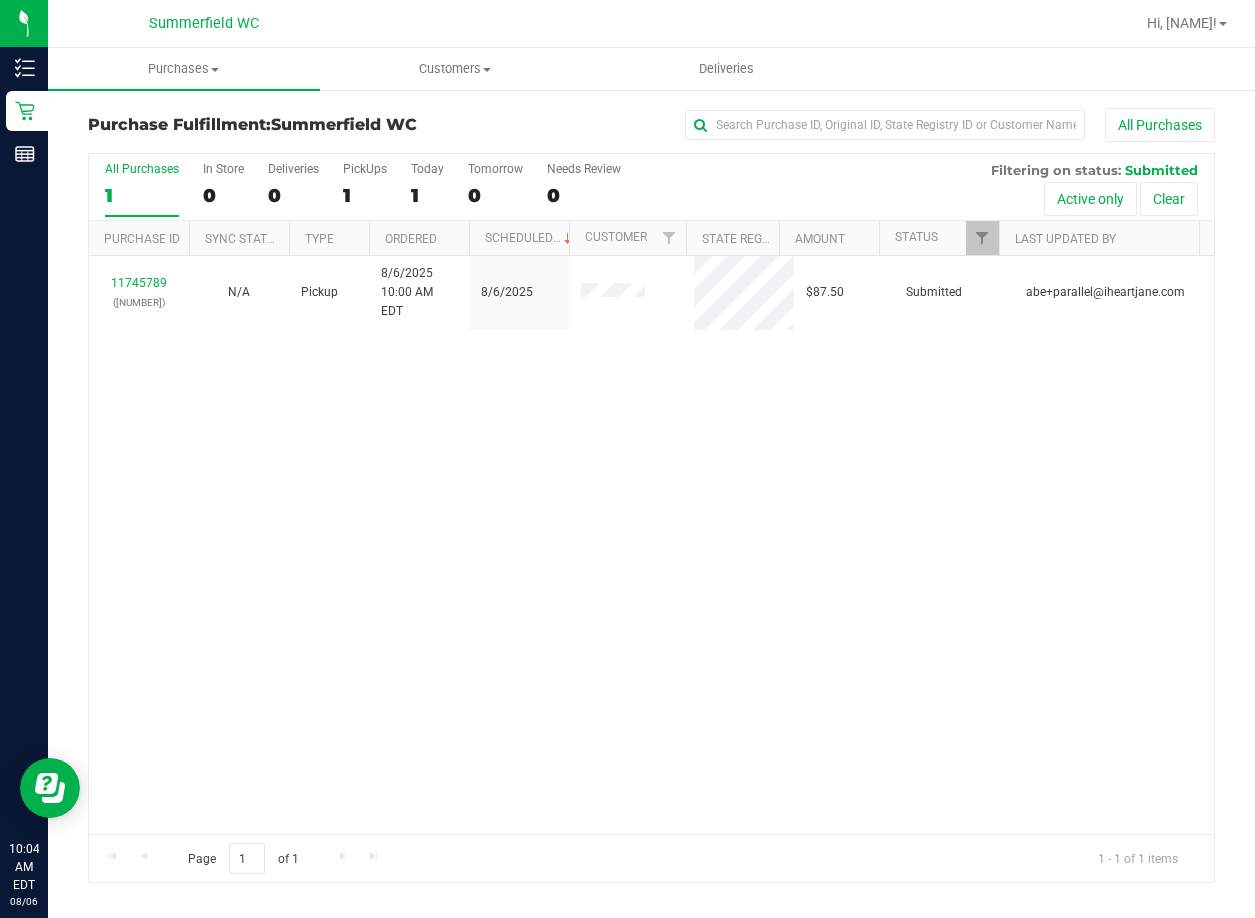 click on "[NUMBER]
([NUMBER])
N/A
Pickup [DATE] [TIME] [TIMEZONE] [DATE]
[PRICE]
Submitted [EMAIL]" at bounding box center [651, 545] 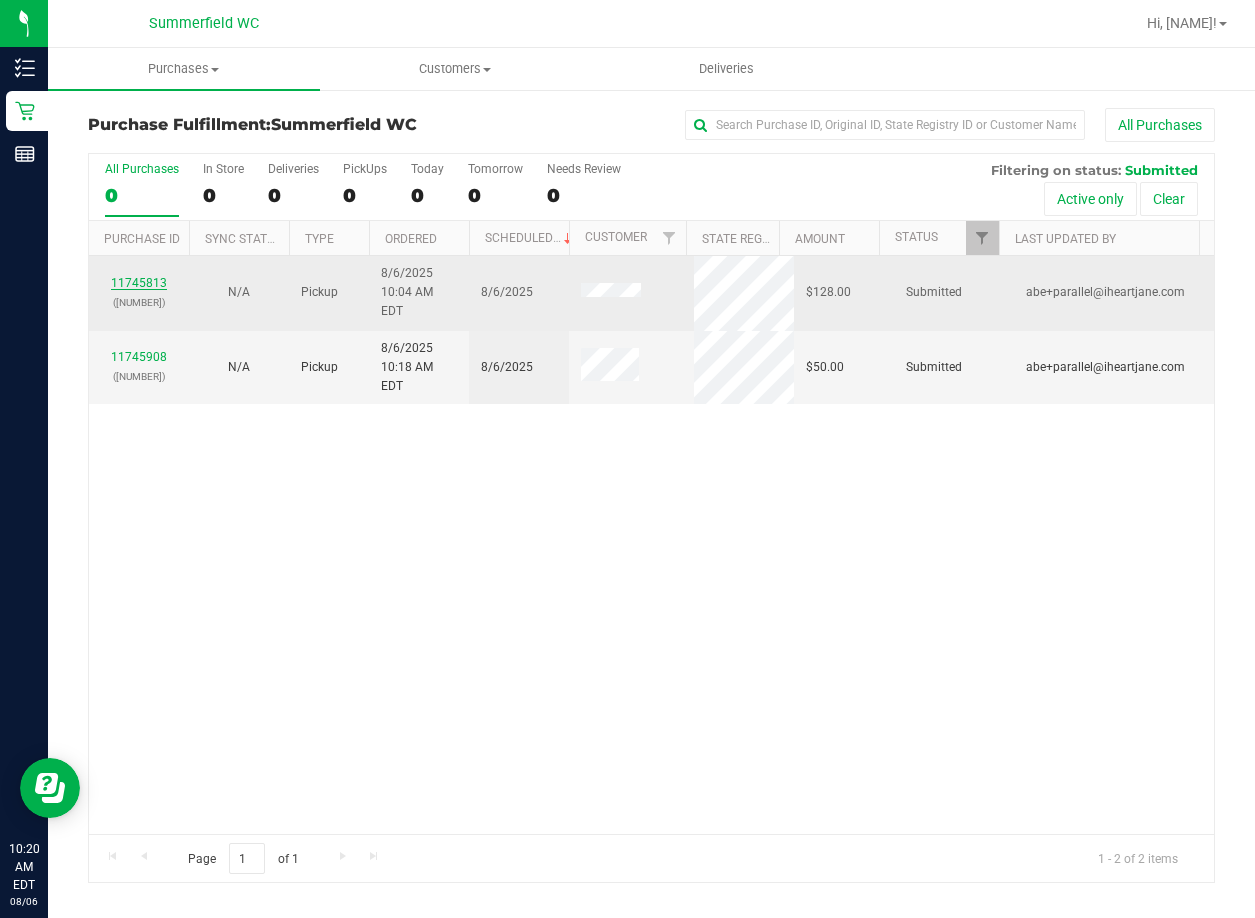 click on "11745813" at bounding box center [139, 283] 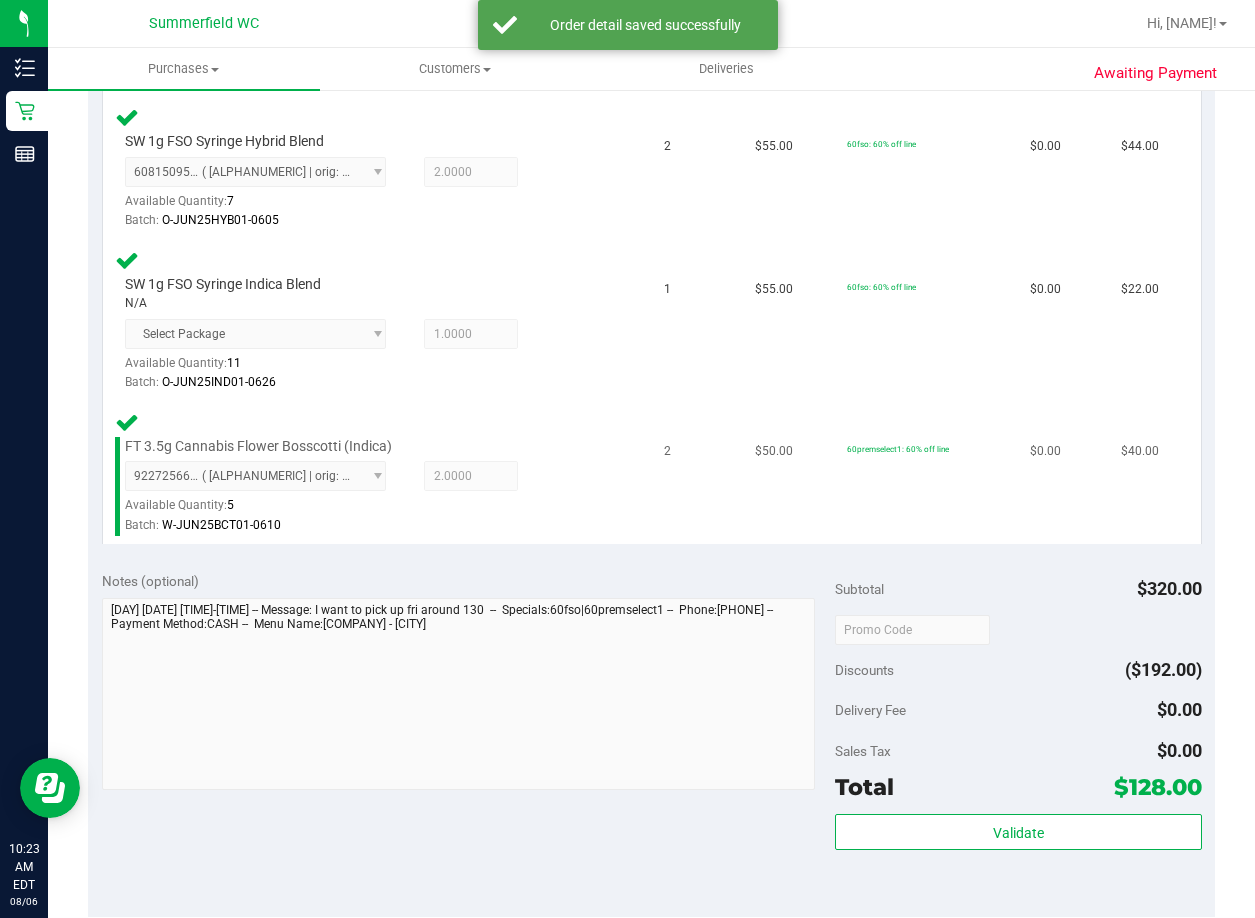 scroll, scrollTop: 700, scrollLeft: 0, axis: vertical 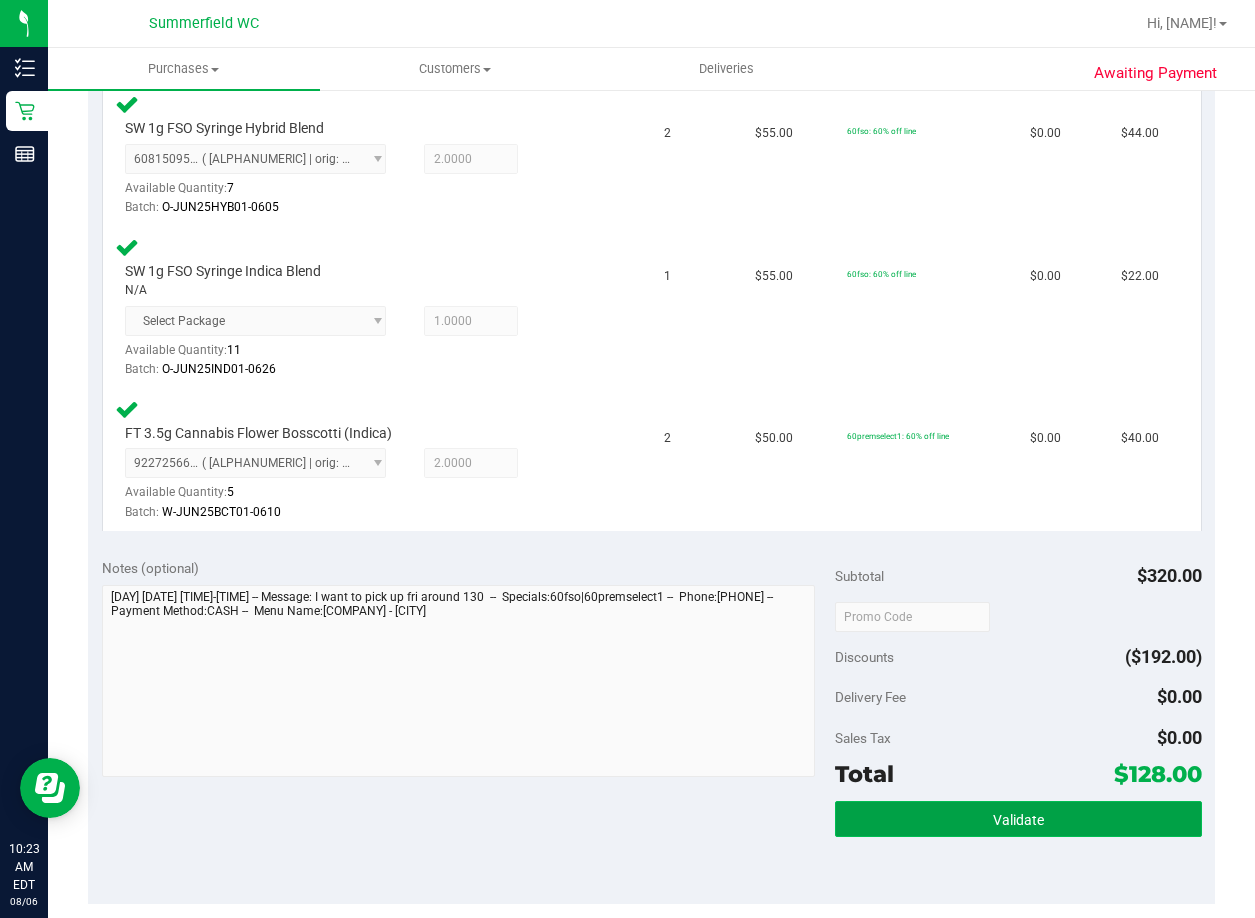 click on "Validate" at bounding box center [1018, 820] 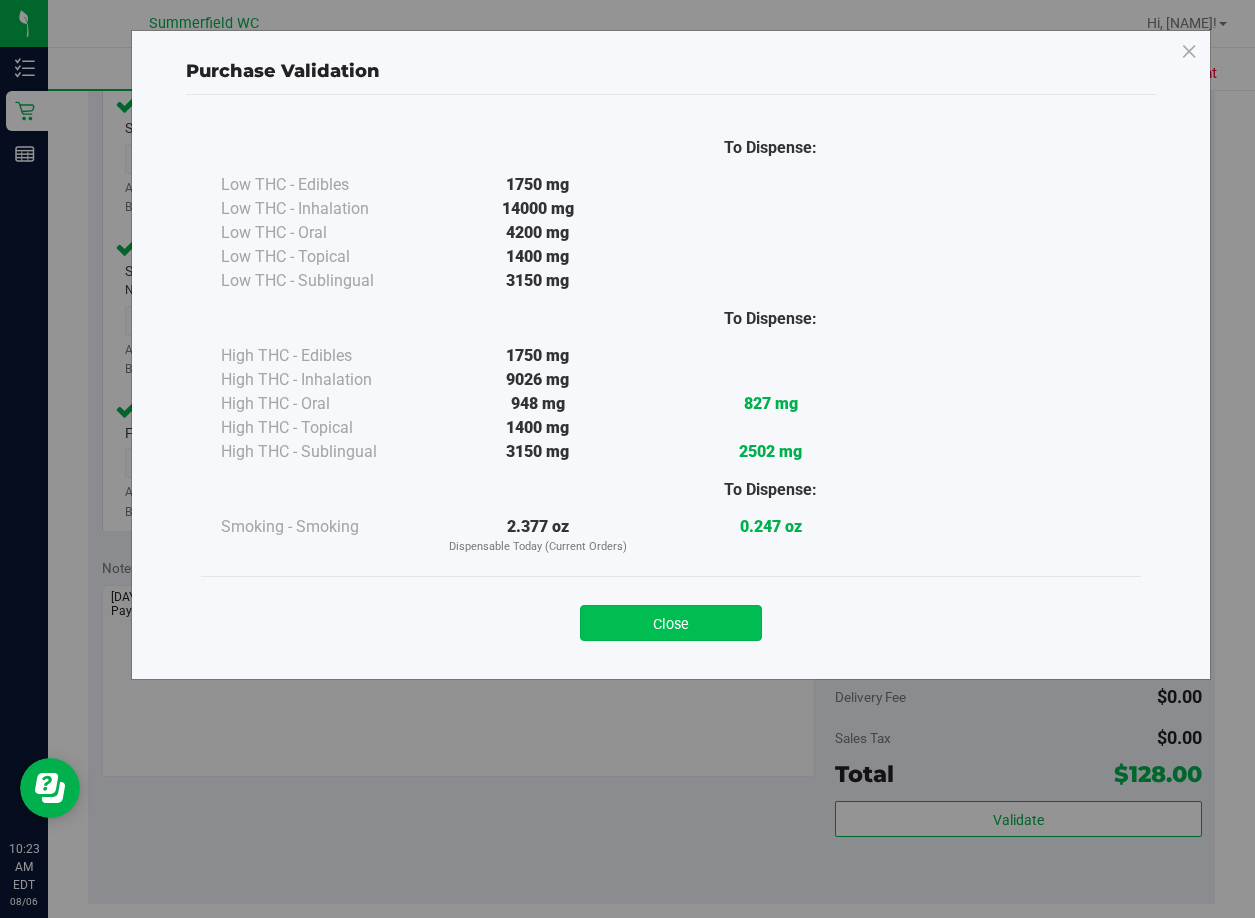 click on "Close" at bounding box center [671, 623] 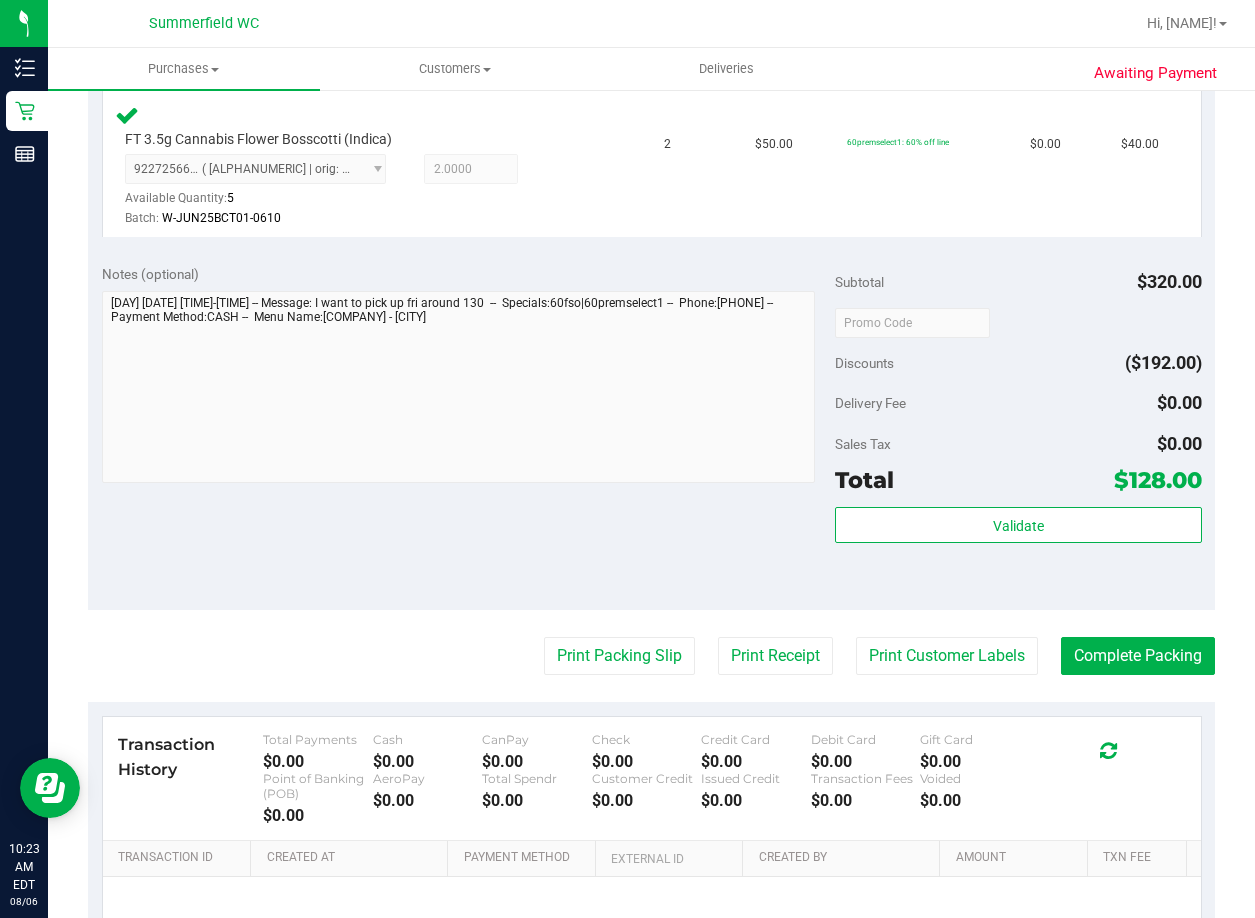scroll, scrollTop: 1000, scrollLeft: 0, axis: vertical 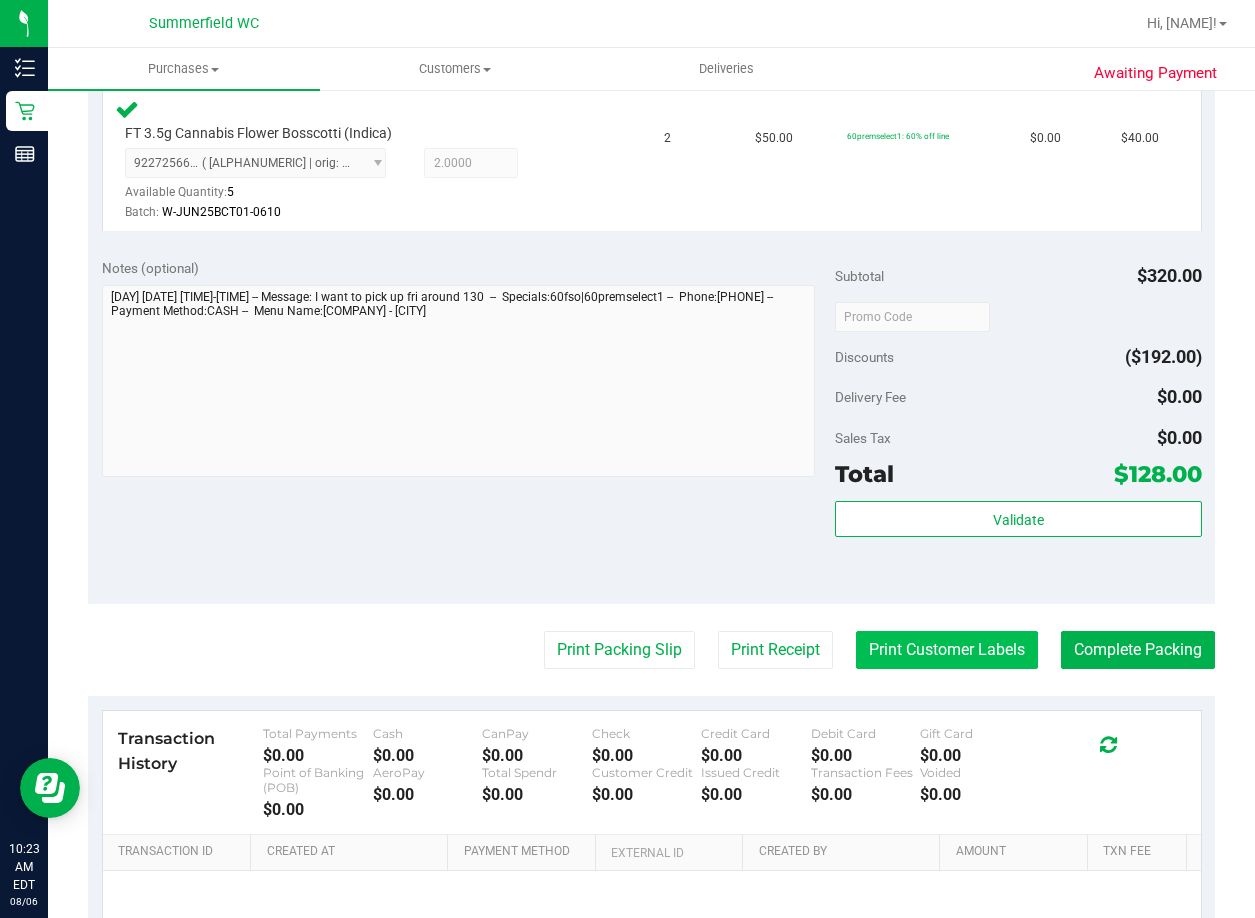click on "Print Customer Labels" at bounding box center [947, 650] 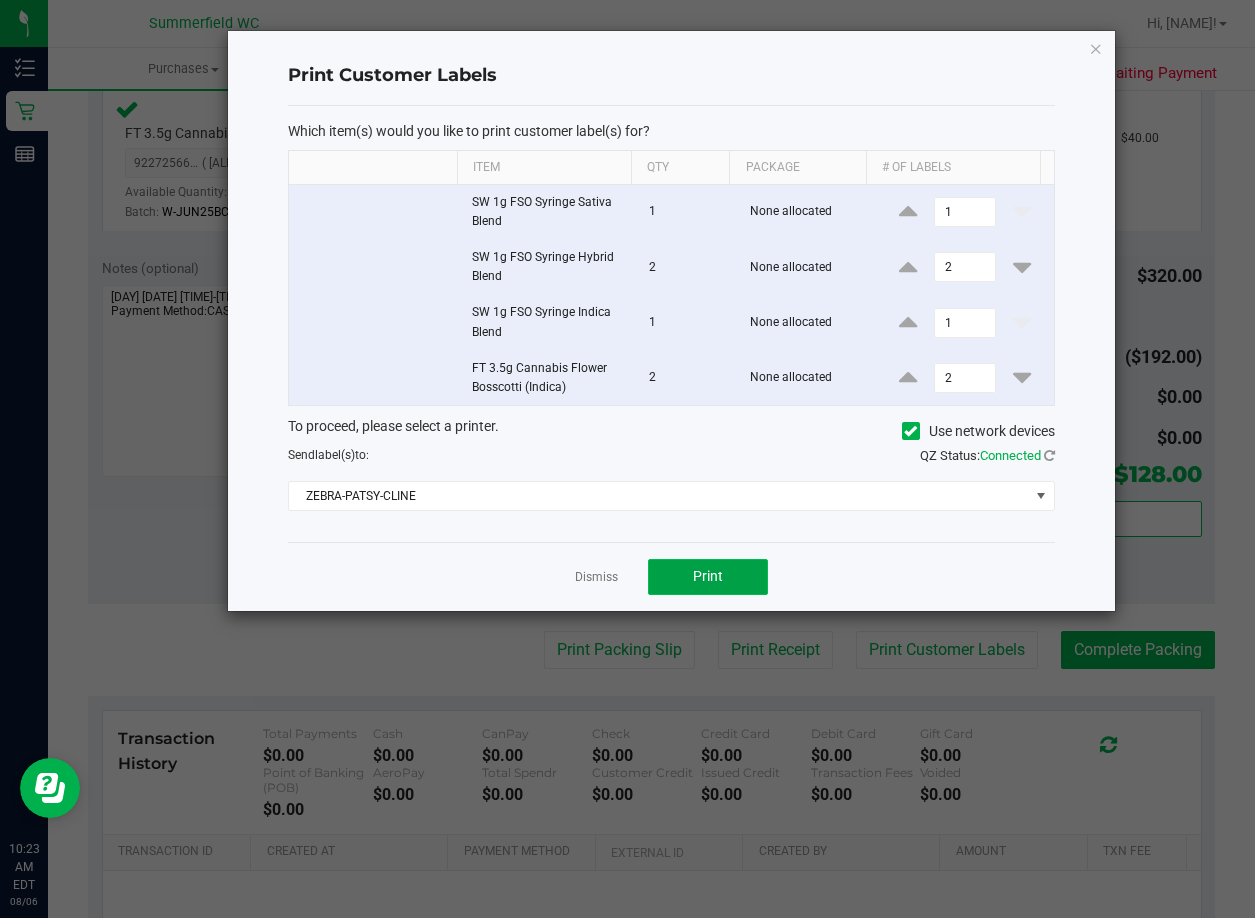 click on "Print" 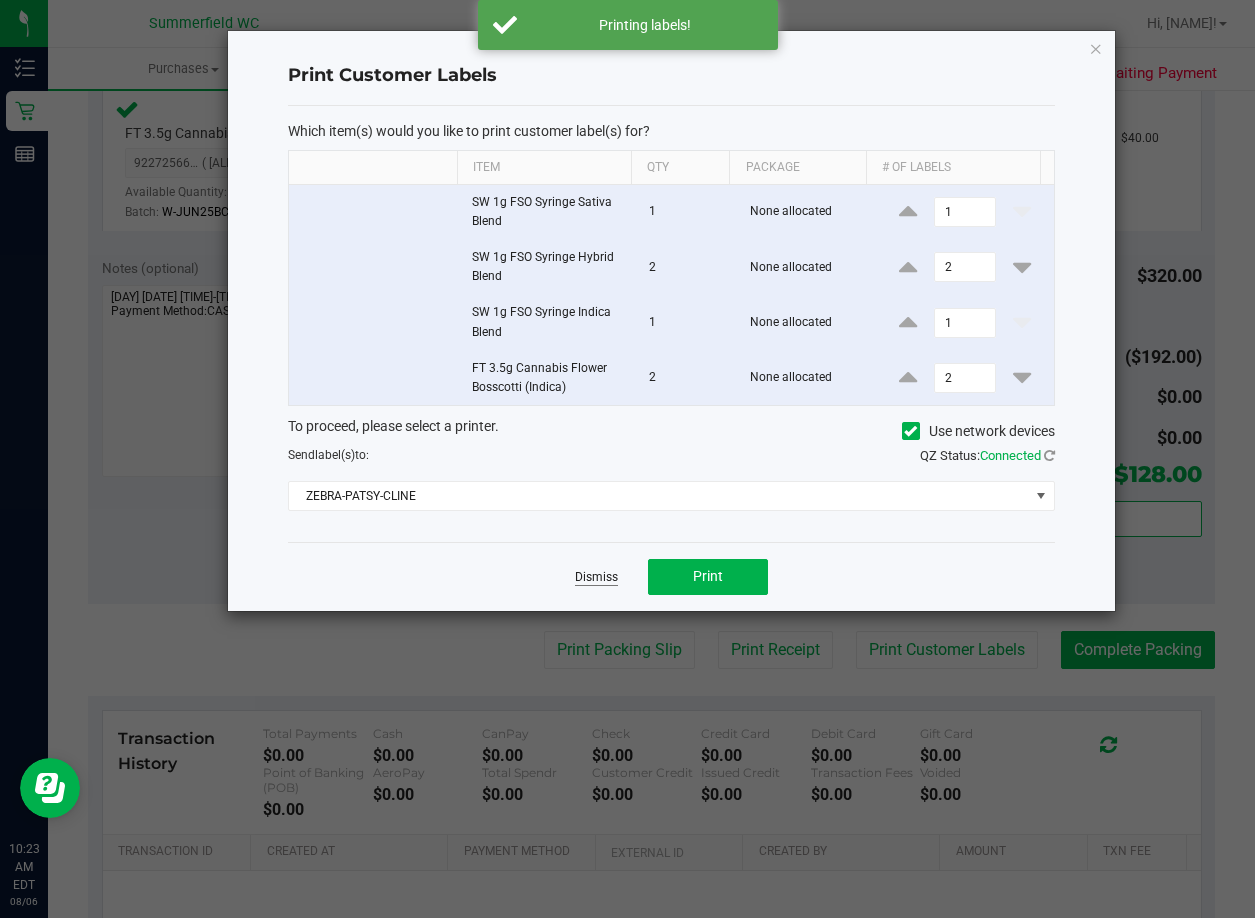click on "Dismiss" 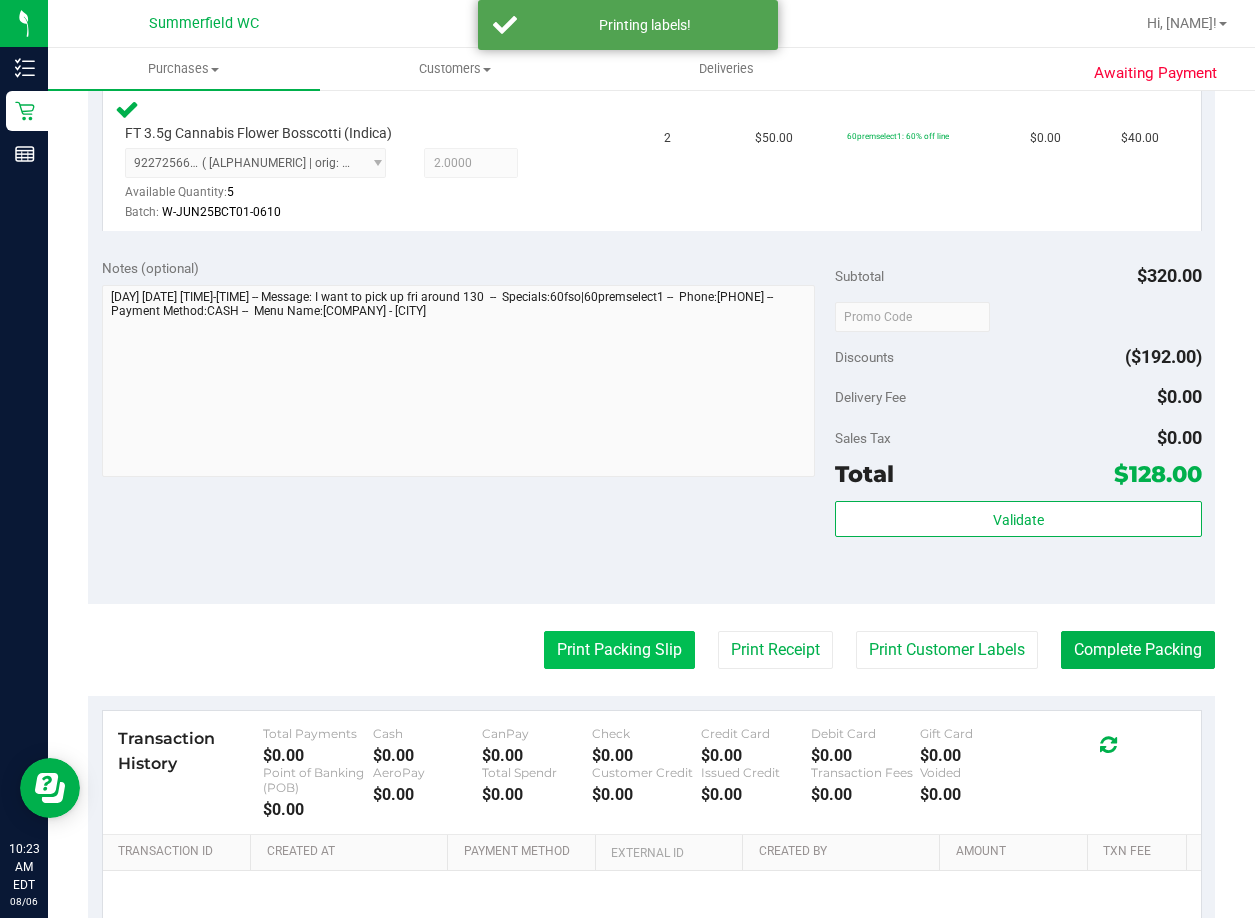 click on "Print Packing Slip" at bounding box center (619, 650) 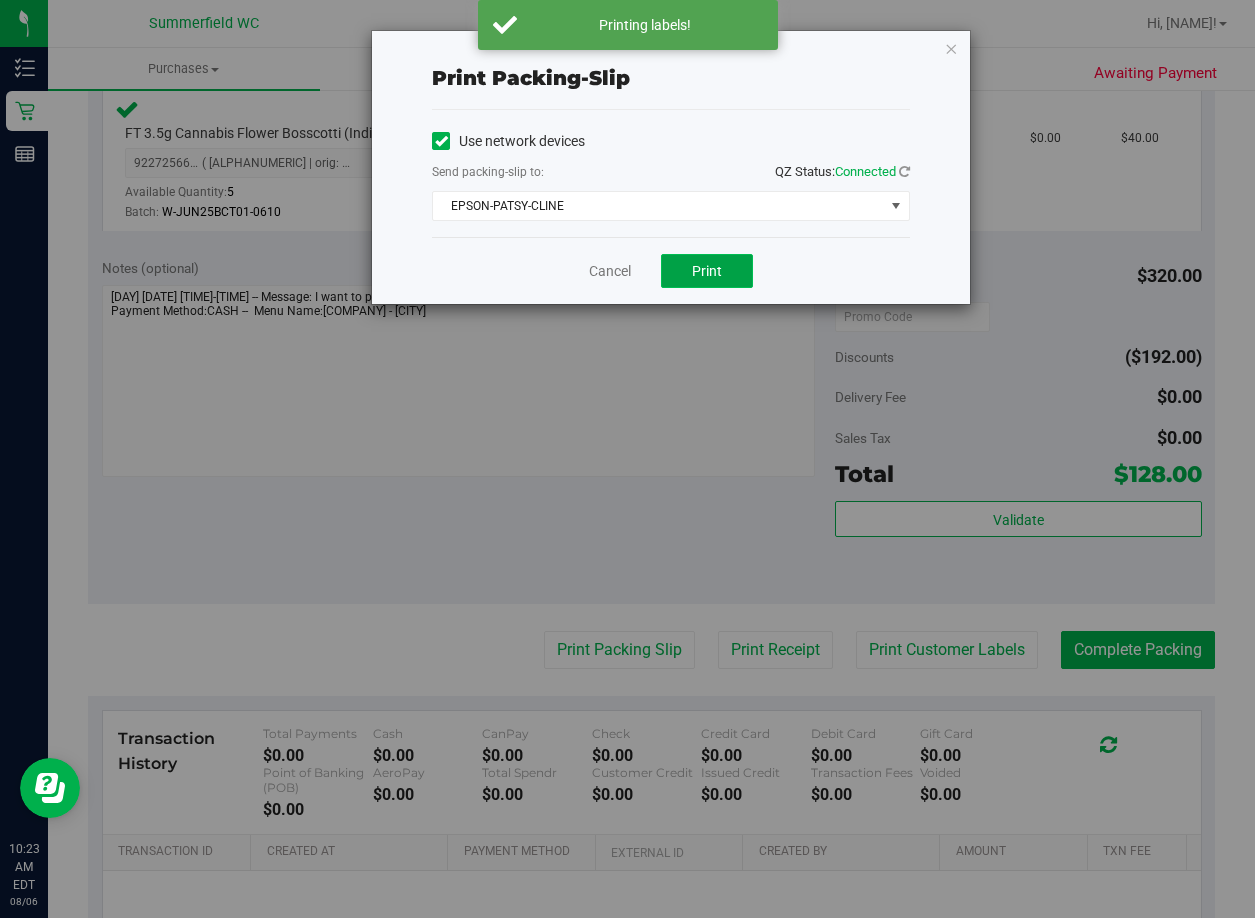 click on "Print" at bounding box center (707, 271) 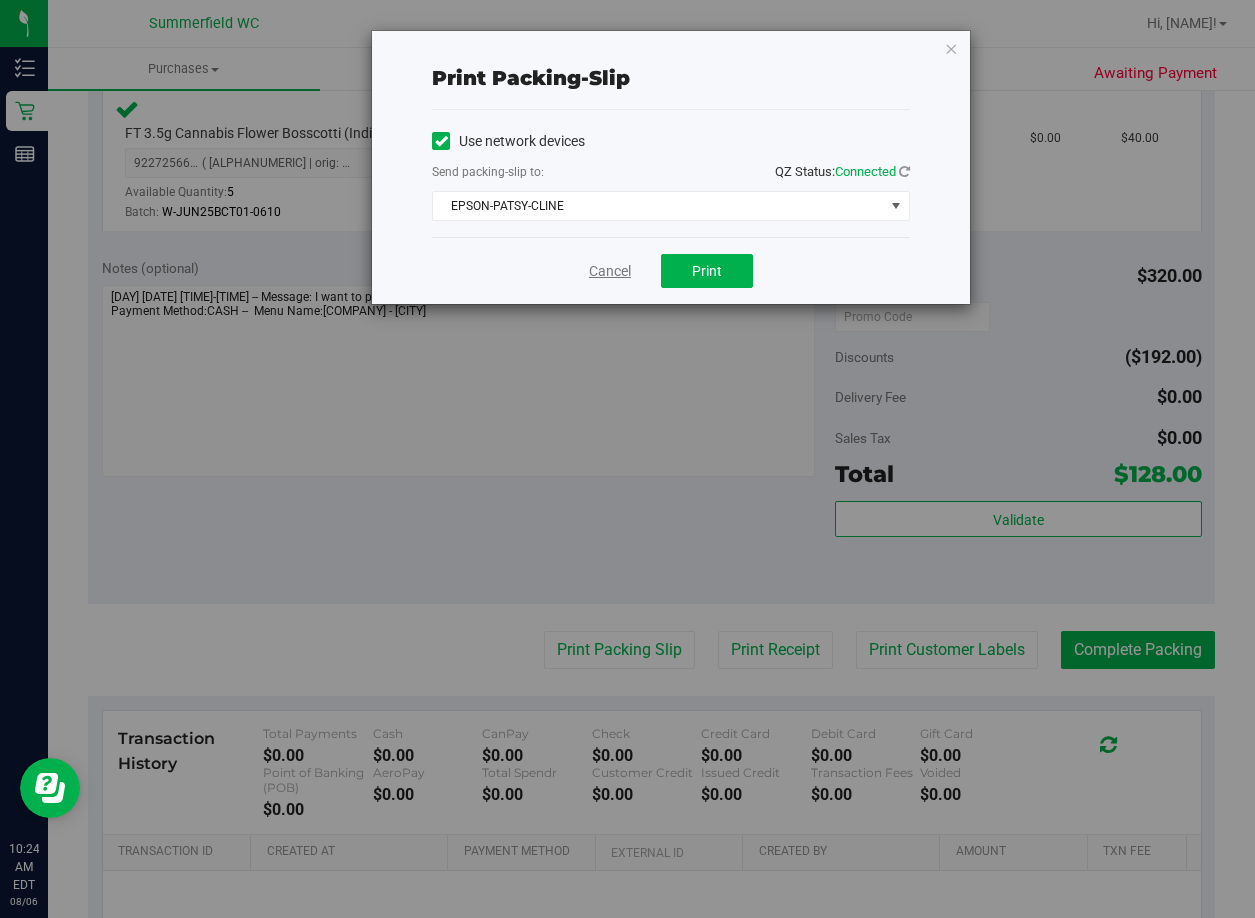 click on "Cancel" at bounding box center (610, 271) 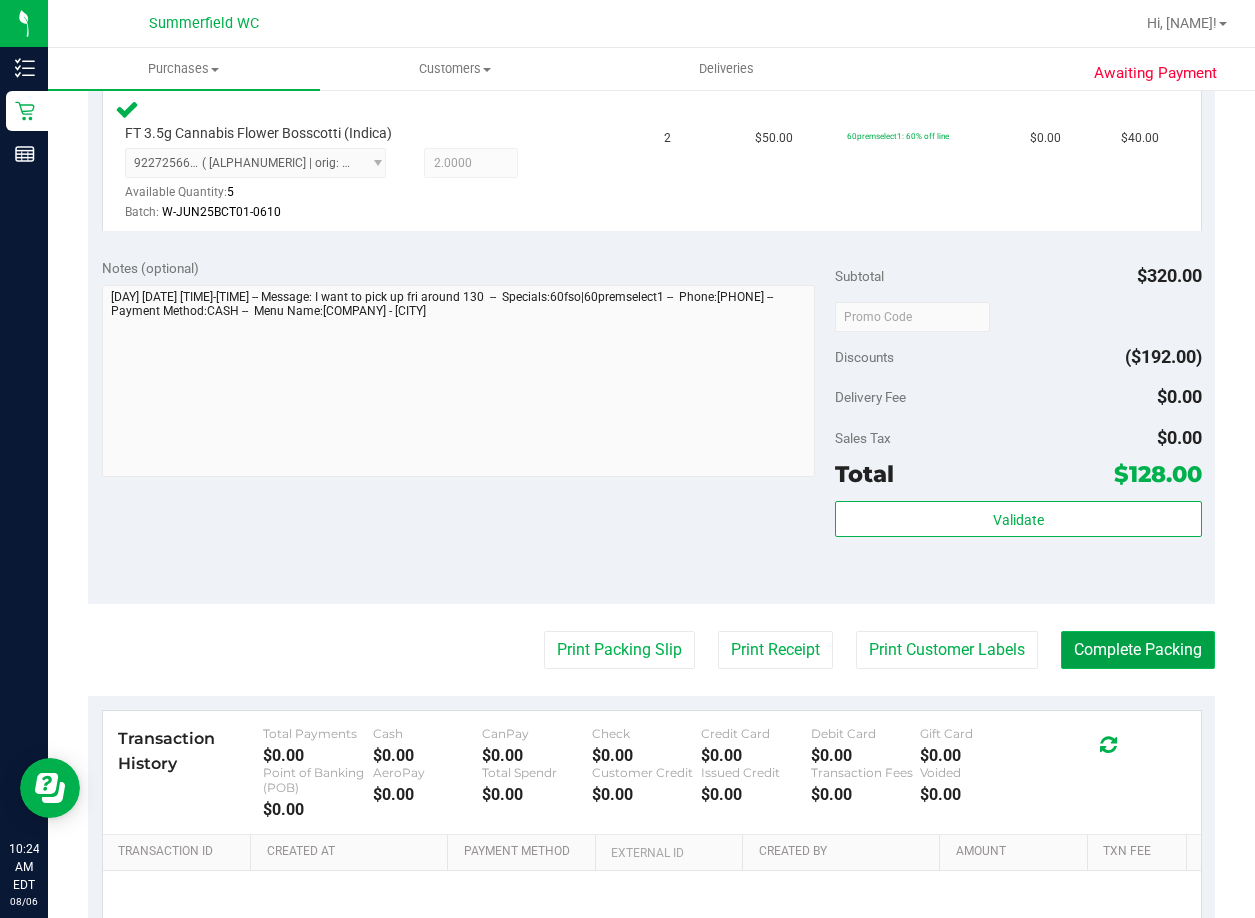 click on "Complete Packing" at bounding box center [1138, 650] 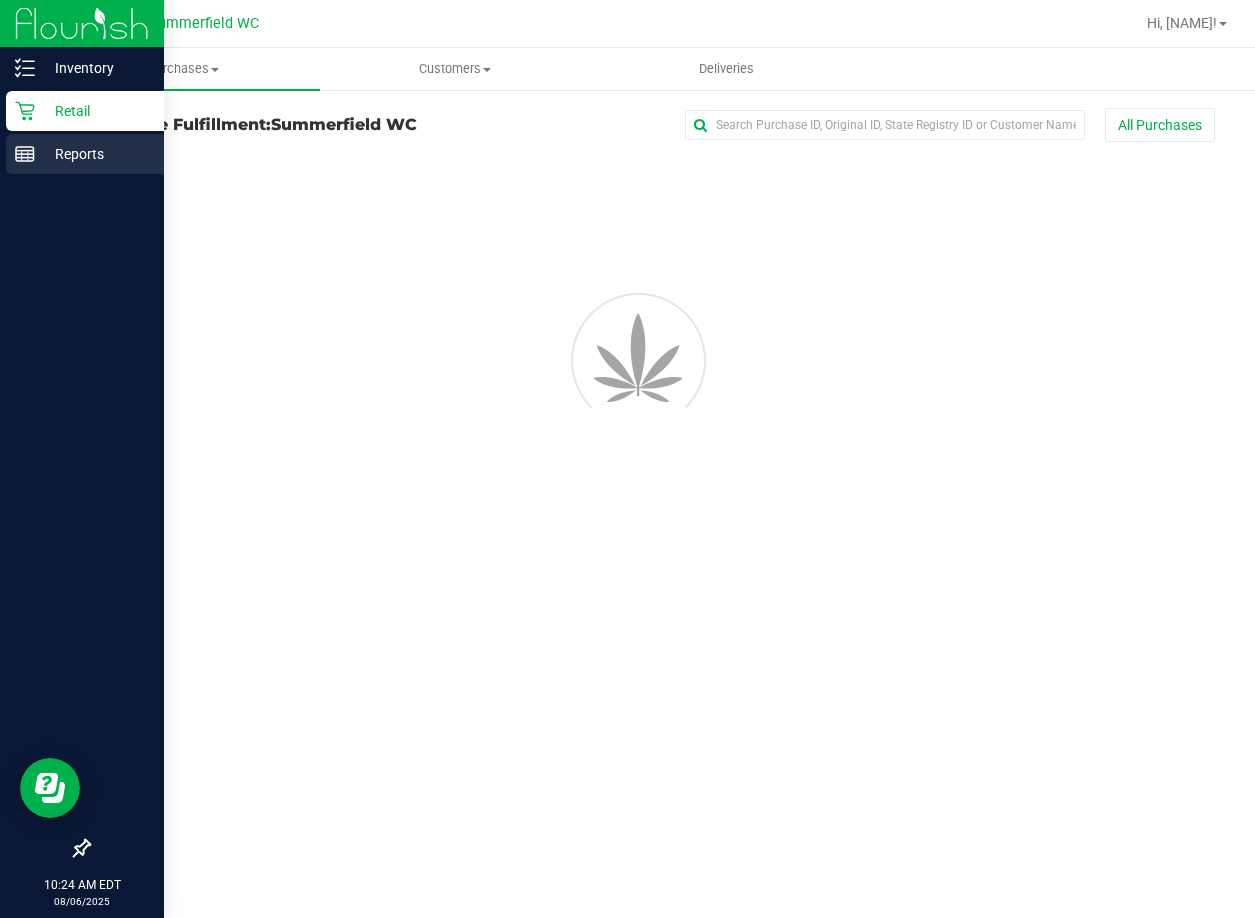 scroll, scrollTop: 0, scrollLeft: 0, axis: both 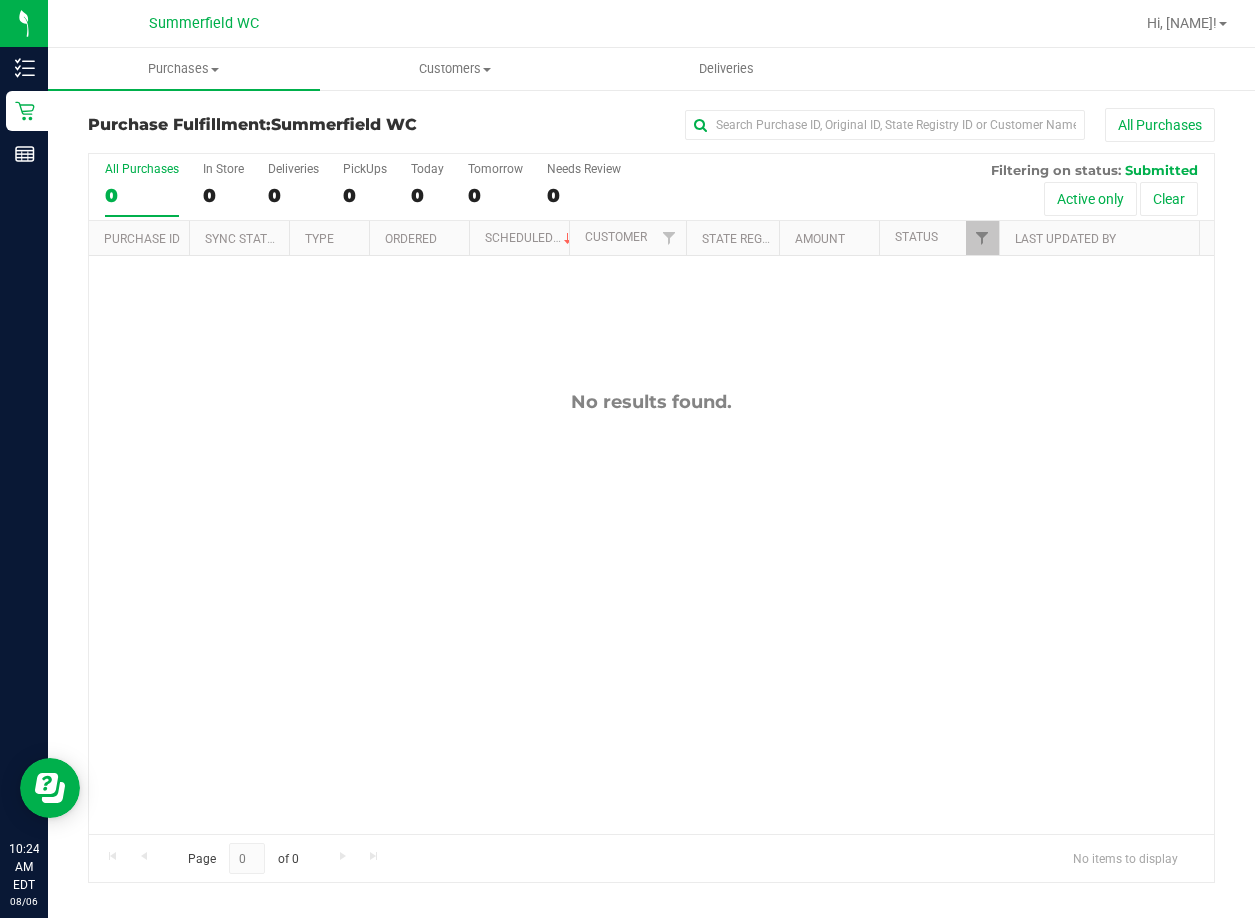 click on "No results found." at bounding box center [651, 612] 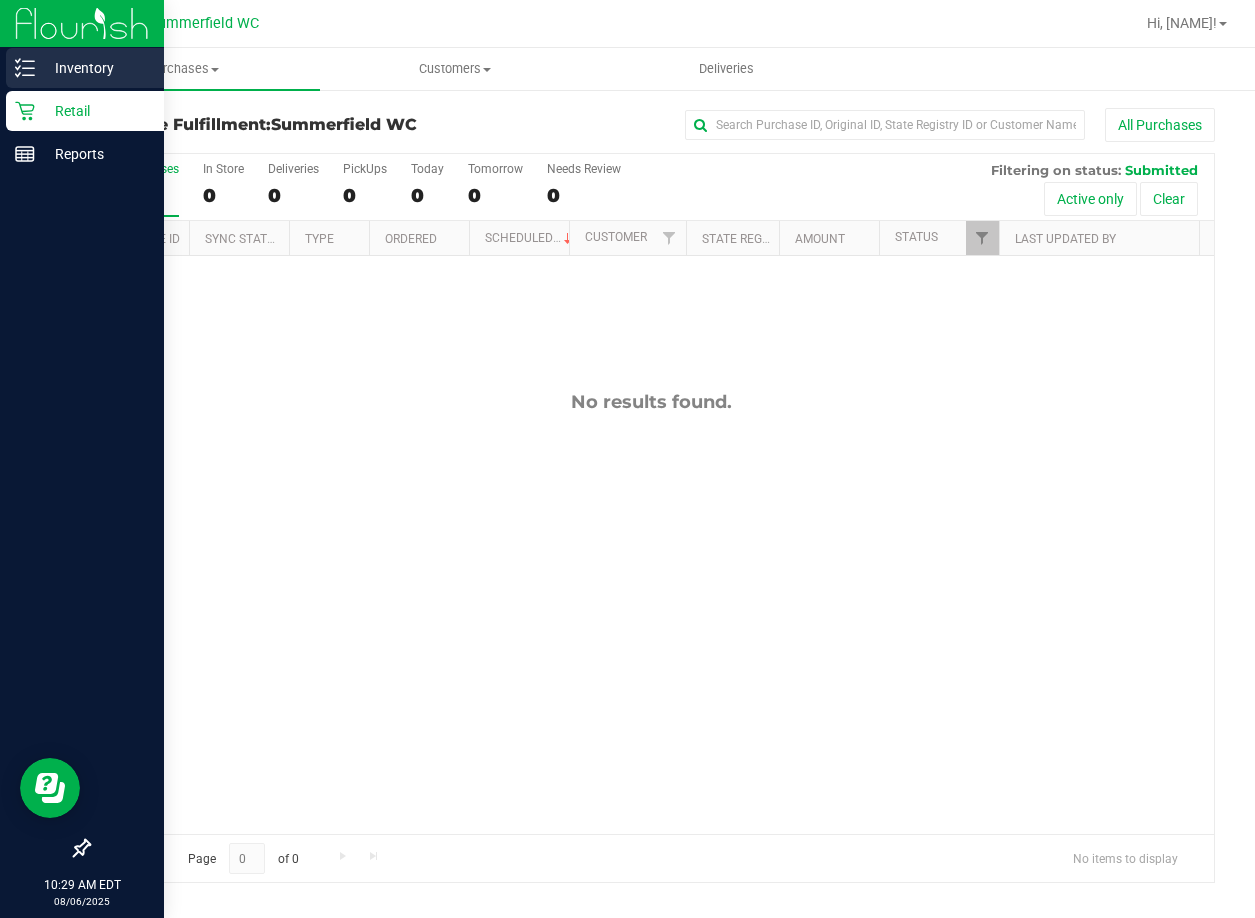 click on "Inventory" at bounding box center (95, 68) 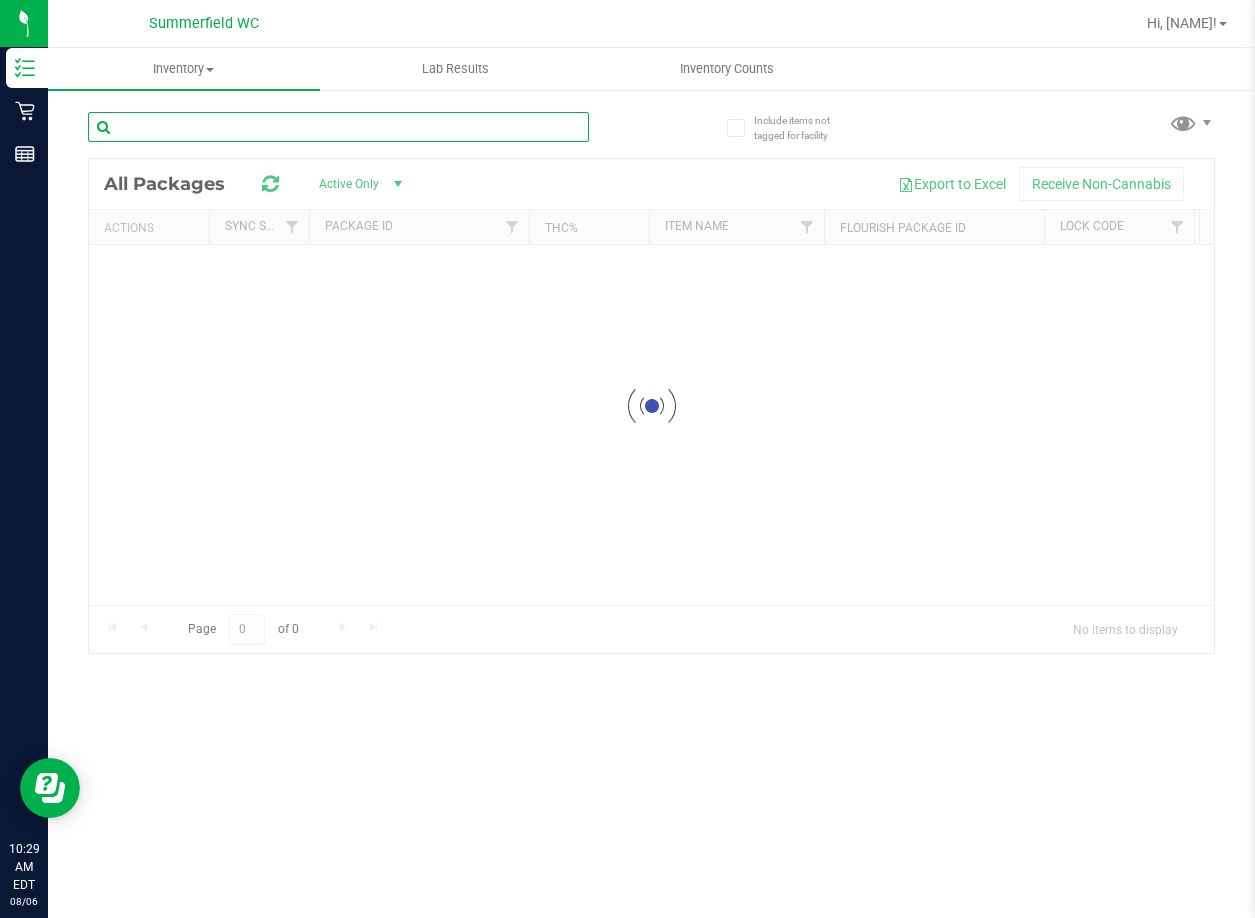 click at bounding box center (338, 127) 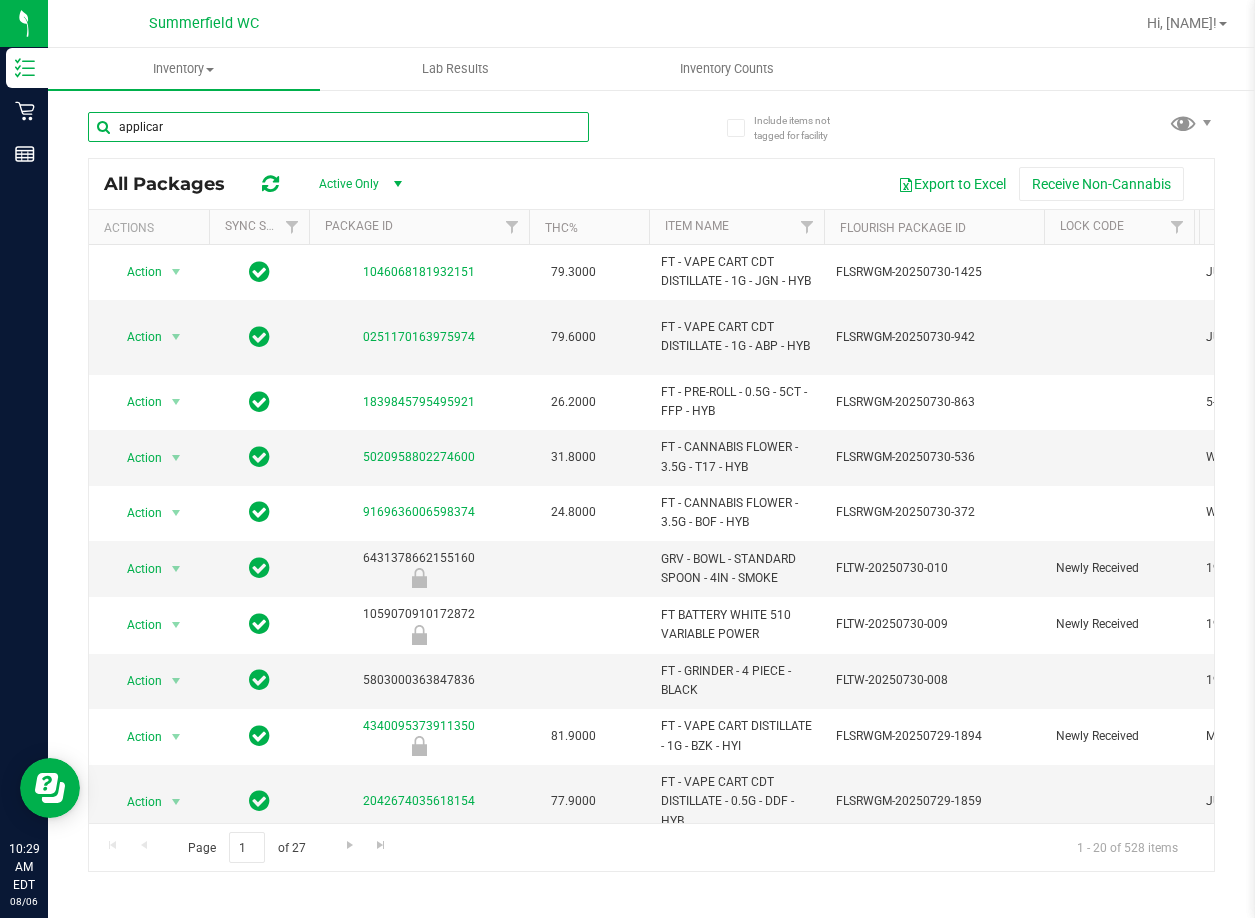 type on "applica" 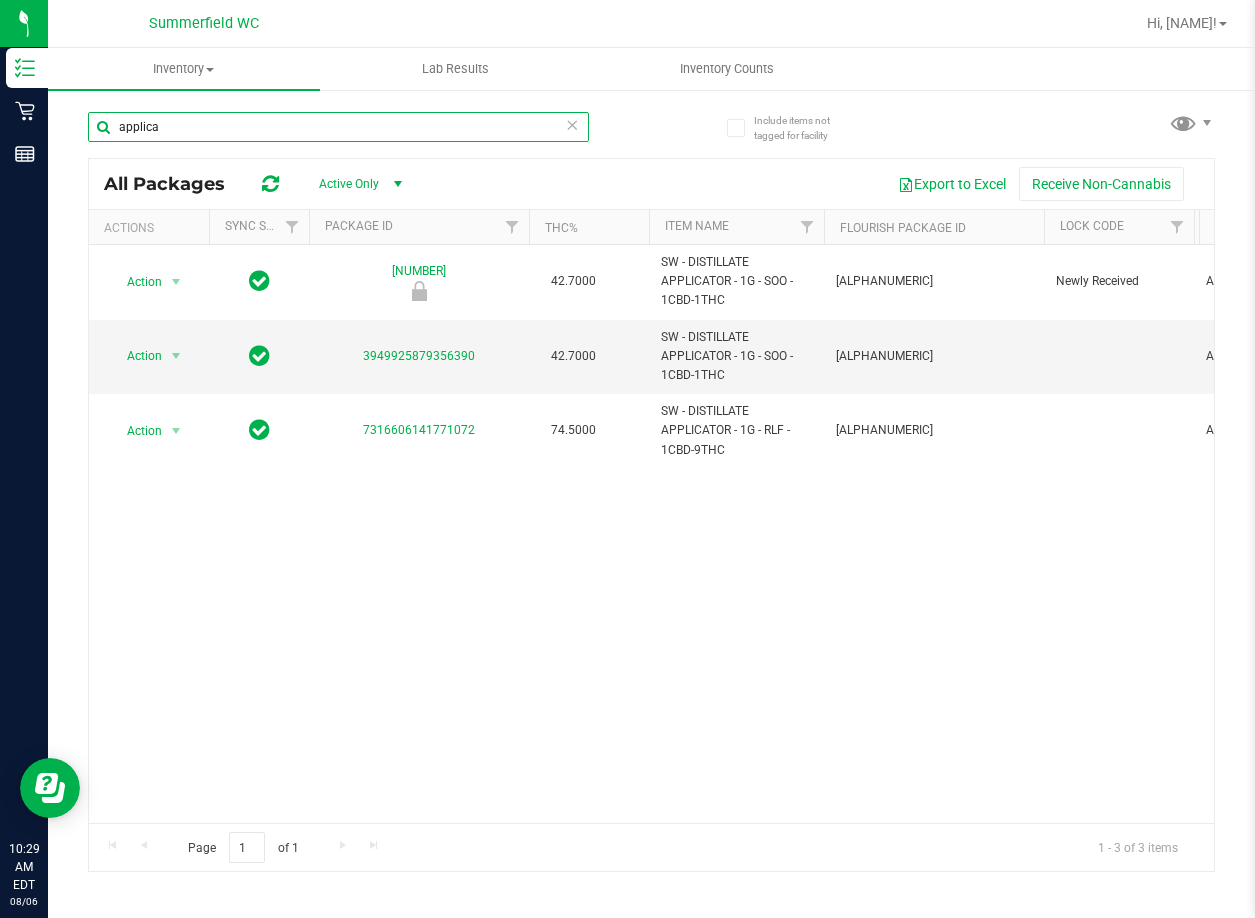 drag, startPoint x: 172, startPoint y: 127, endPoint x: 99, endPoint y: 120, distance: 73.33485 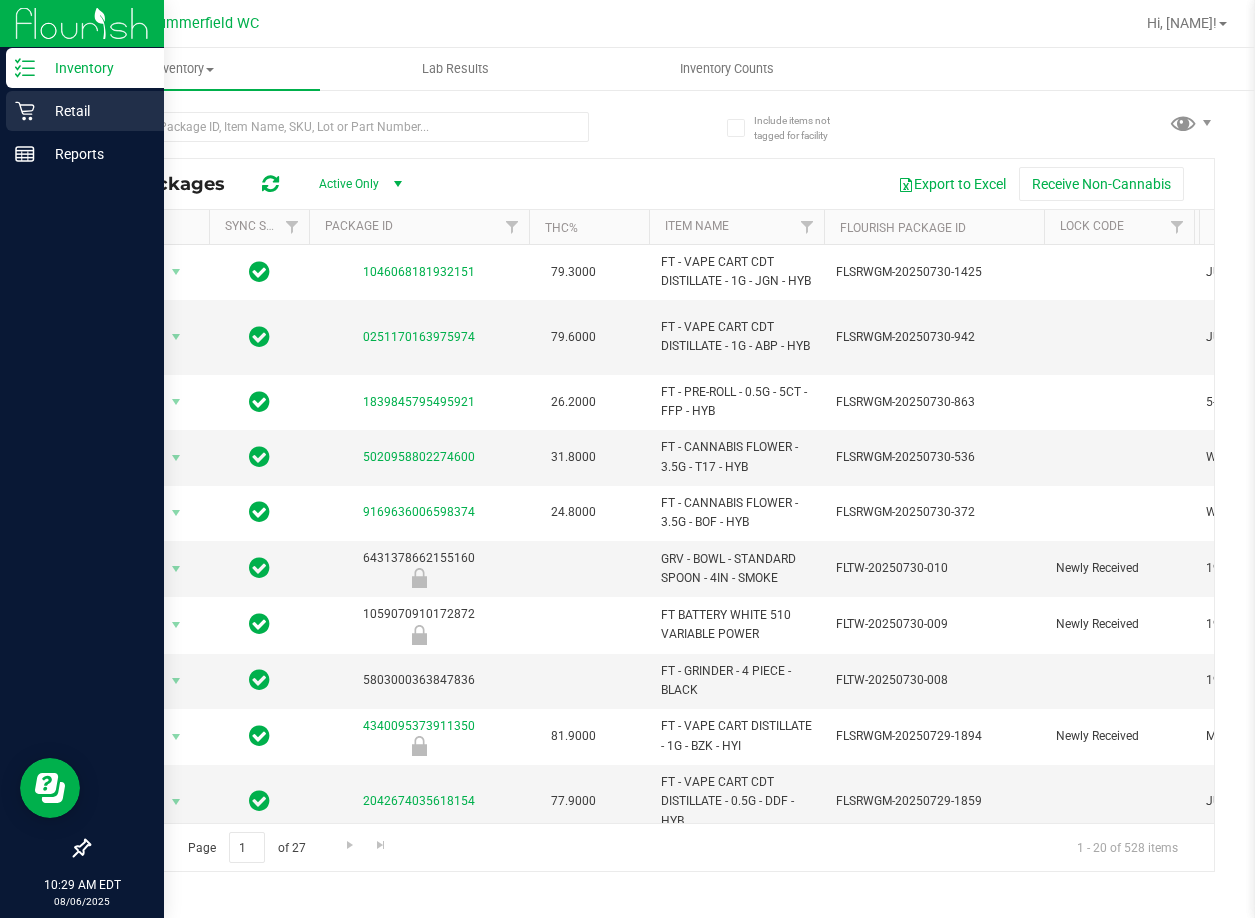 click on "Retail" at bounding box center [95, 111] 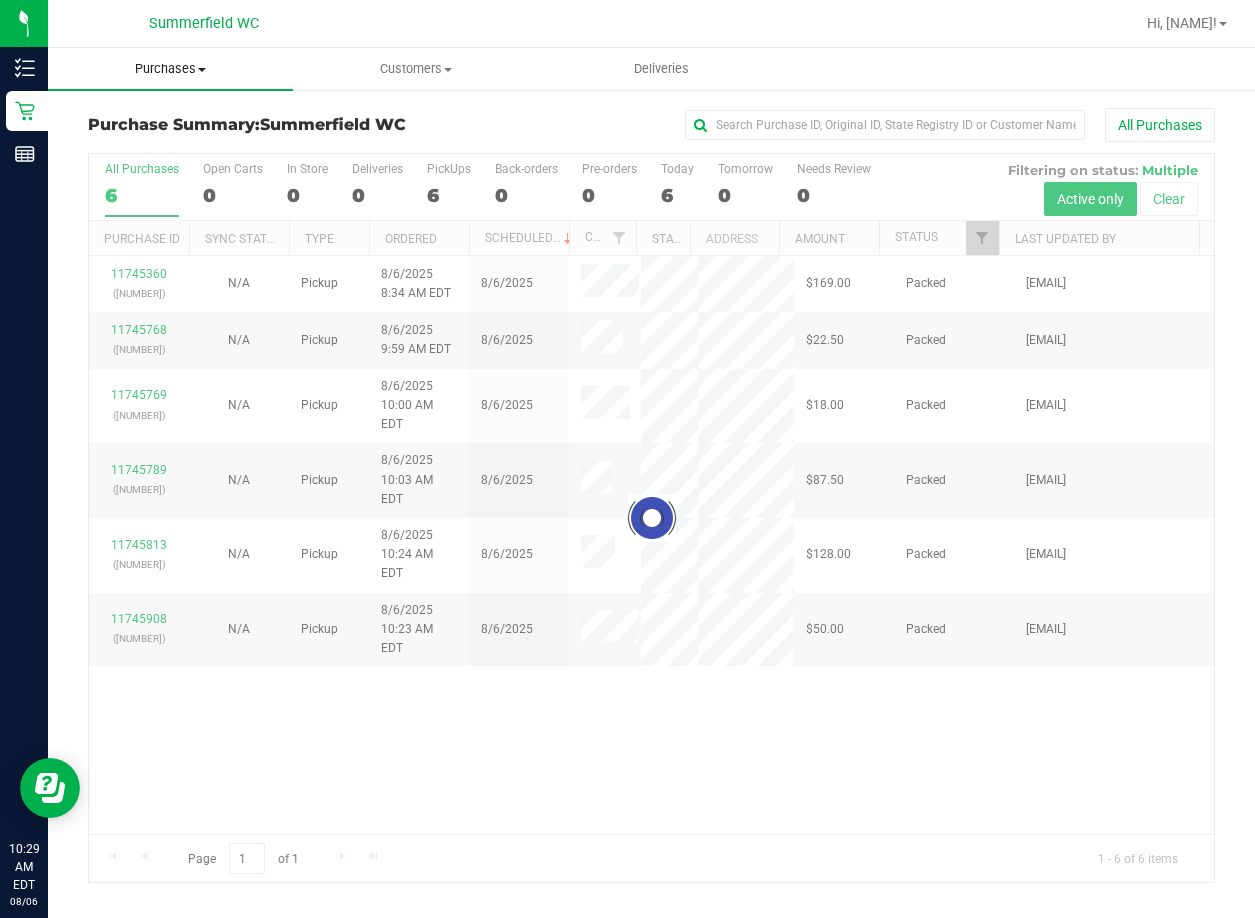 click on "Purchases" at bounding box center [170, 69] 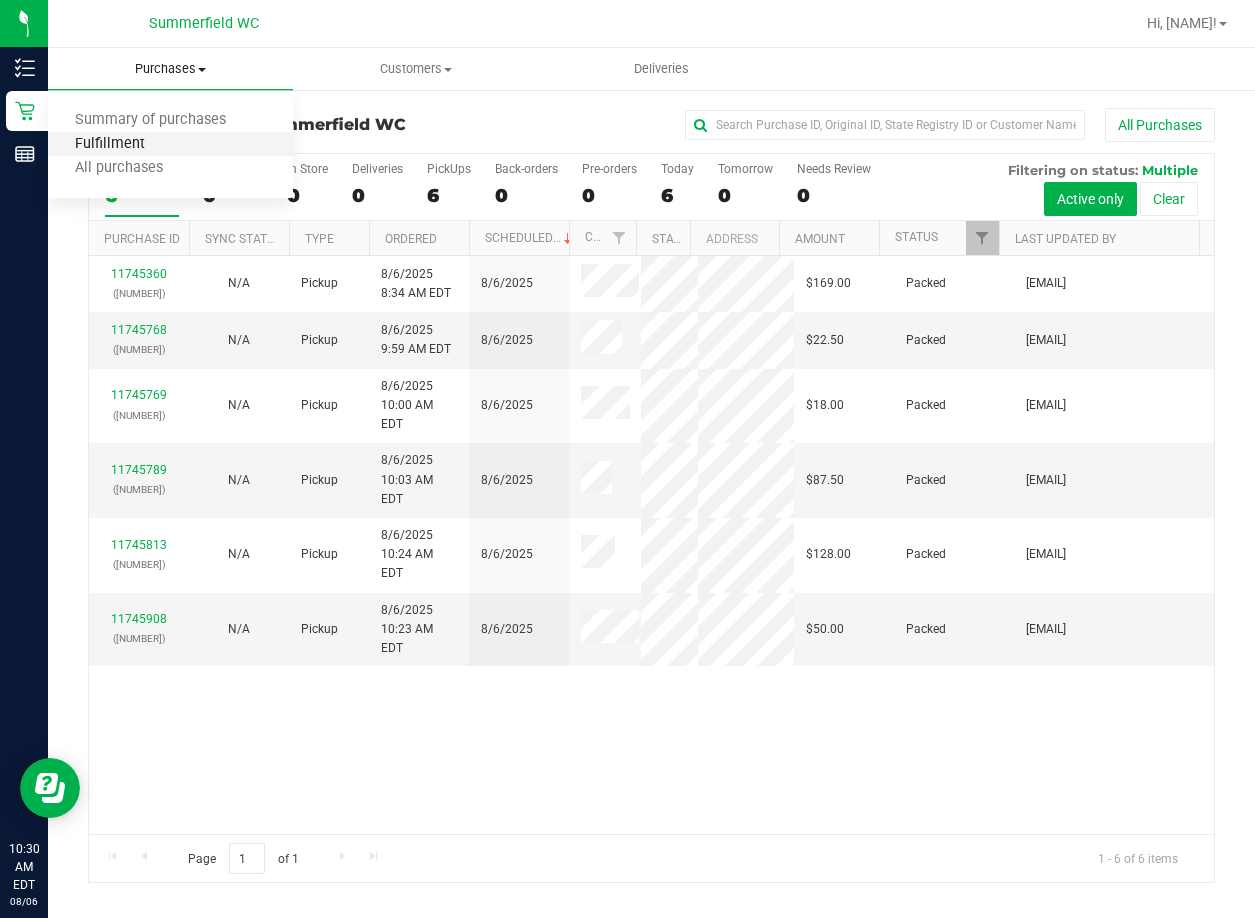 click on "Fulfillment" at bounding box center (110, 144) 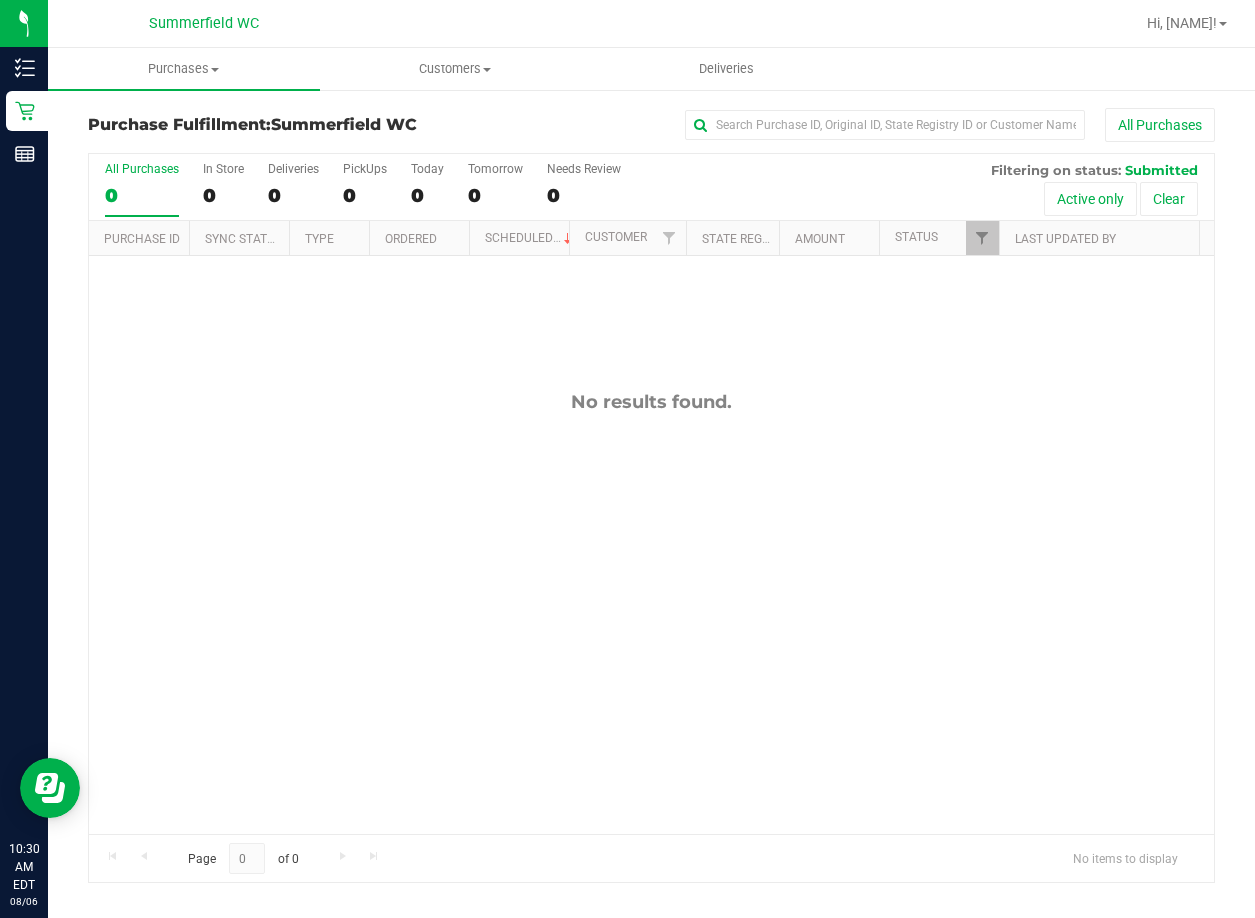 click on "No results found." at bounding box center [651, 612] 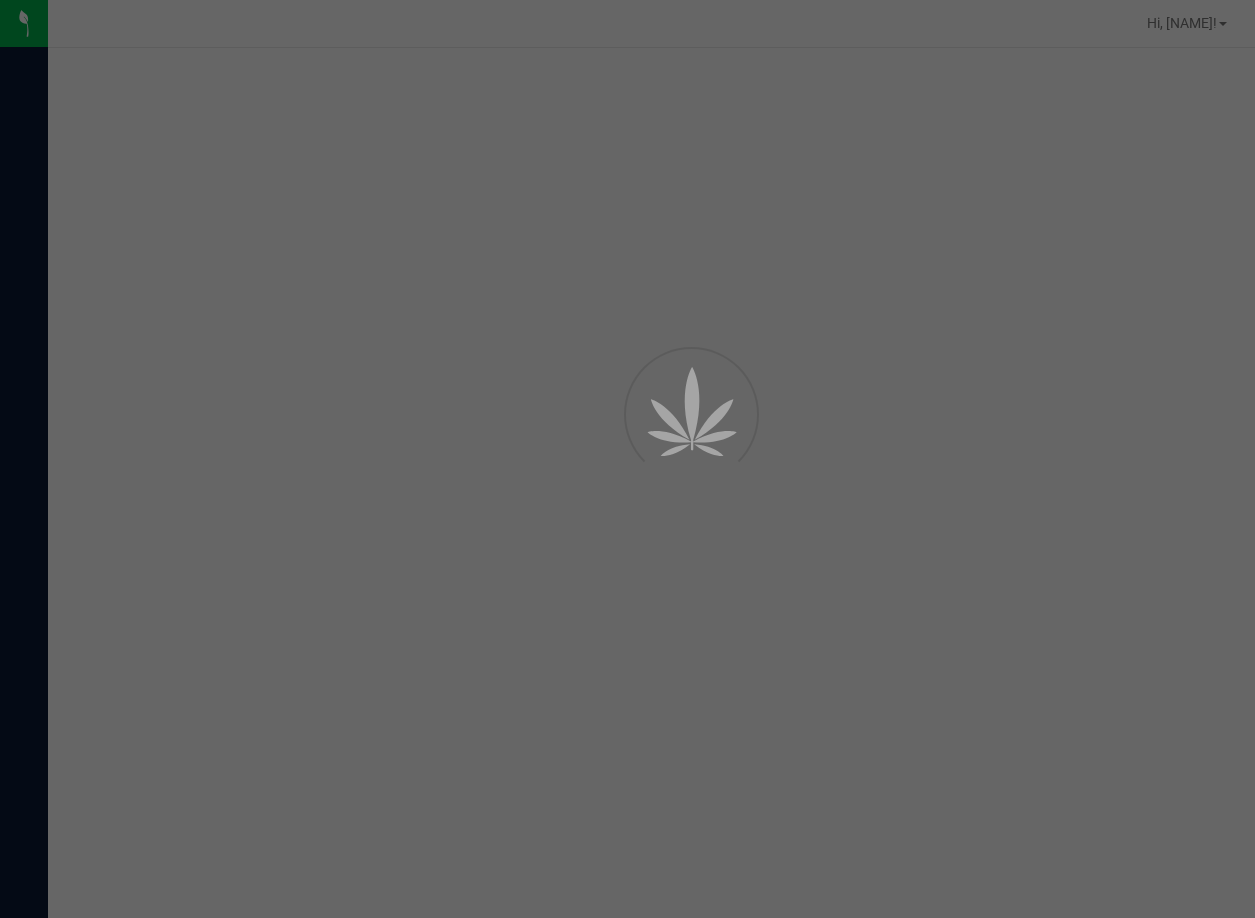 scroll, scrollTop: 0, scrollLeft: 0, axis: both 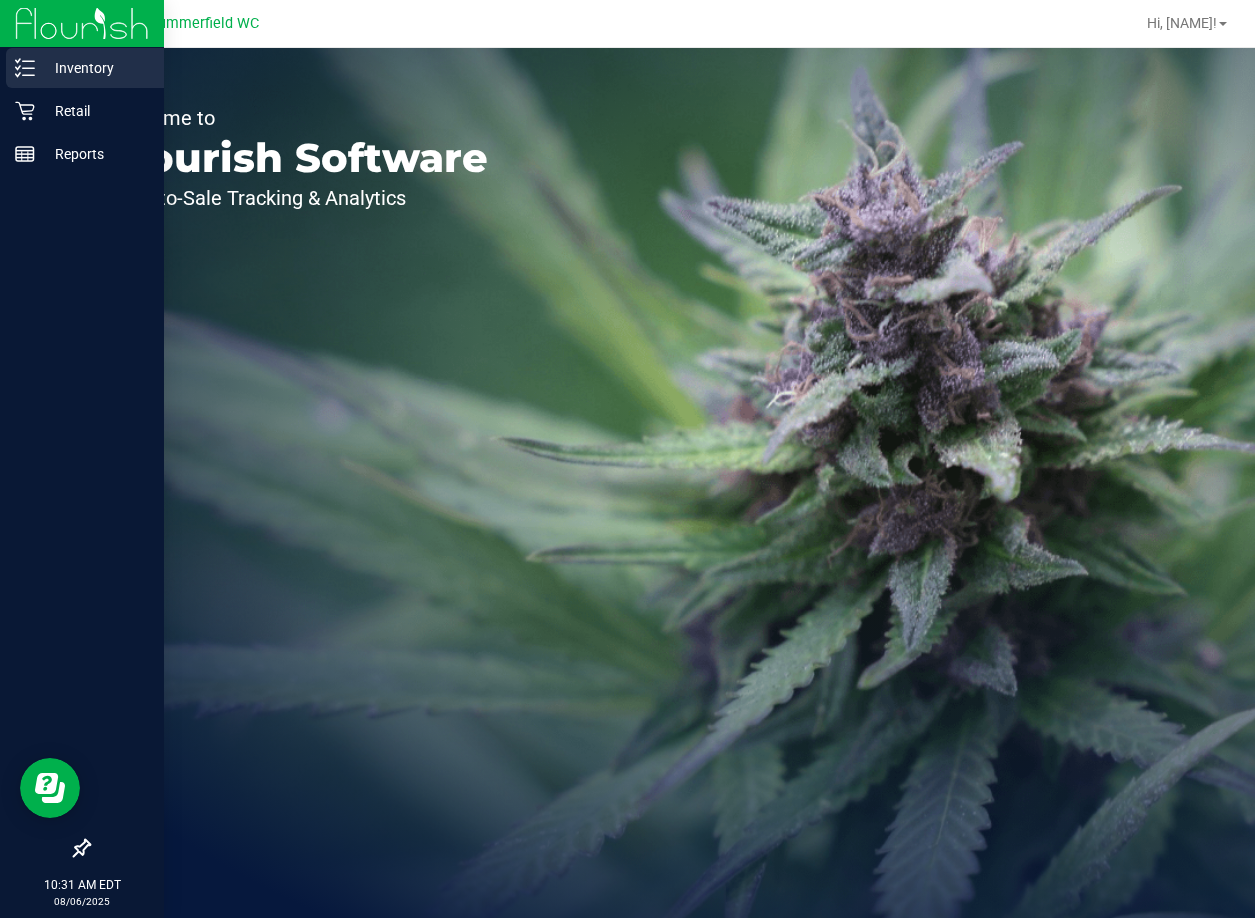 click on "Inventory" at bounding box center (95, 68) 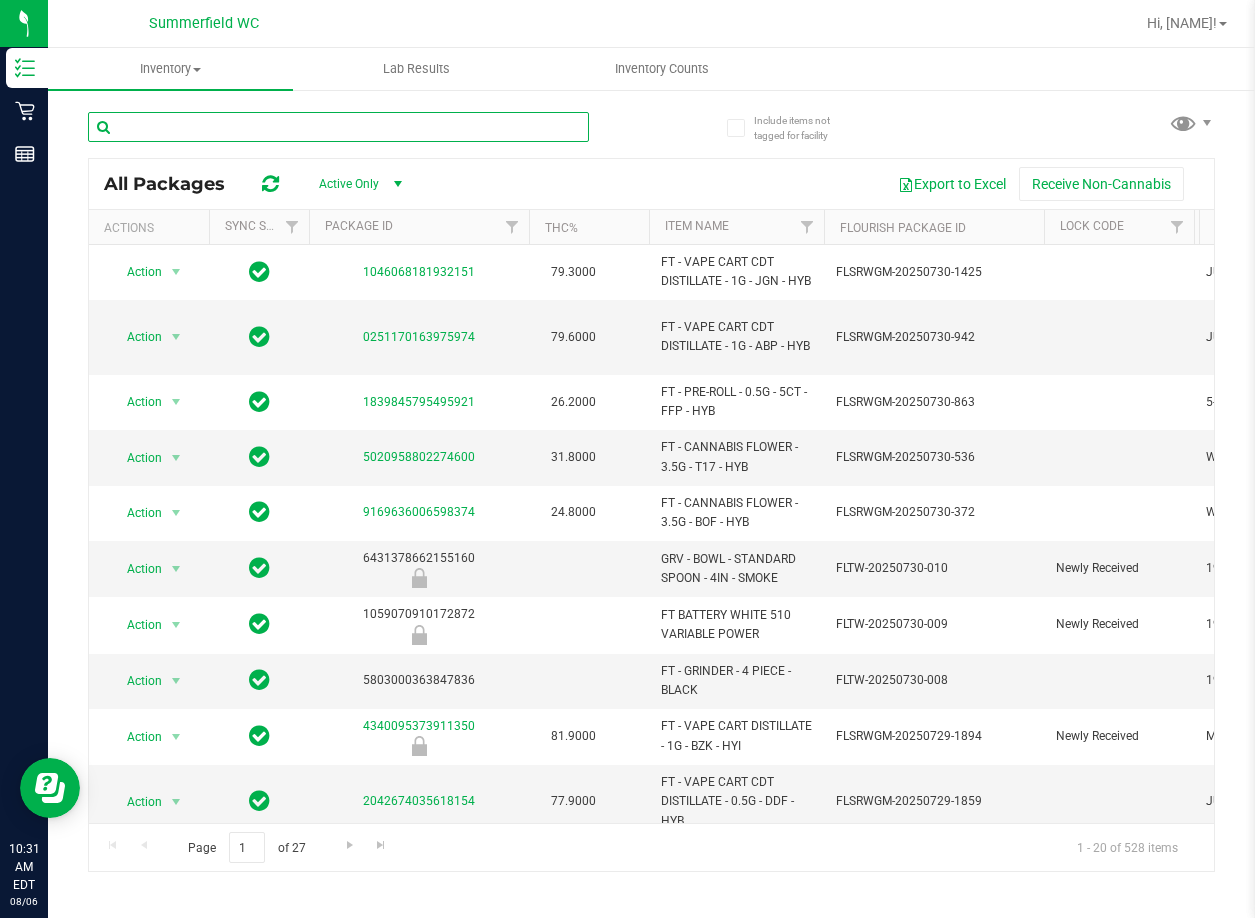 click at bounding box center [338, 127] 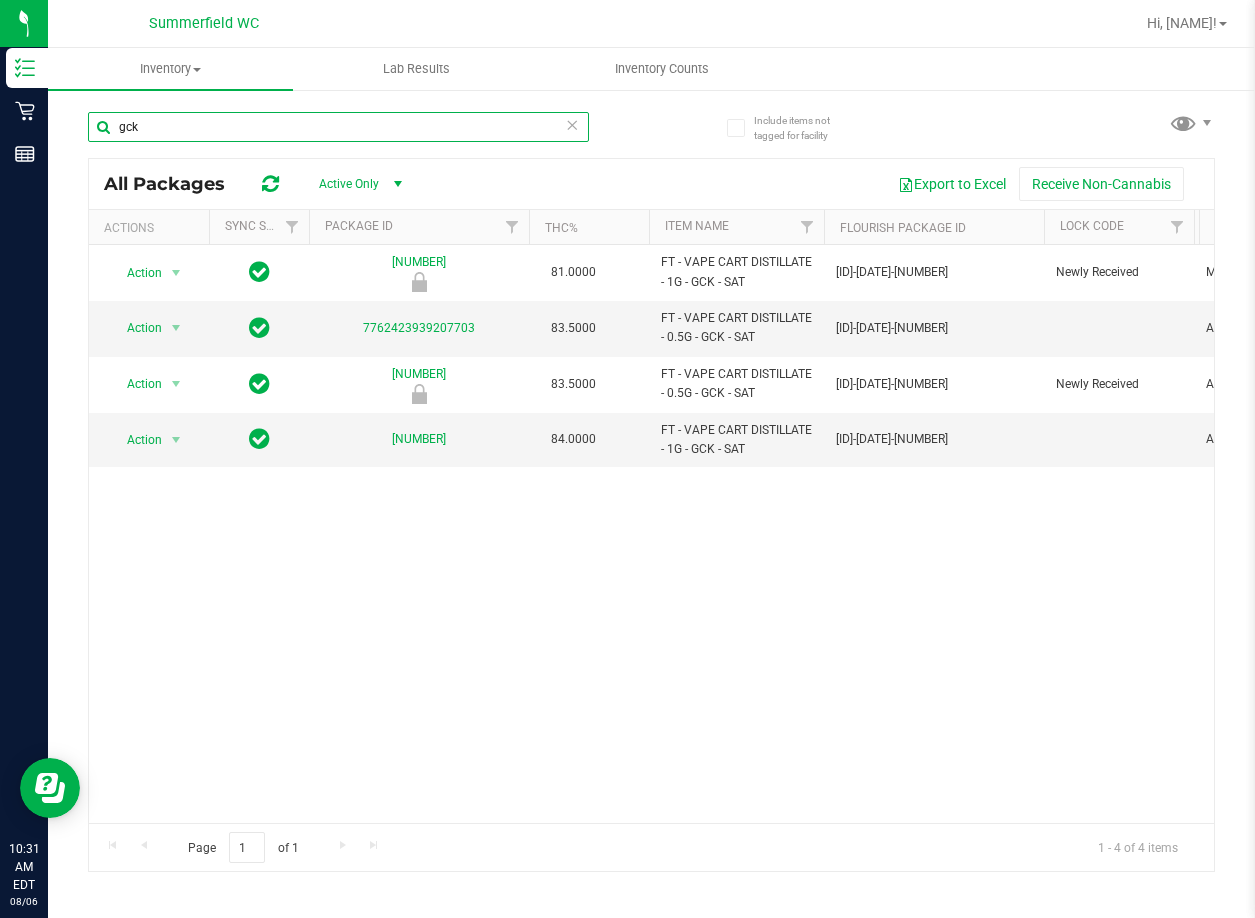 drag, startPoint x: 152, startPoint y: 125, endPoint x: 115, endPoint y: 130, distance: 37.336308 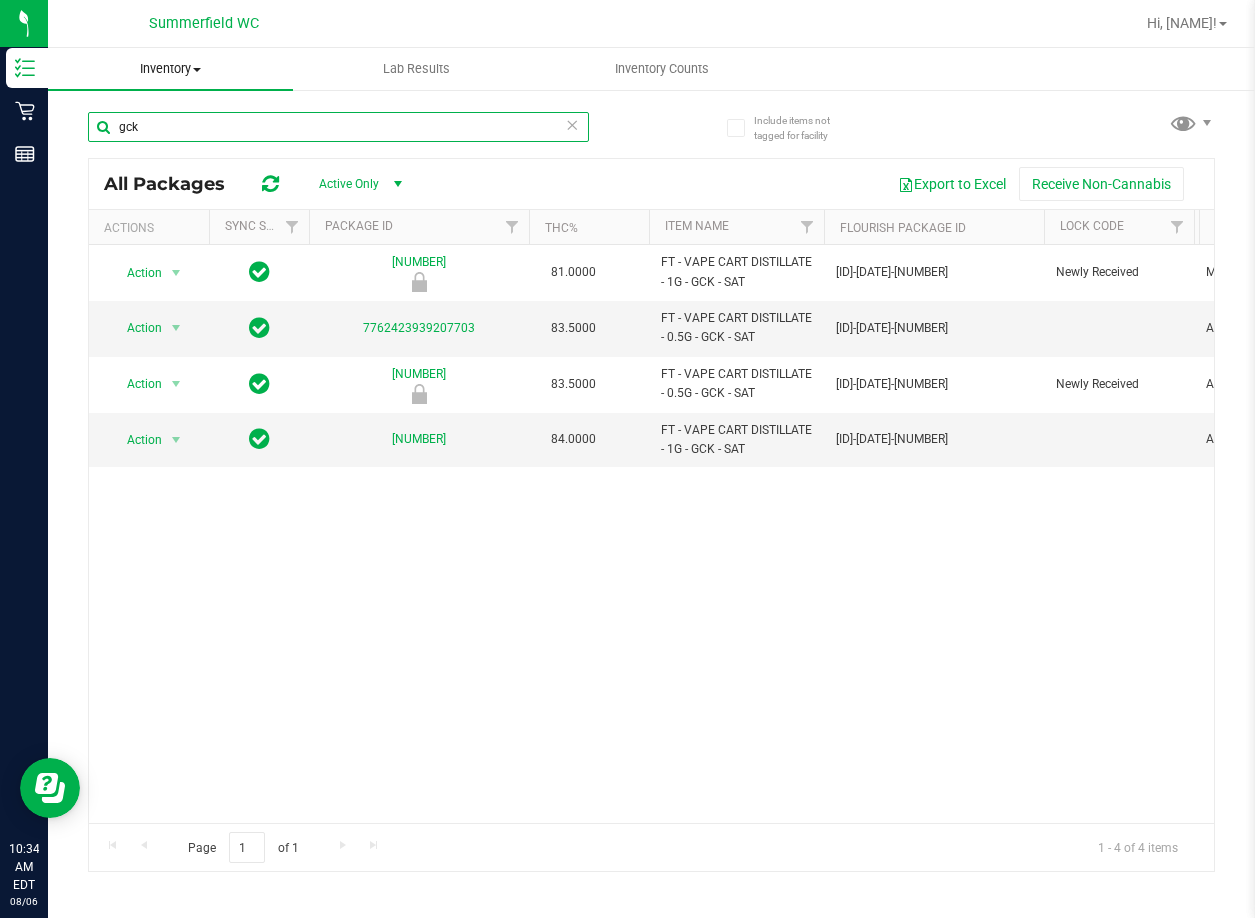 type on "gck" 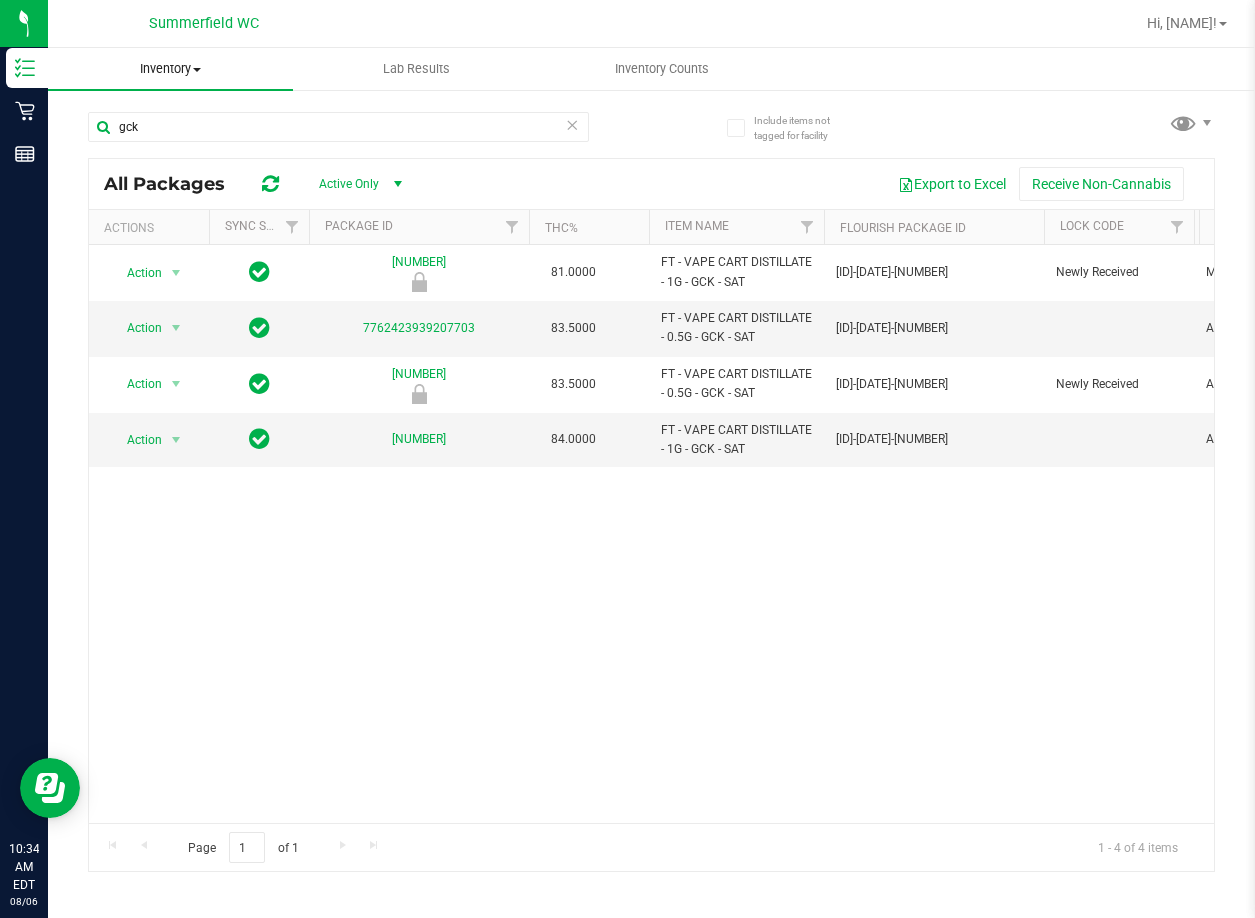 click on "Inventory" at bounding box center [170, 69] 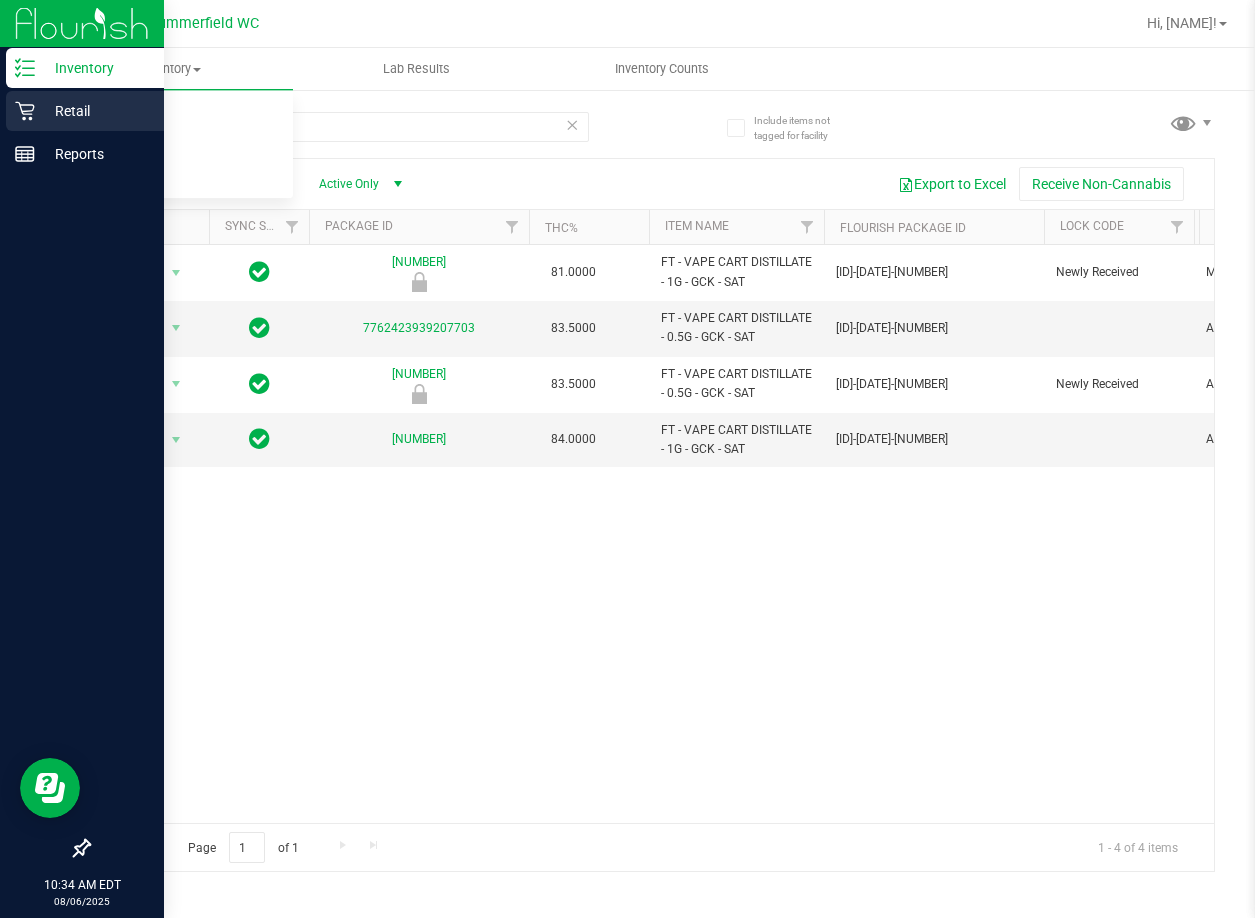 click on "Retail" at bounding box center (95, 111) 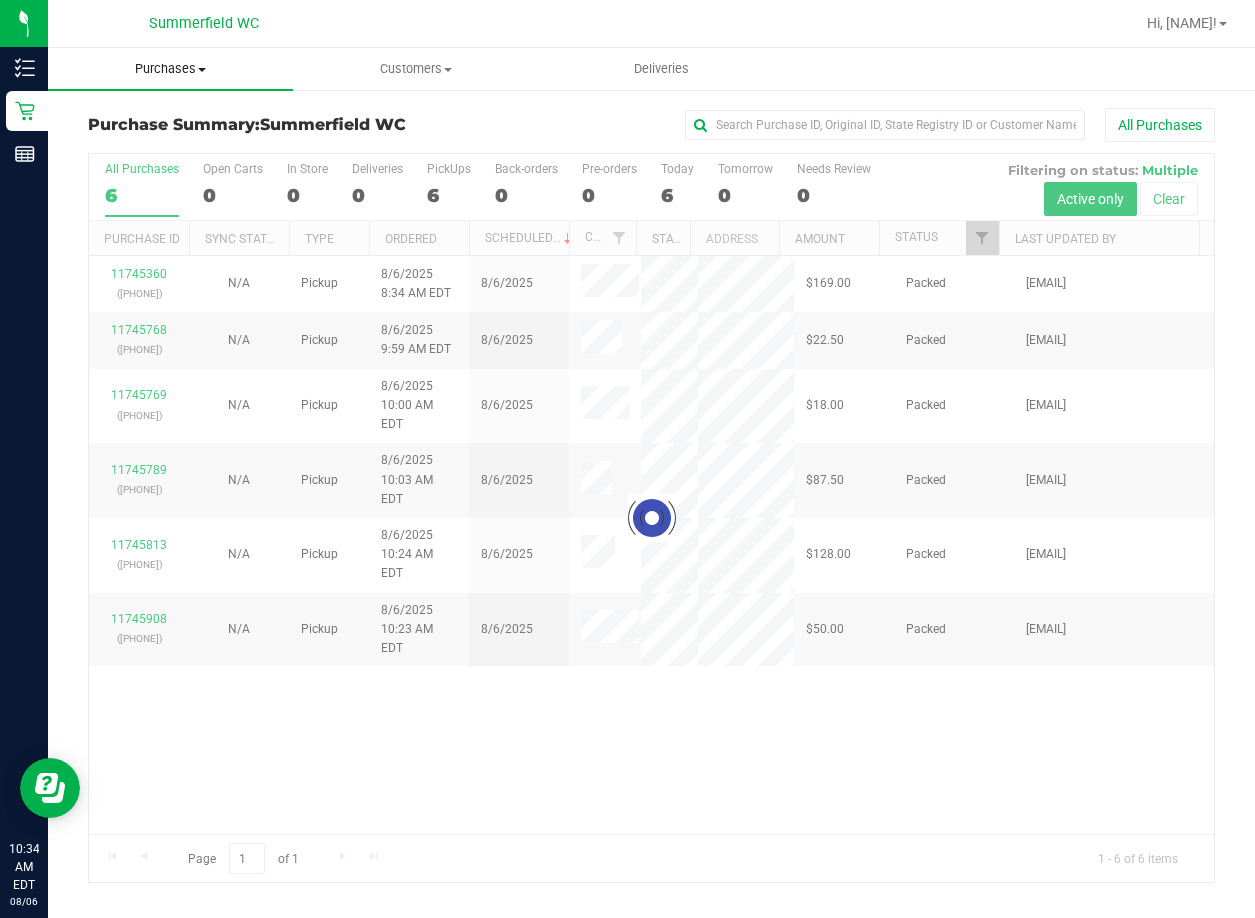 click on "Purchases" at bounding box center [170, 69] 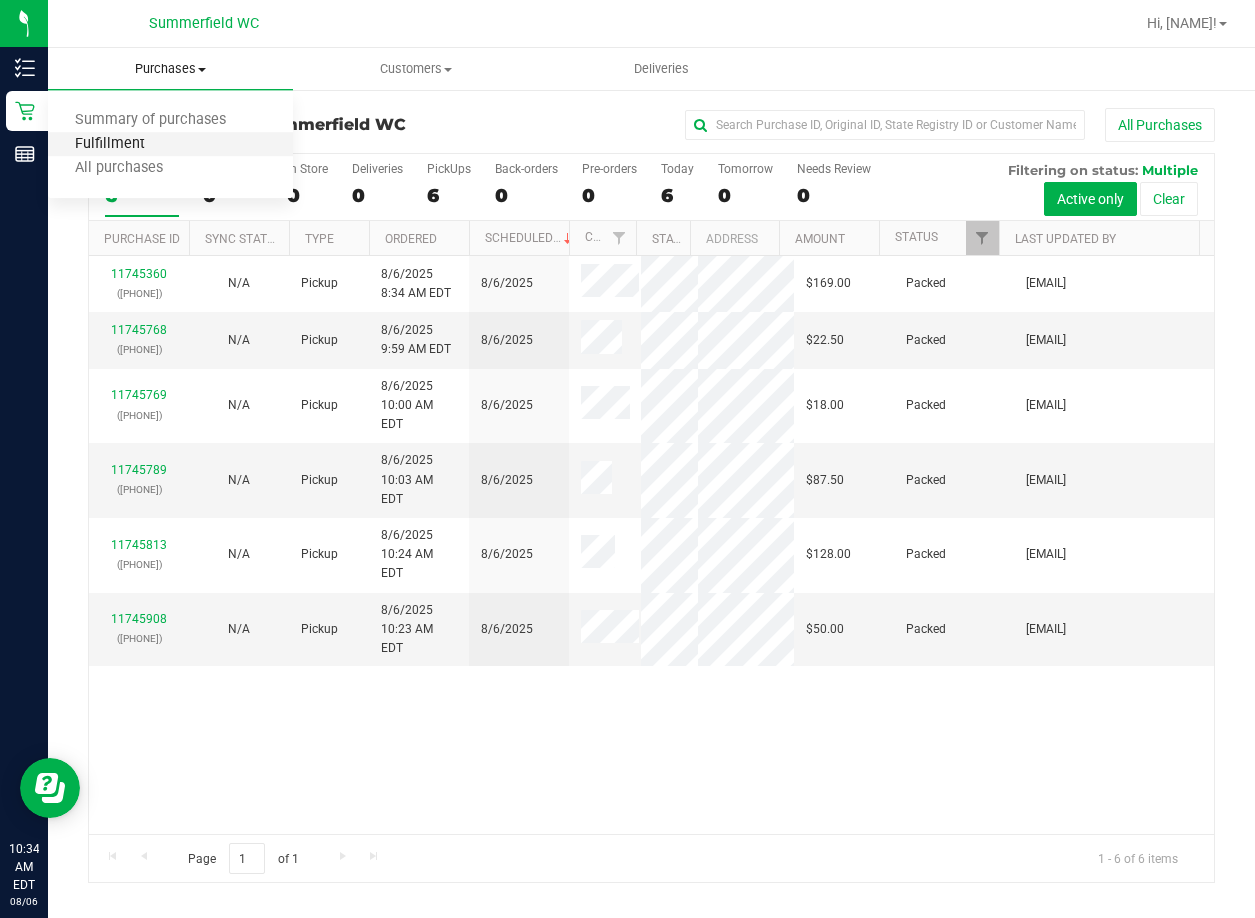 click on "Fulfillment" at bounding box center [110, 144] 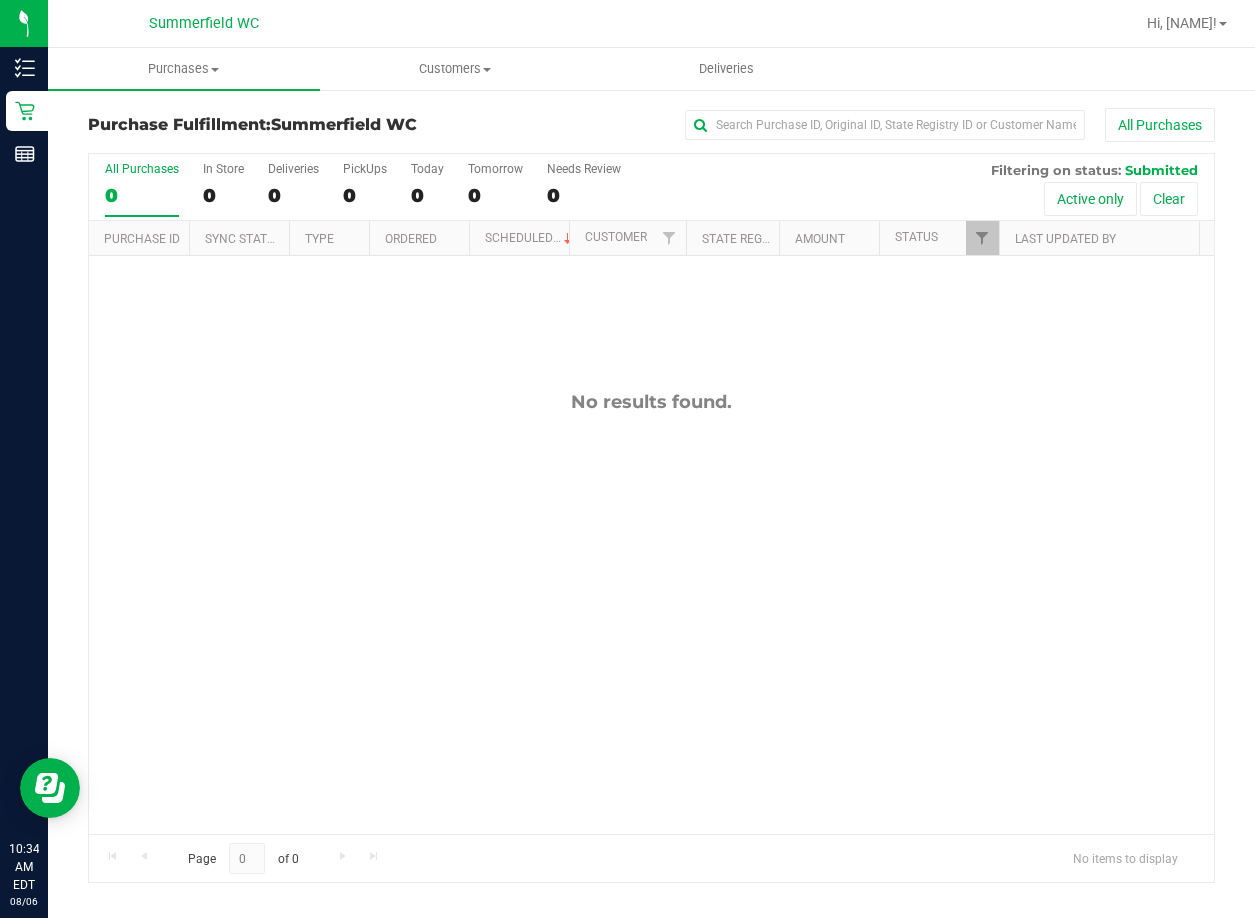 click on "No results found." at bounding box center [651, 612] 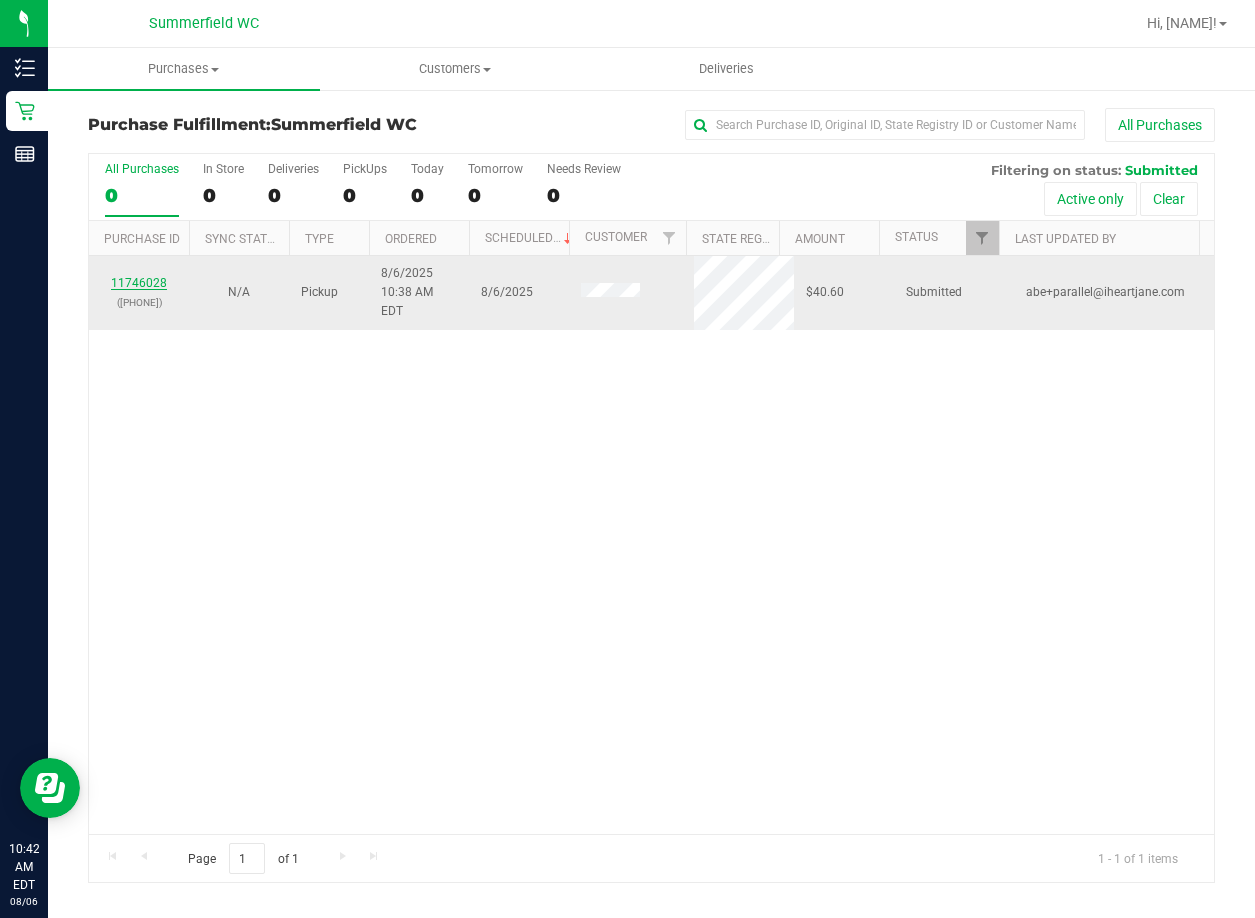 click on "11746028" at bounding box center (139, 283) 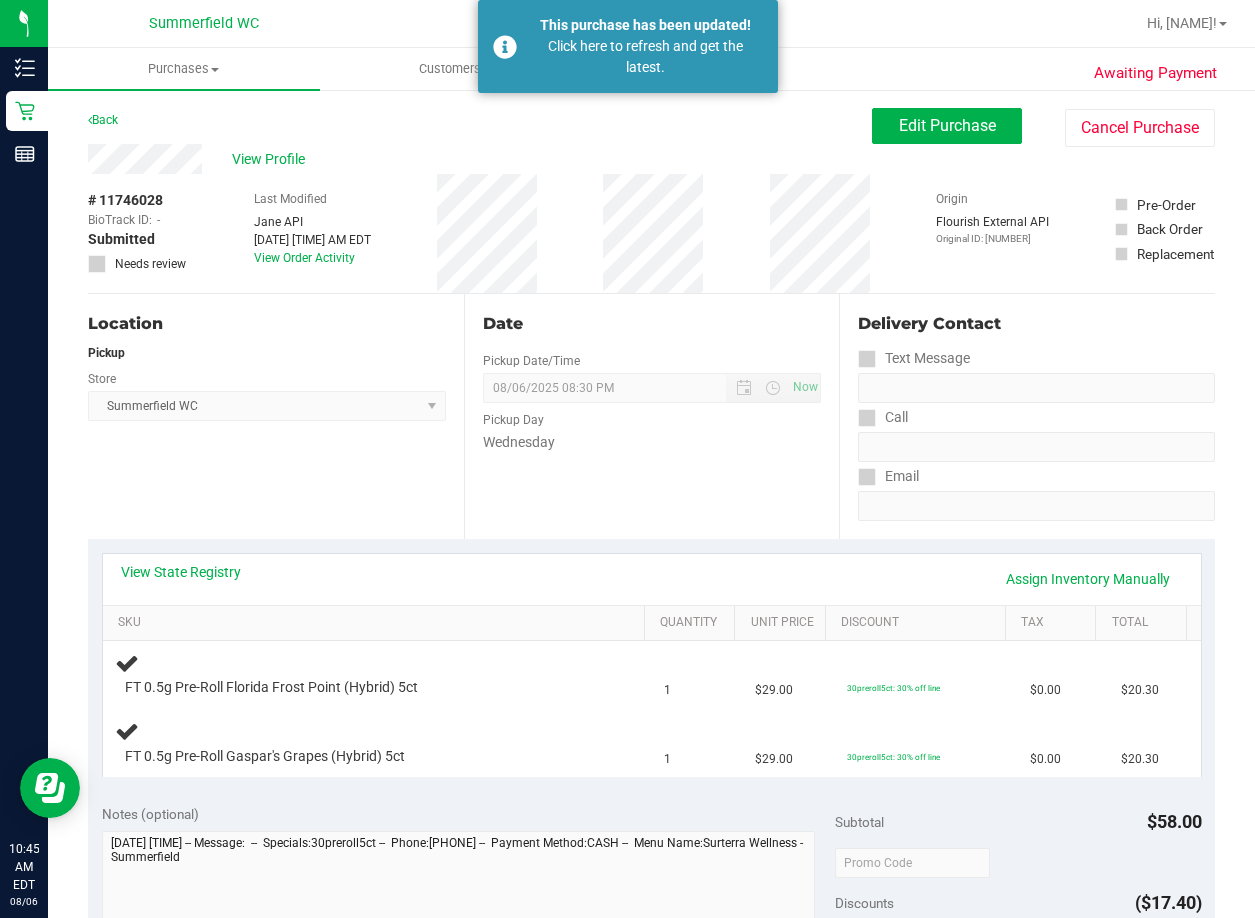 click on "Date
Pickup Date/Time
08/06/2025
Now
08/06/2025 08:30 PM
Now
Pickup Day
Wednesday" at bounding box center [652, 416] 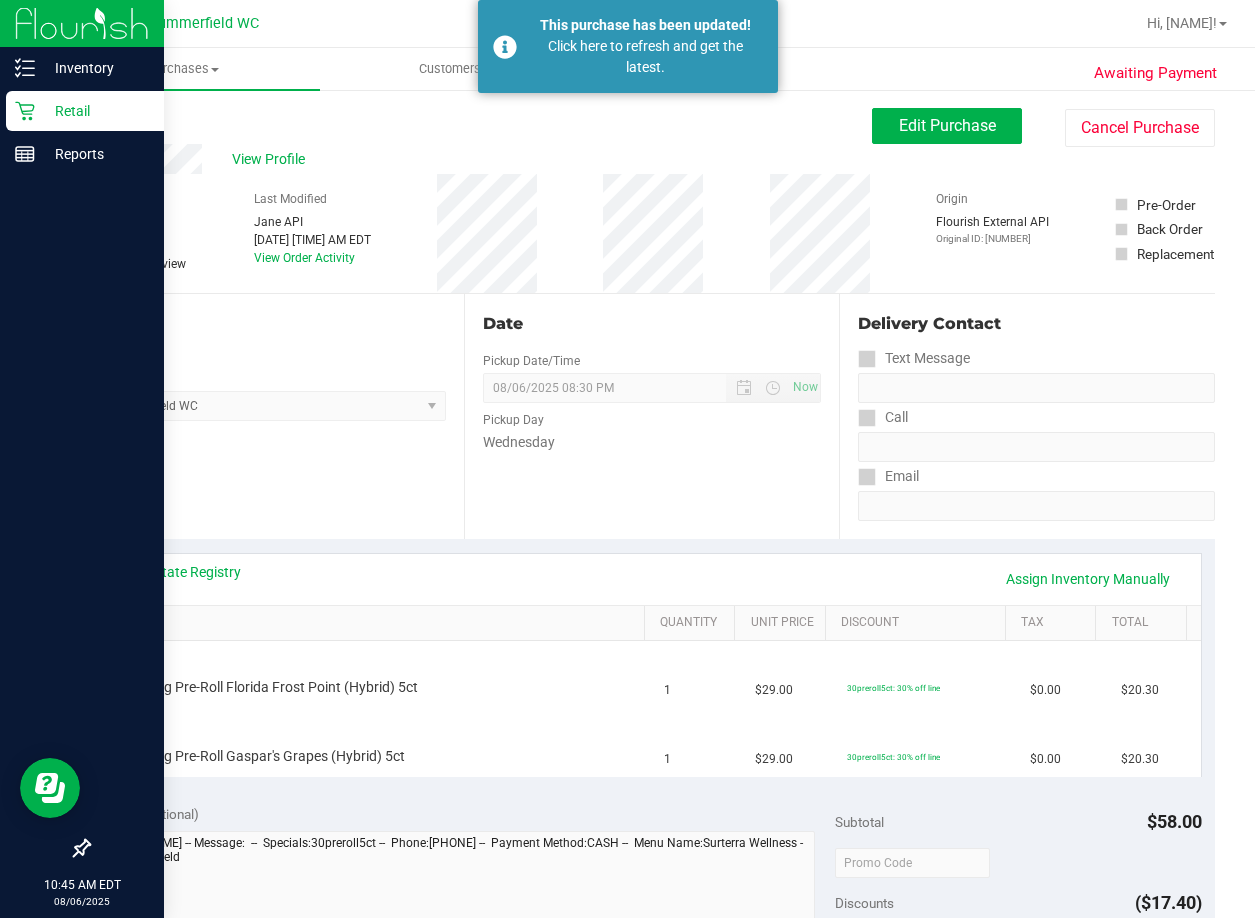 click on "Retail" at bounding box center [95, 111] 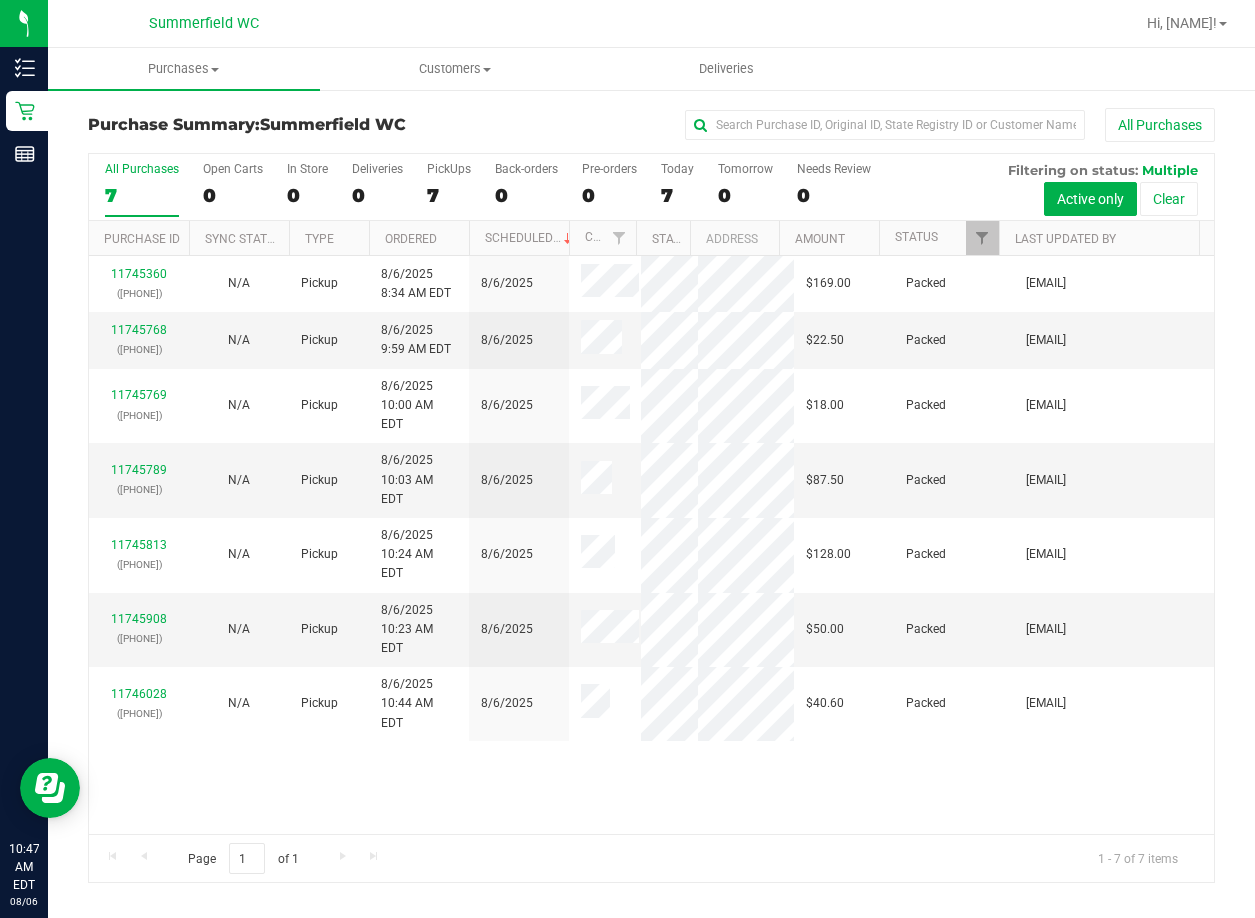click on "All Purchases" at bounding box center [839, 125] 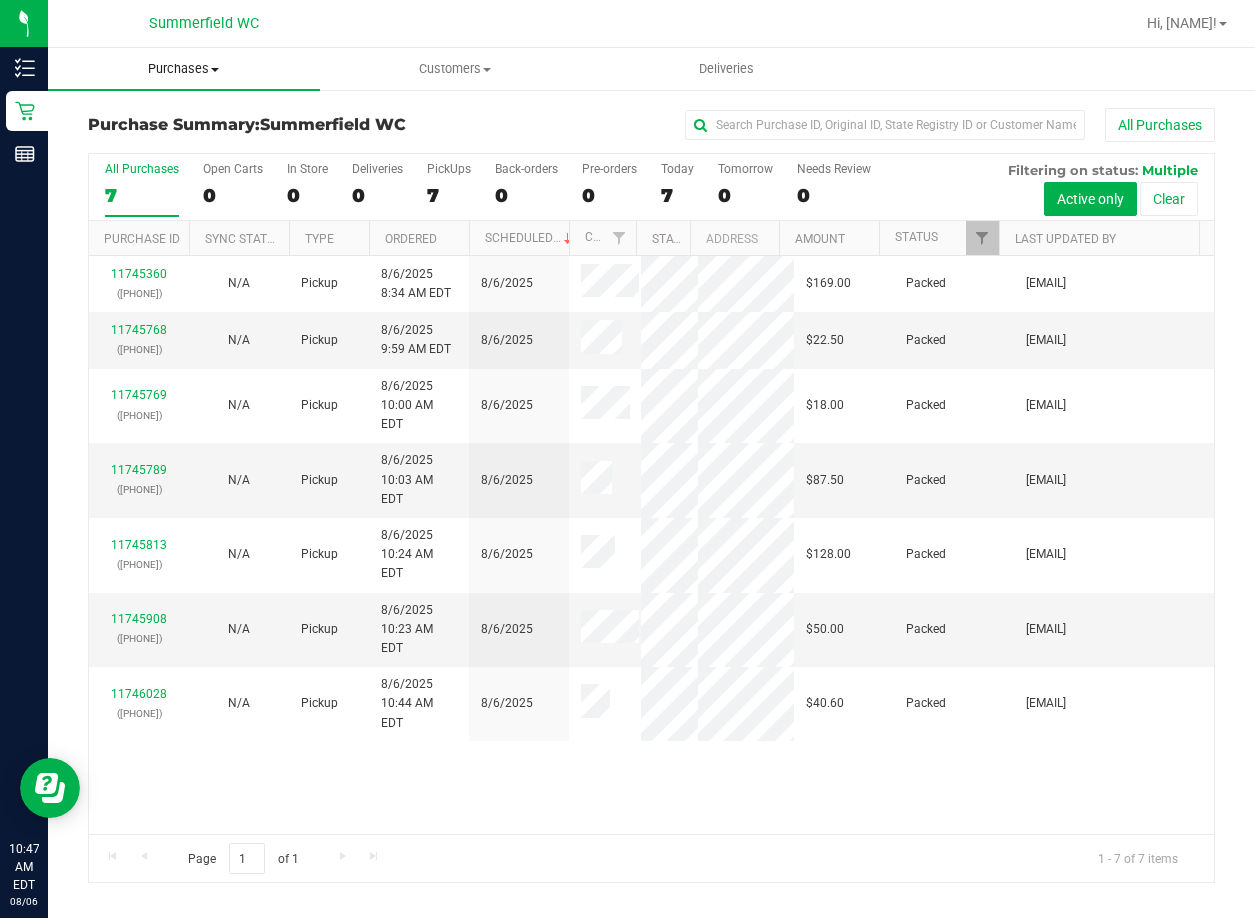 click on "Purchases" at bounding box center (184, 69) 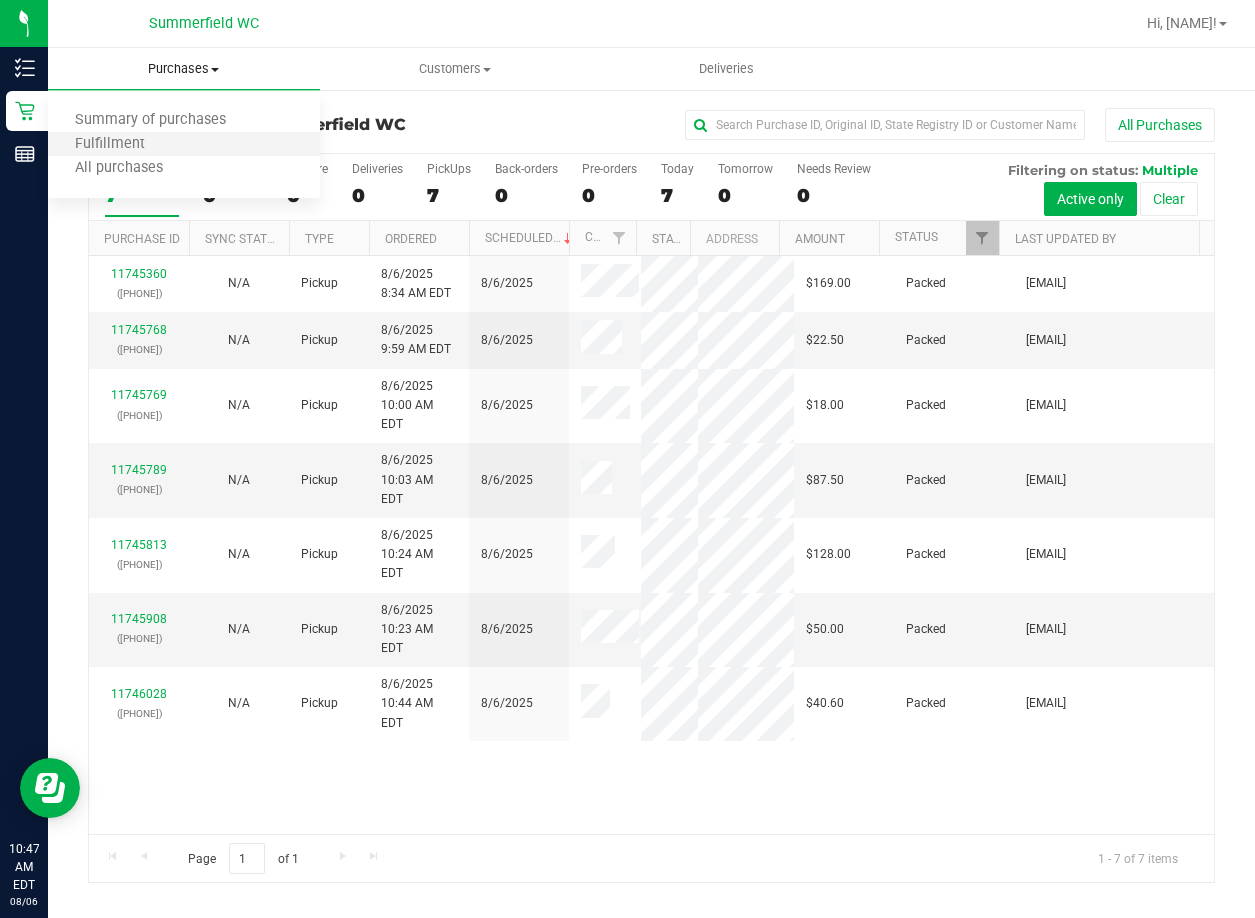 click on "Fulfillment" at bounding box center [184, 145] 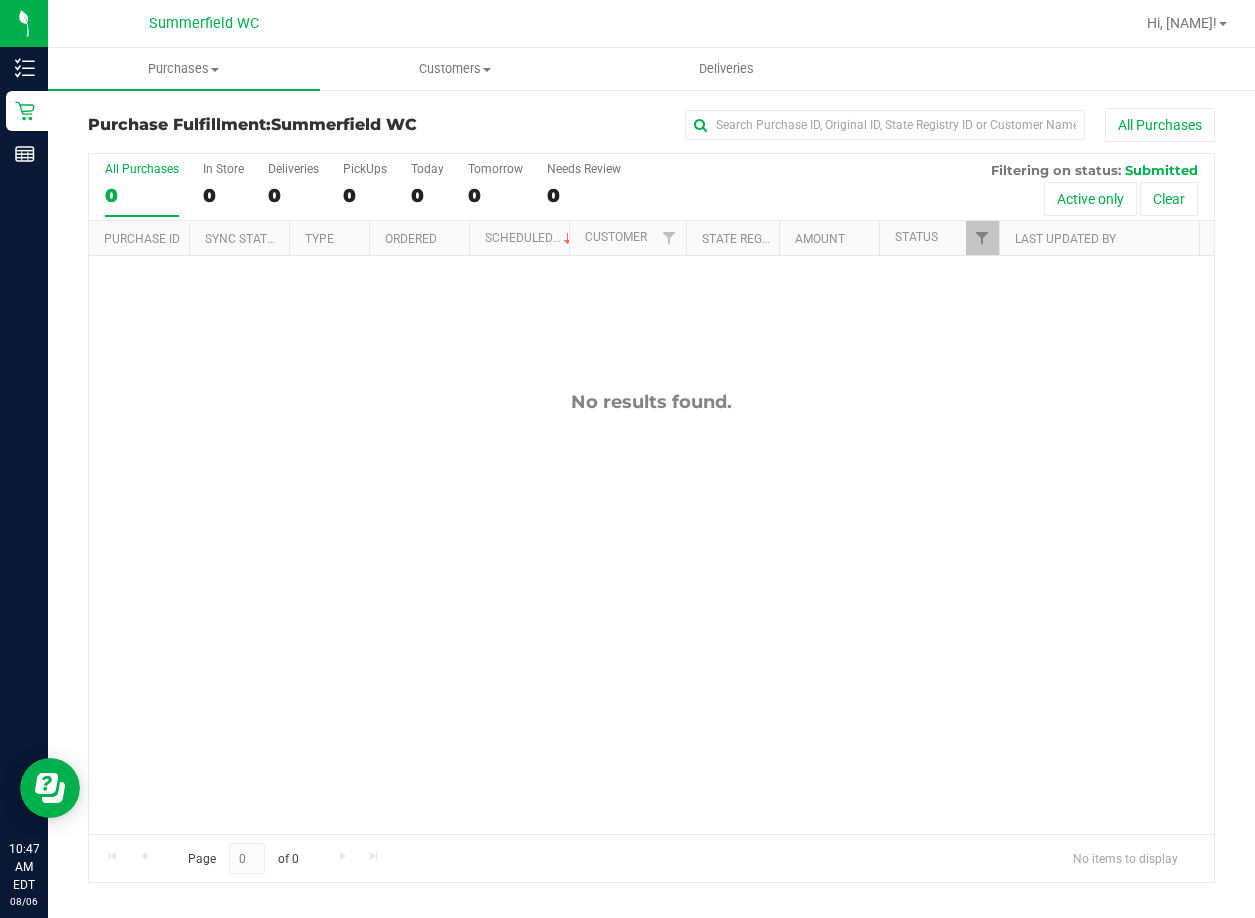 click on "No results found." at bounding box center (651, 612) 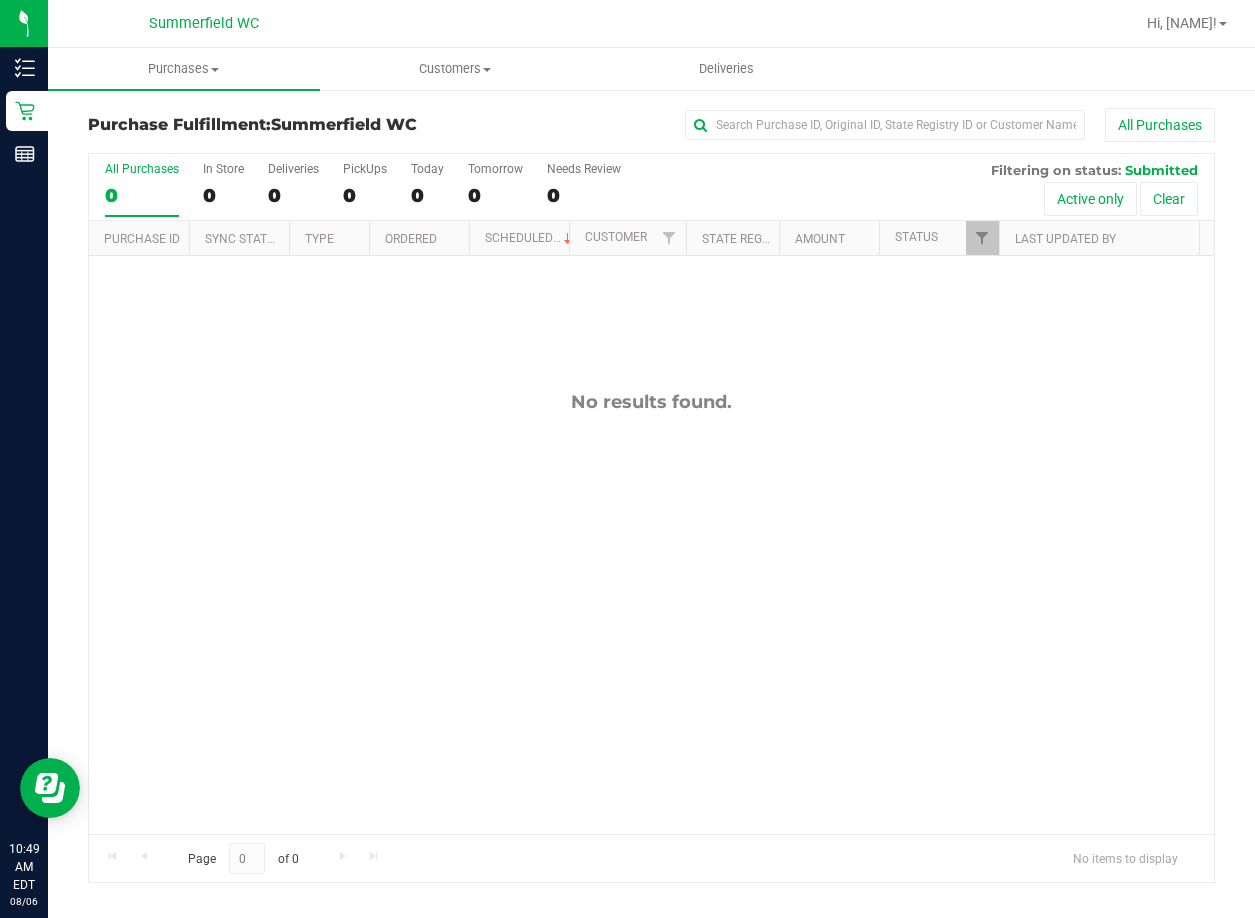 click on "No results found." at bounding box center (651, 612) 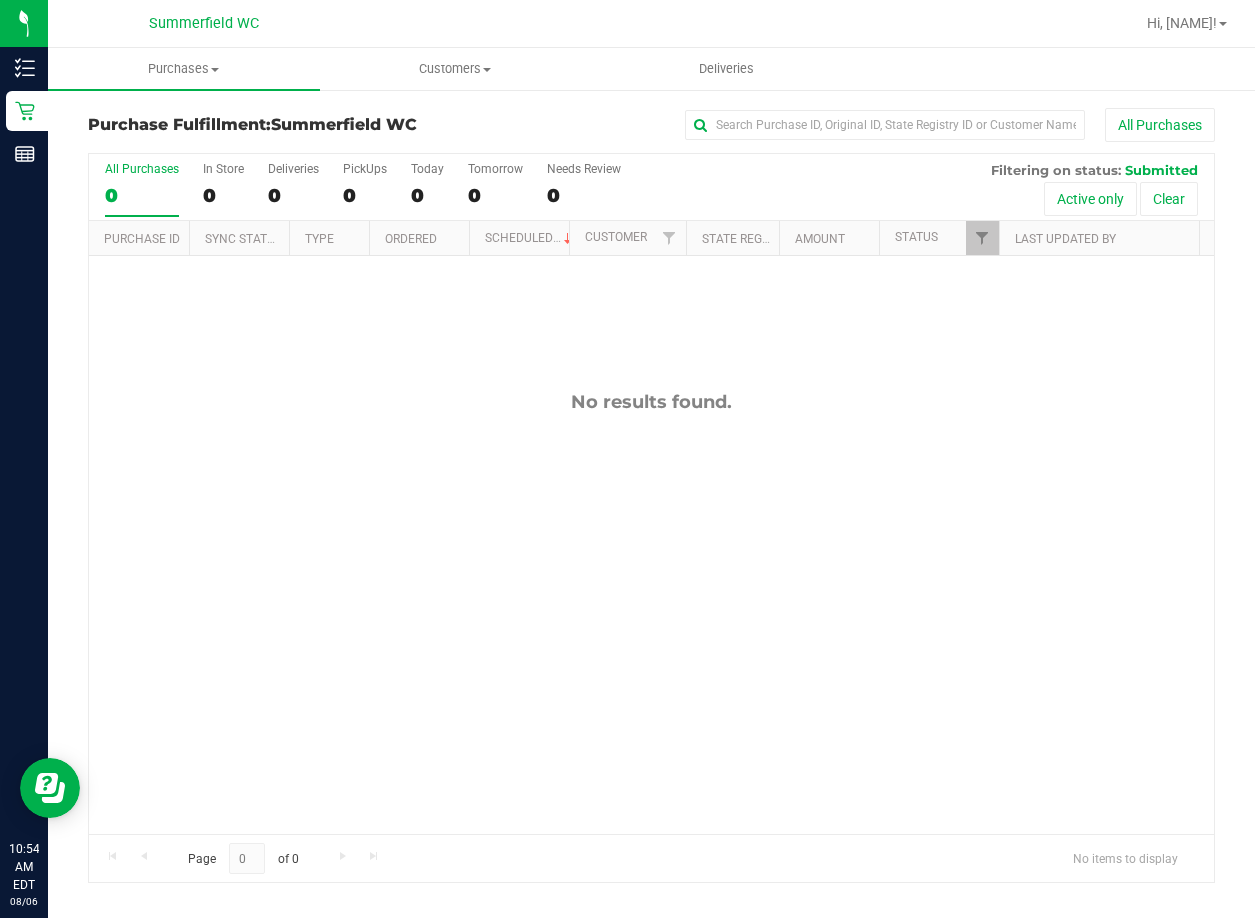 click on "No results found." at bounding box center [651, 612] 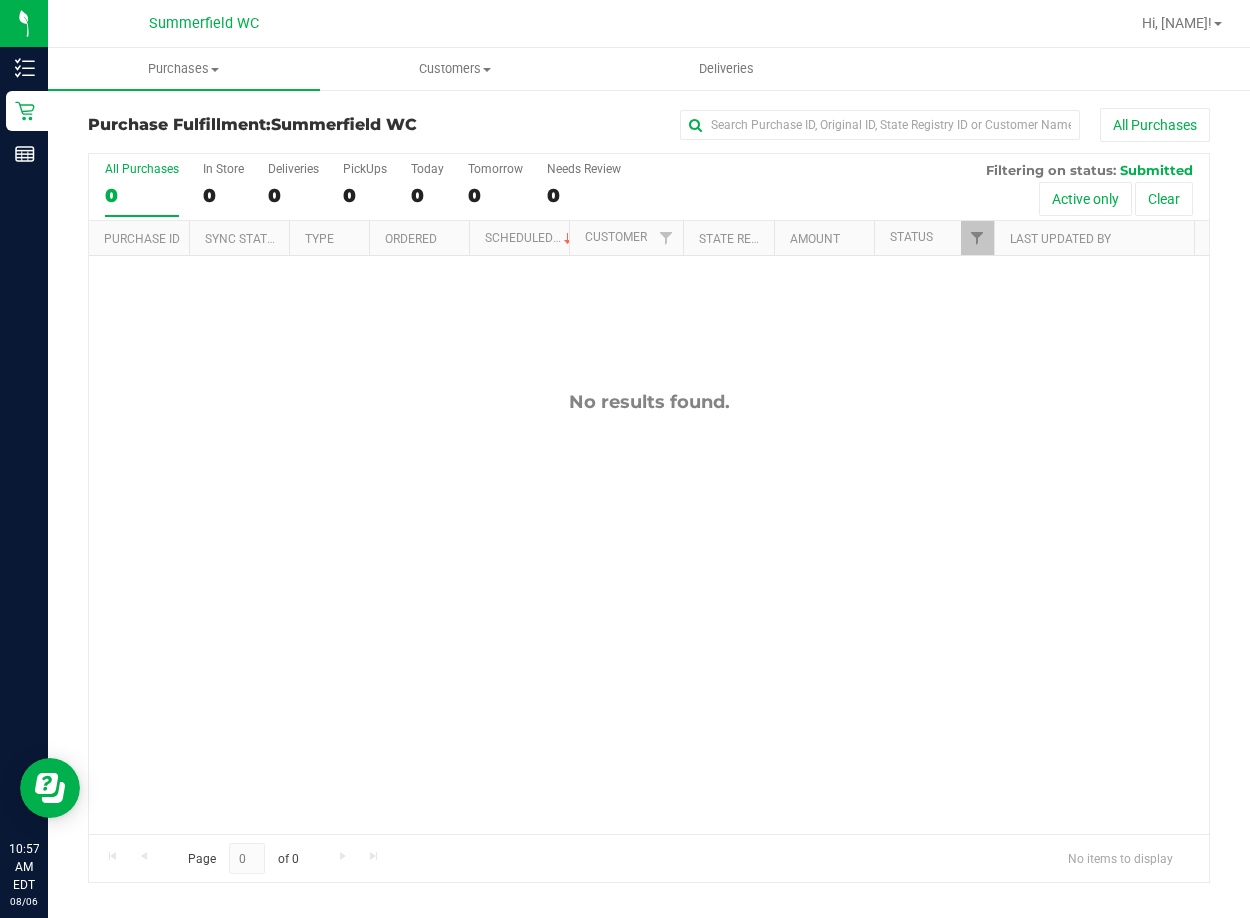 click on "No results found." at bounding box center (649, 612) 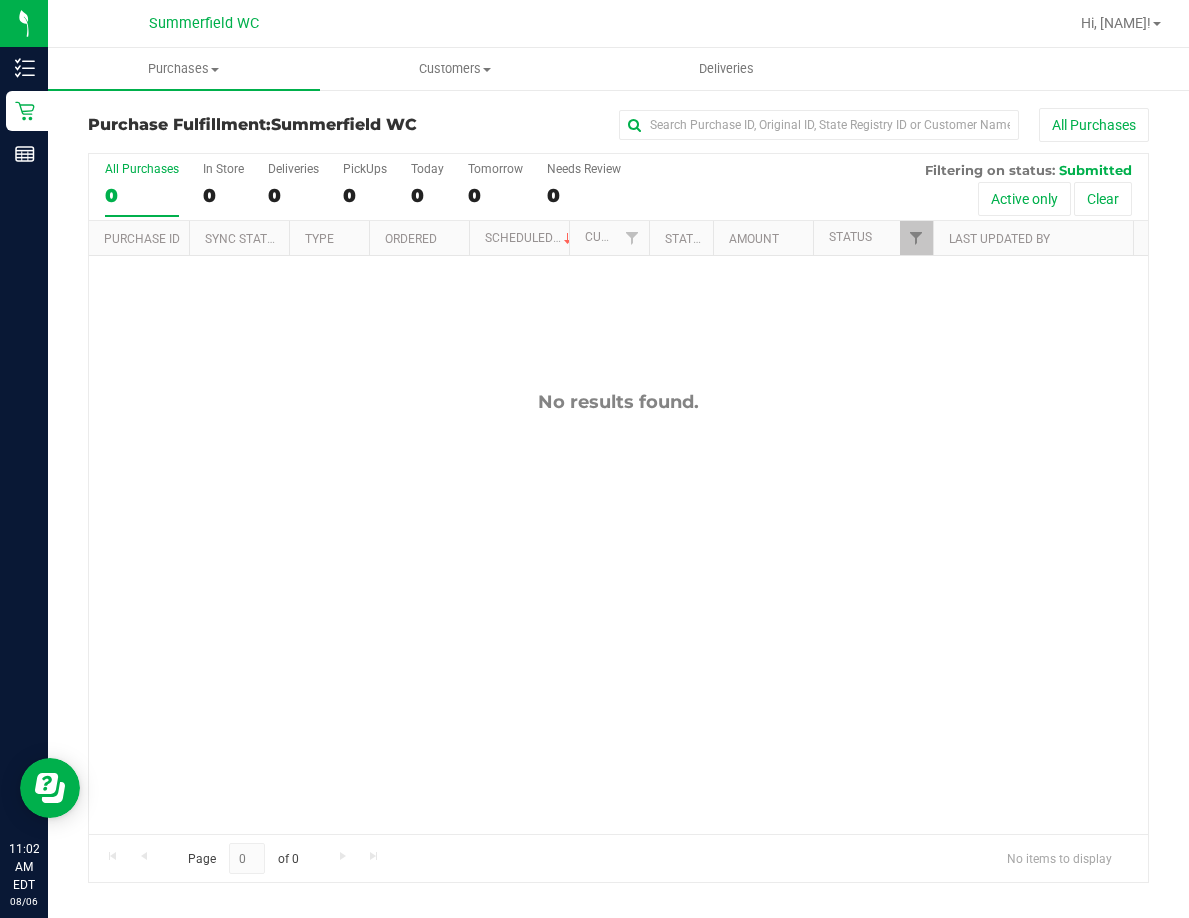 drag, startPoint x: 450, startPoint y: 503, endPoint x: 406, endPoint y: 495, distance: 44.72136 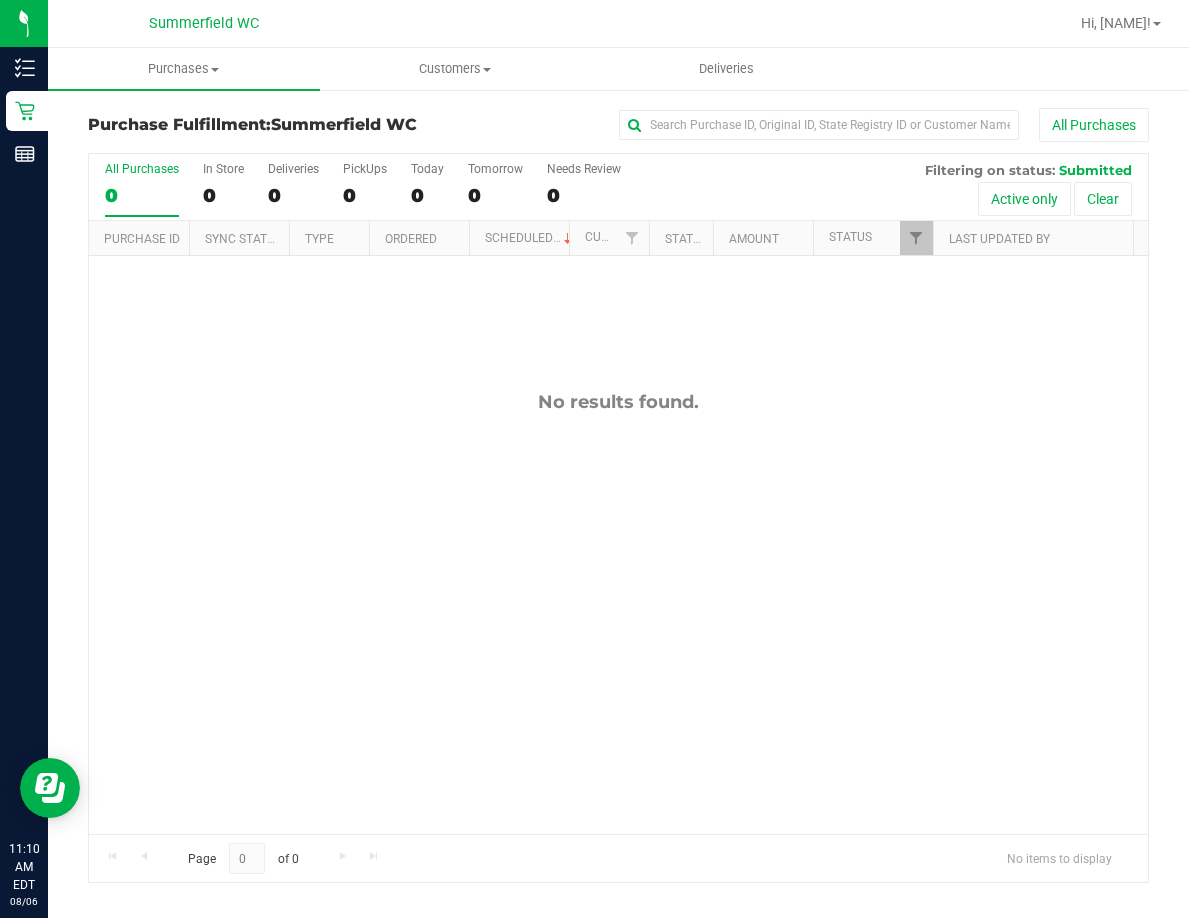 click on "No results found." at bounding box center (618, 612) 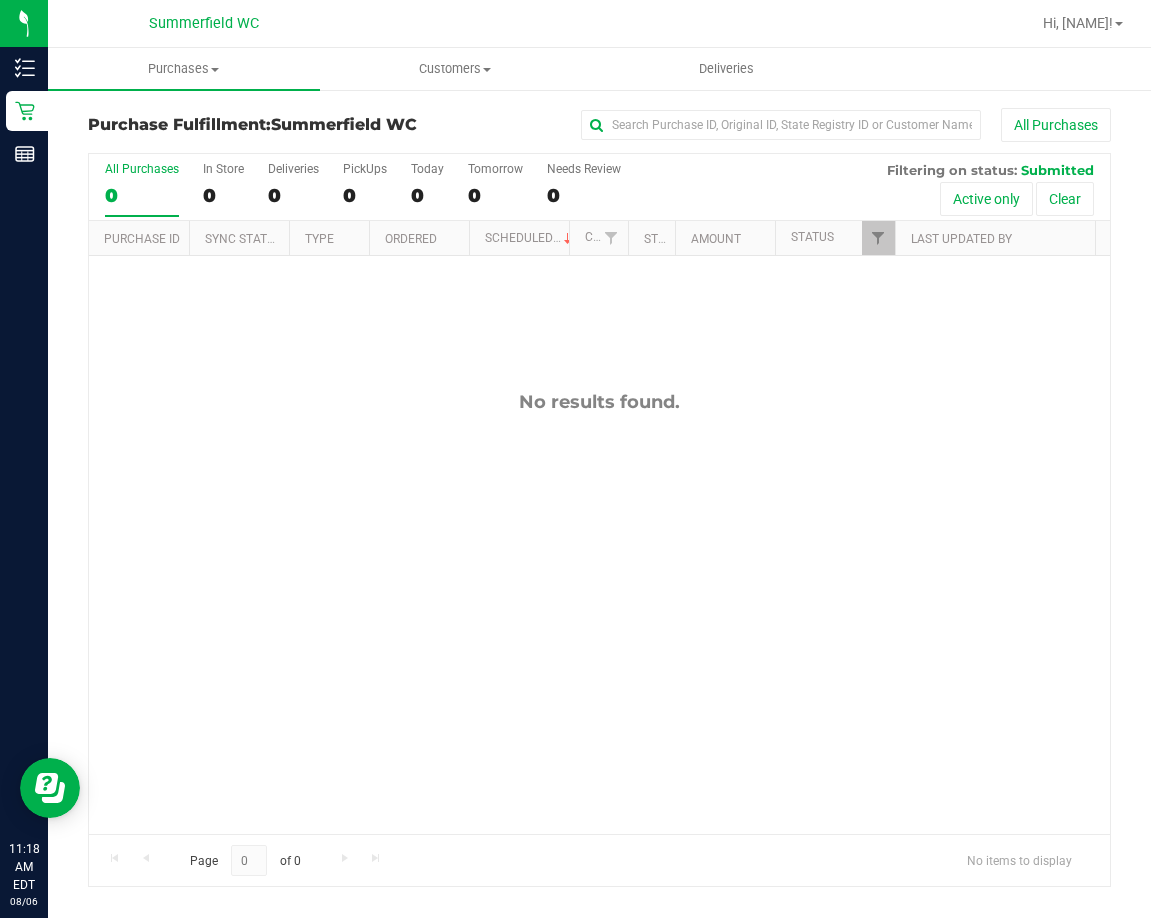 click on "No results found." at bounding box center (599, 612) 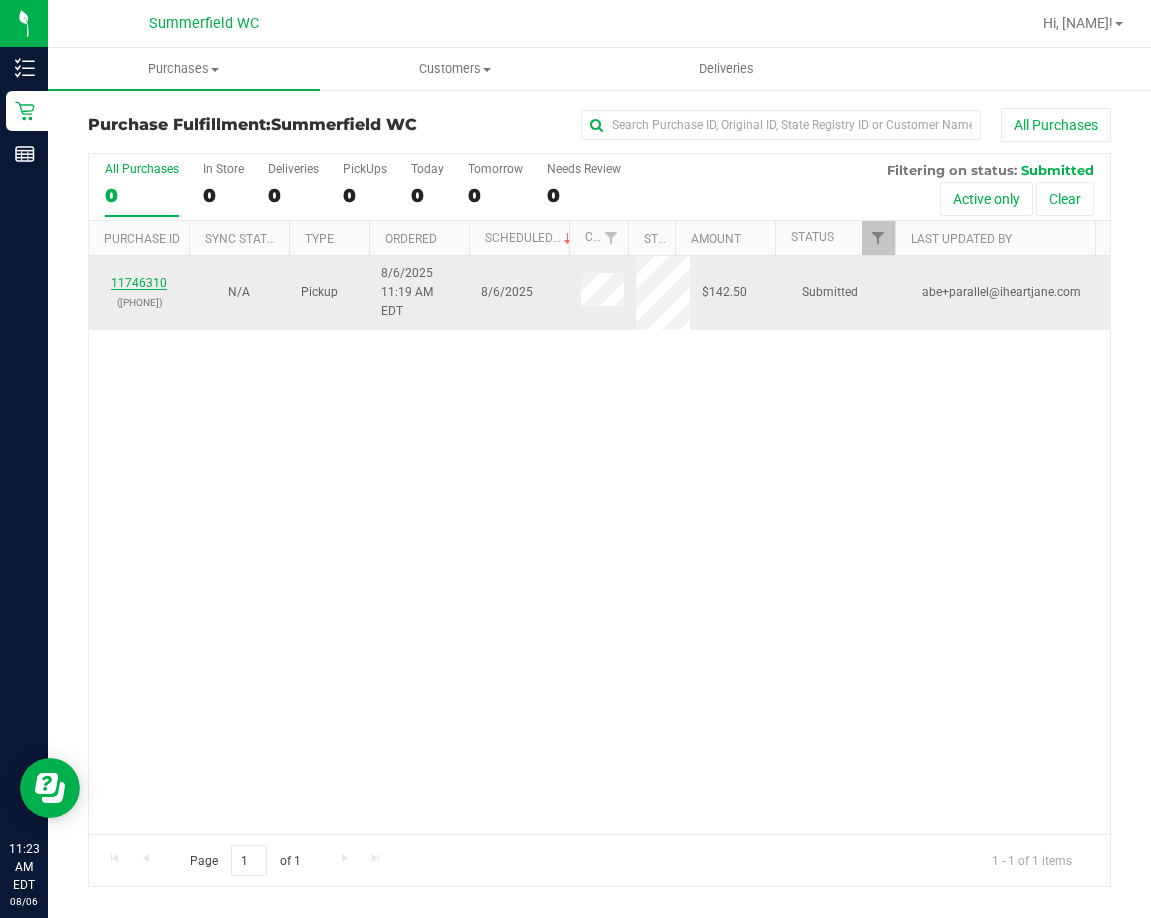 click on "11746310" at bounding box center [139, 283] 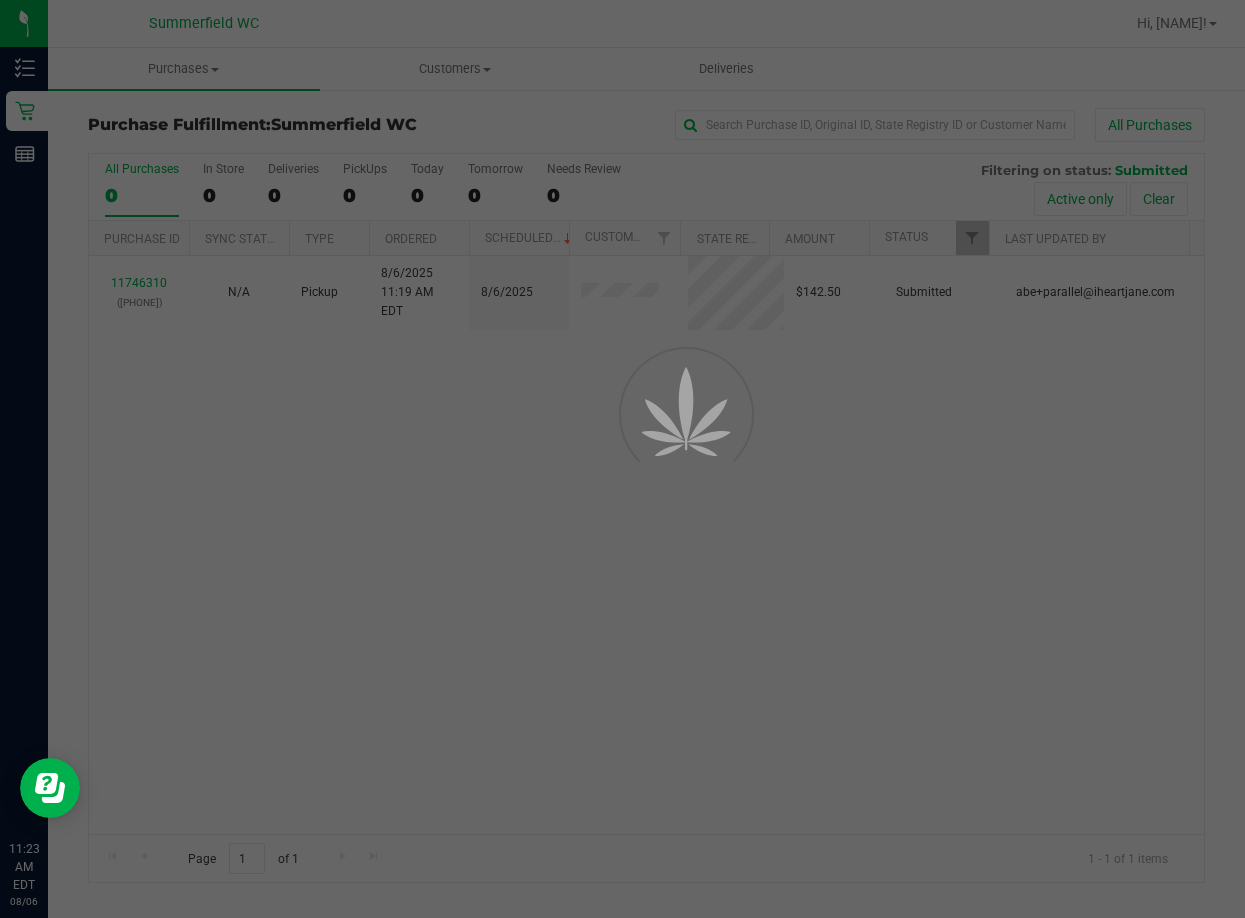 click at bounding box center [622, 459] 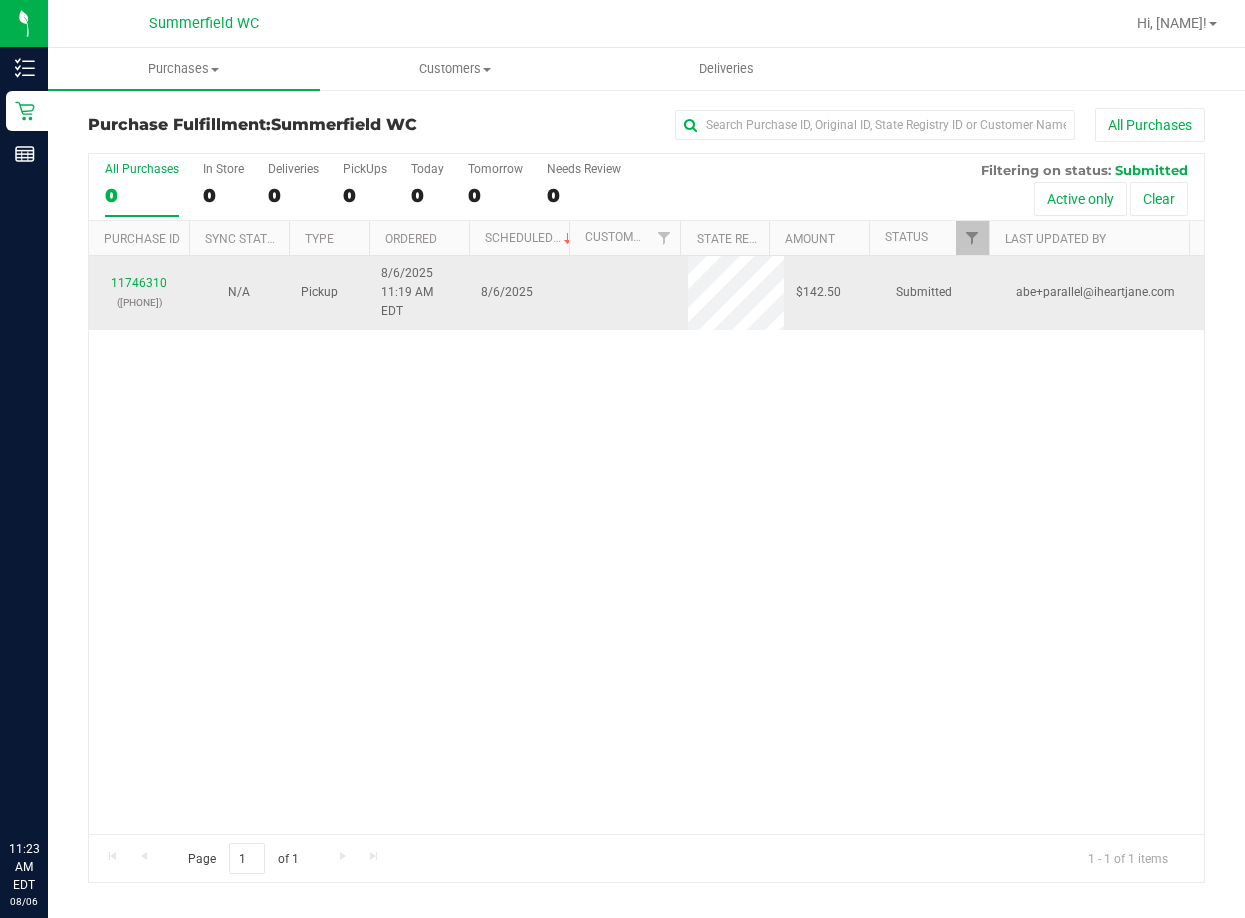 scroll, scrollTop: 0, scrollLeft: 0, axis: both 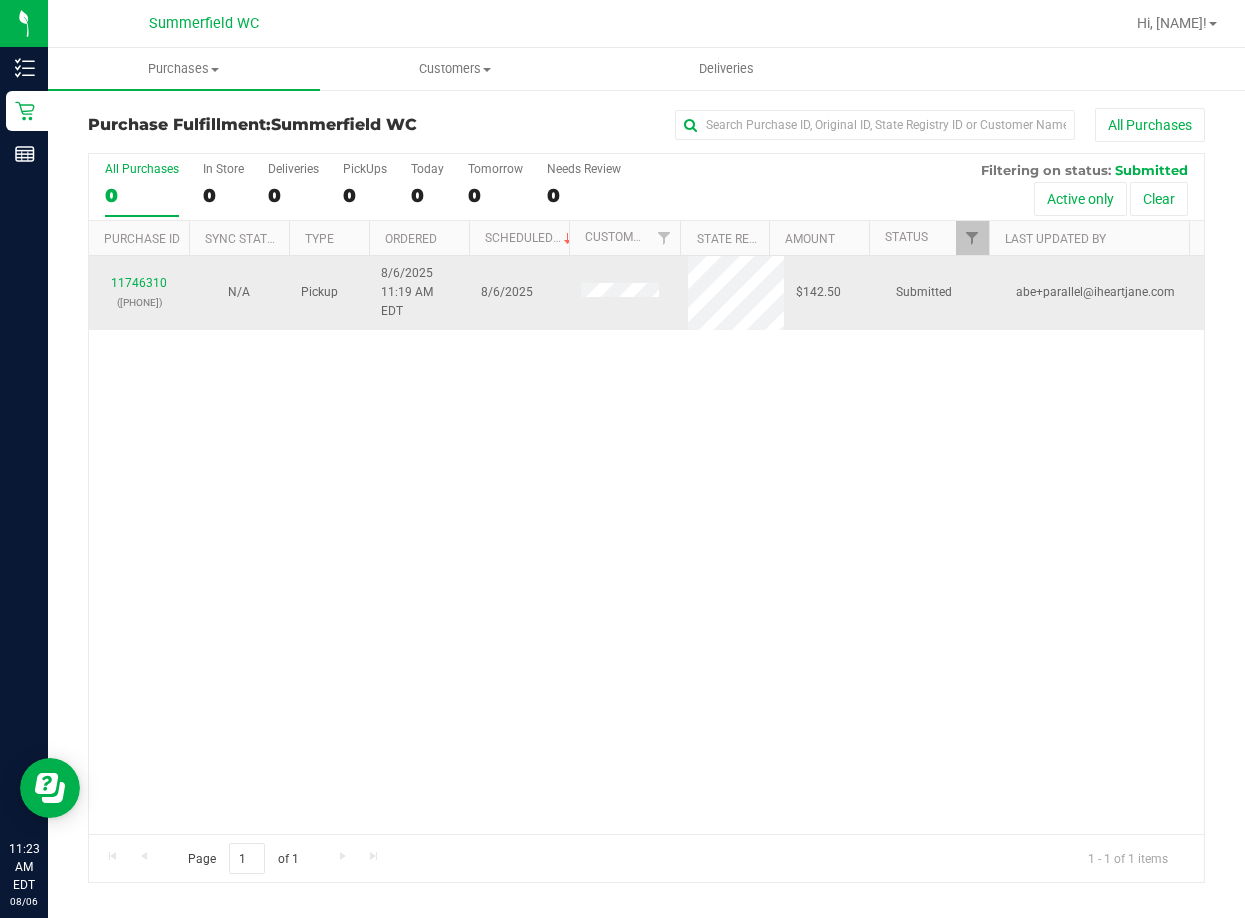 click on "11746310
(313451471)" at bounding box center [139, 293] 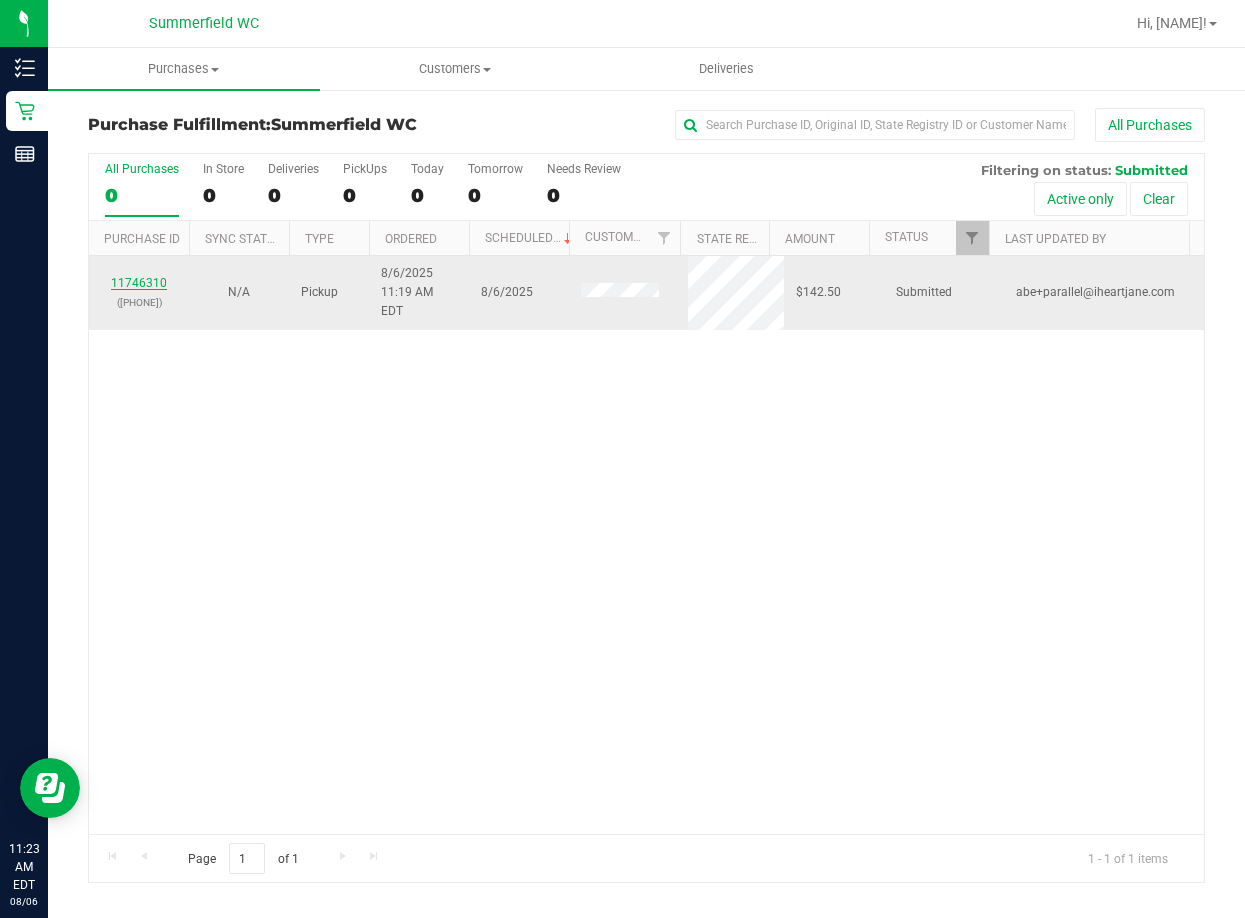 click on "11746310" at bounding box center [139, 283] 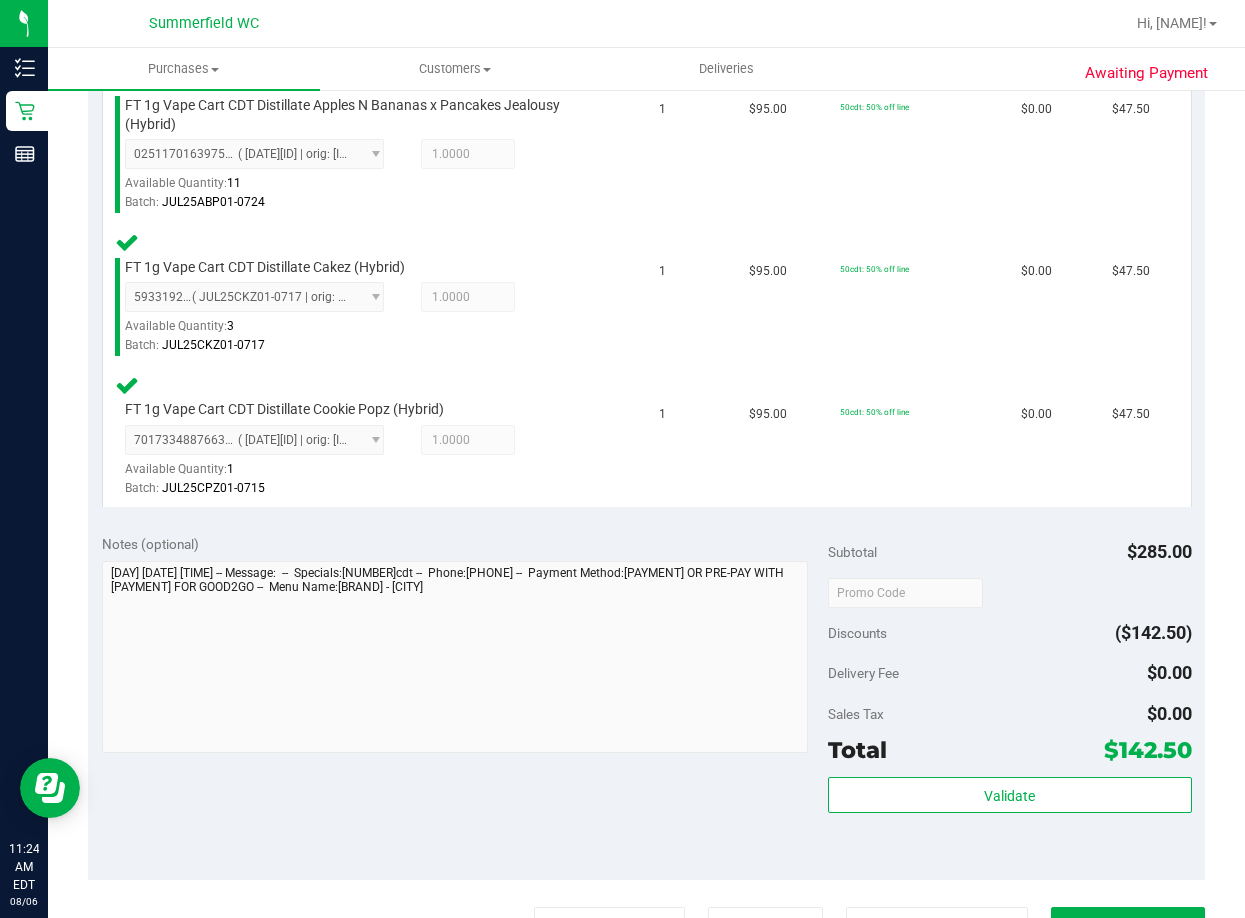 scroll, scrollTop: 600, scrollLeft: 0, axis: vertical 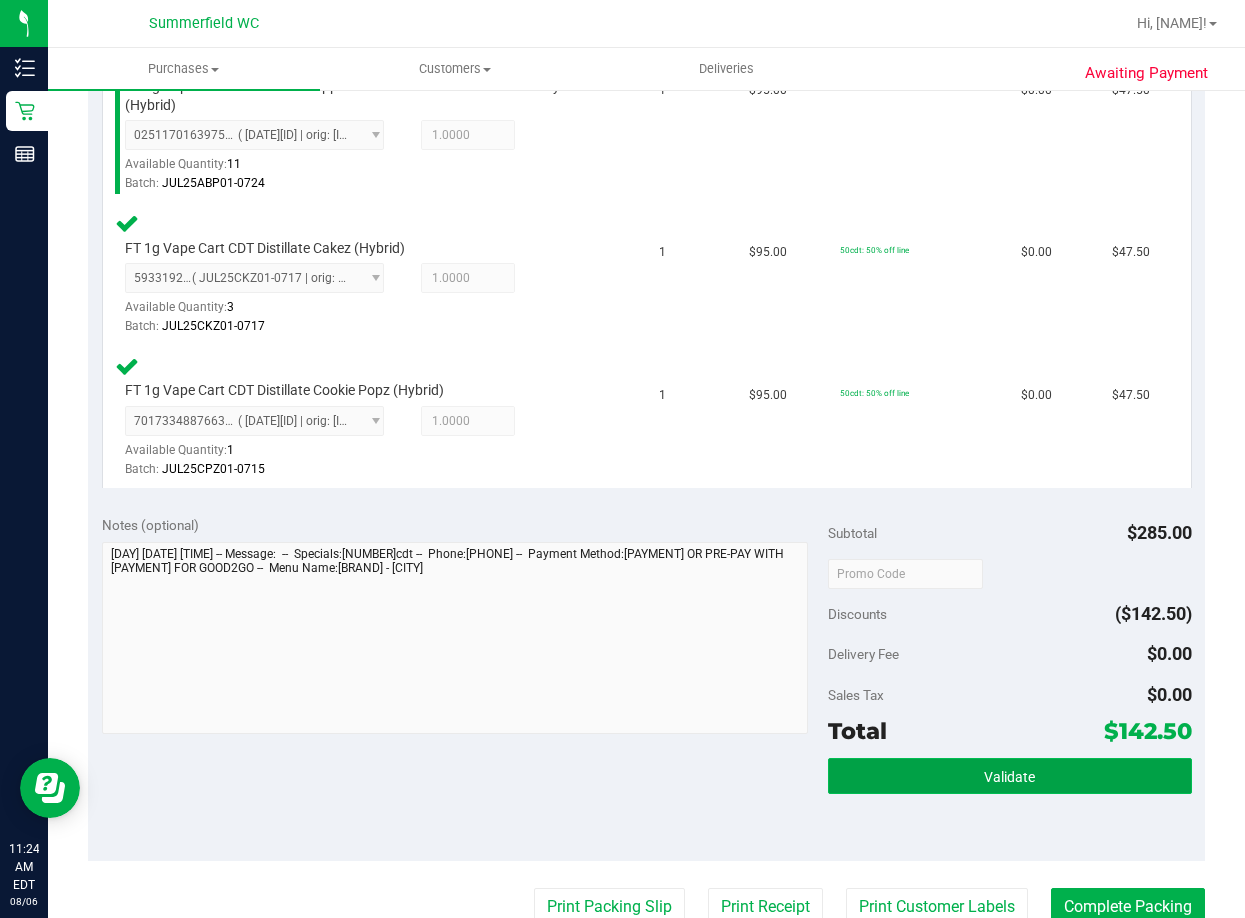click on "Validate" at bounding box center (1009, 776) 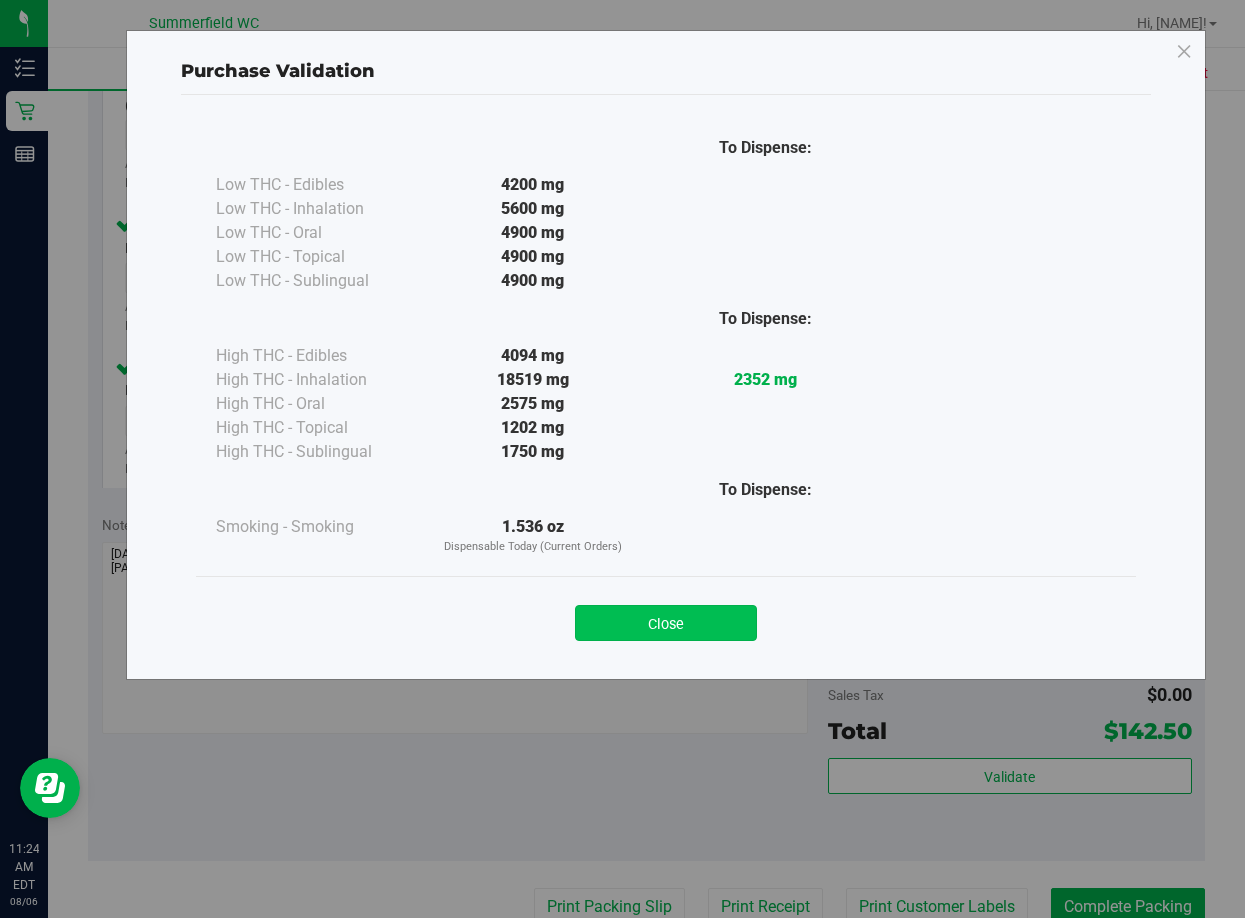 click on "Close" at bounding box center [666, 623] 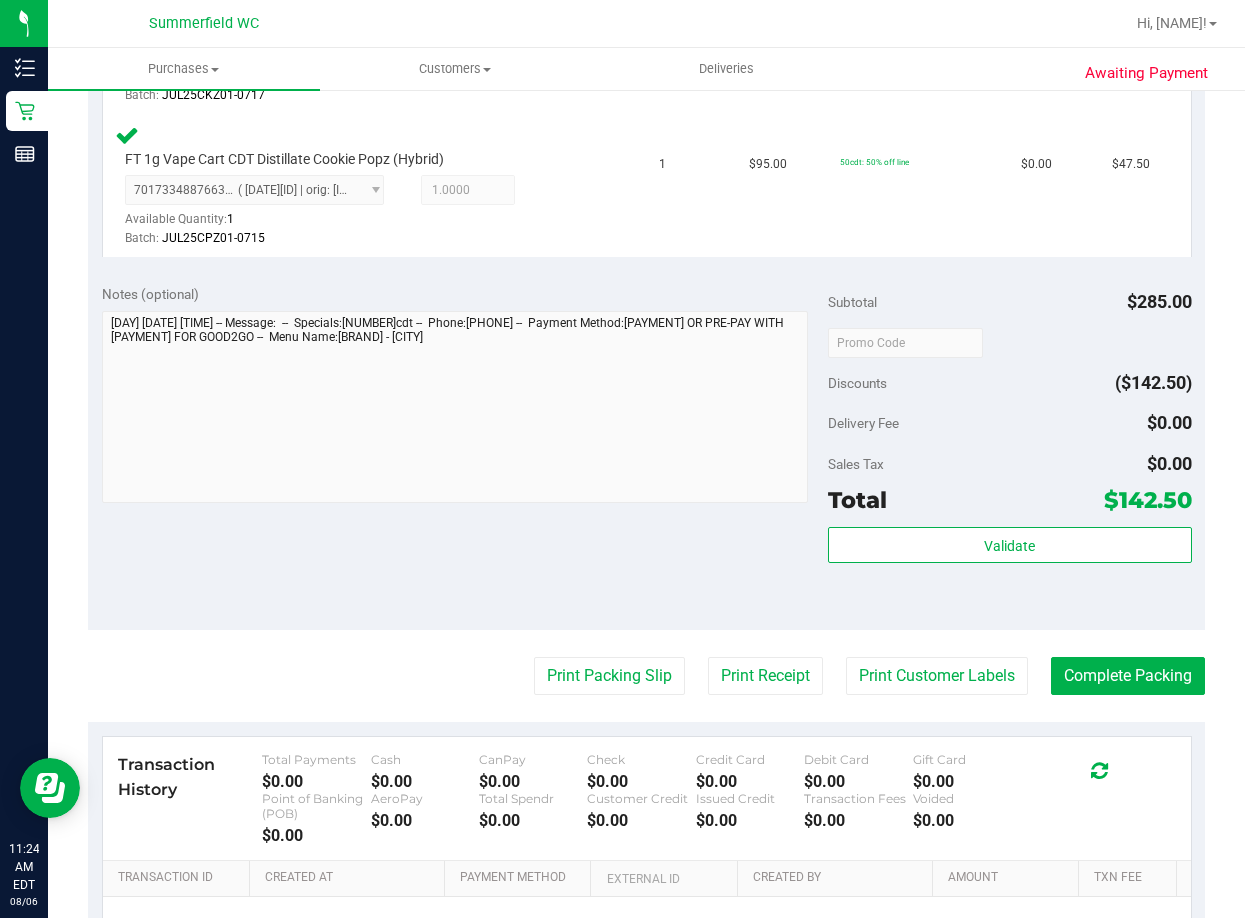 scroll, scrollTop: 900, scrollLeft: 0, axis: vertical 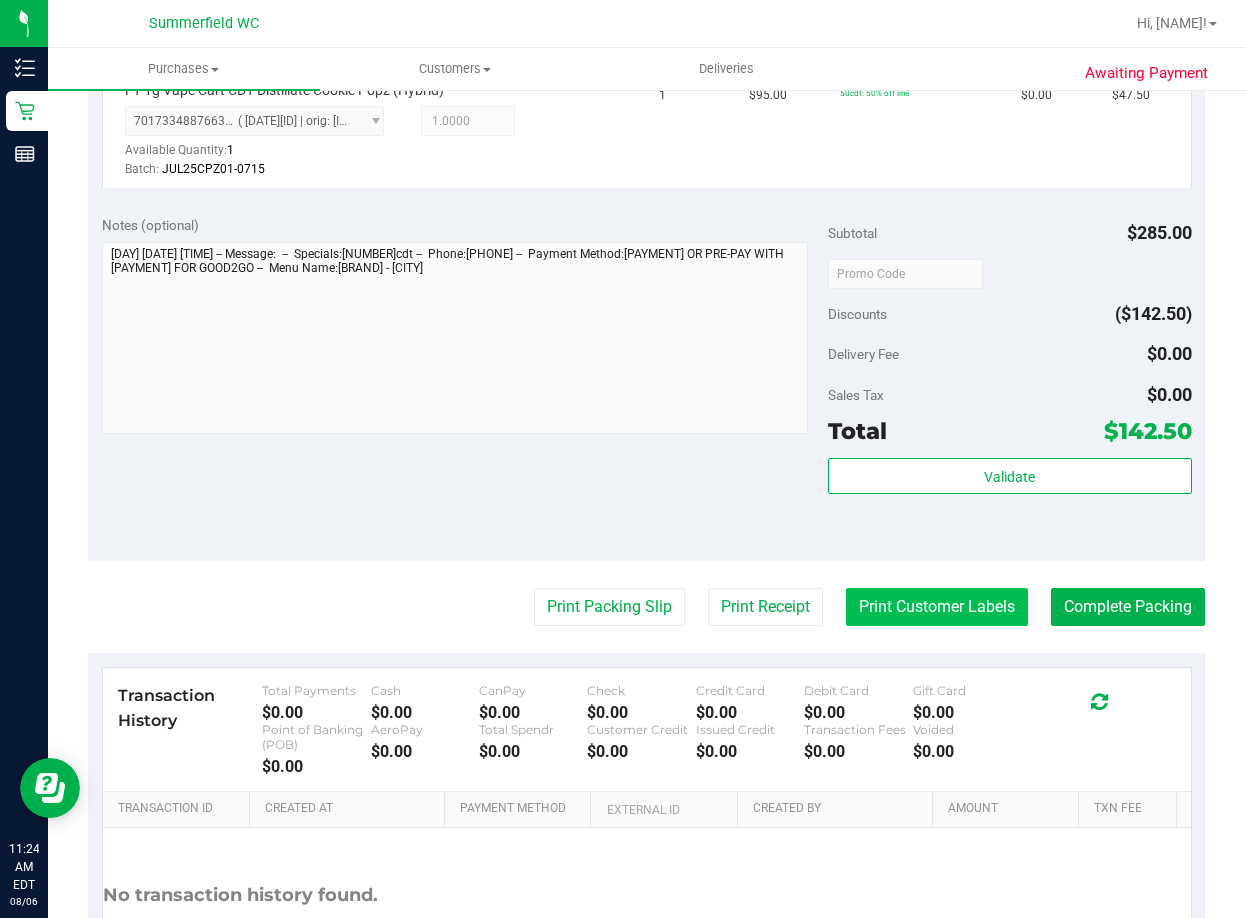 click on "Print Customer Labels" at bounding box center [937, 607] 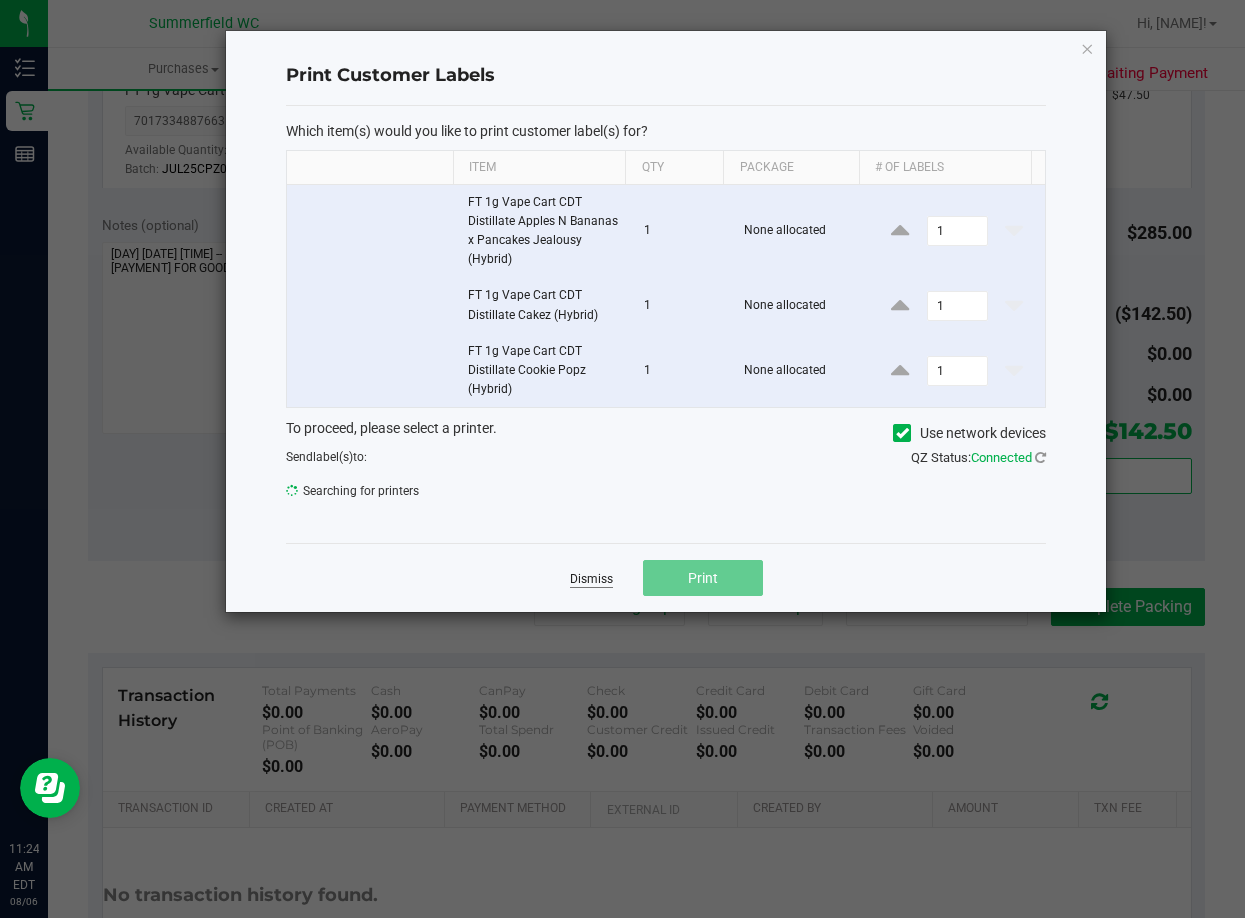 click on "Dismiss" 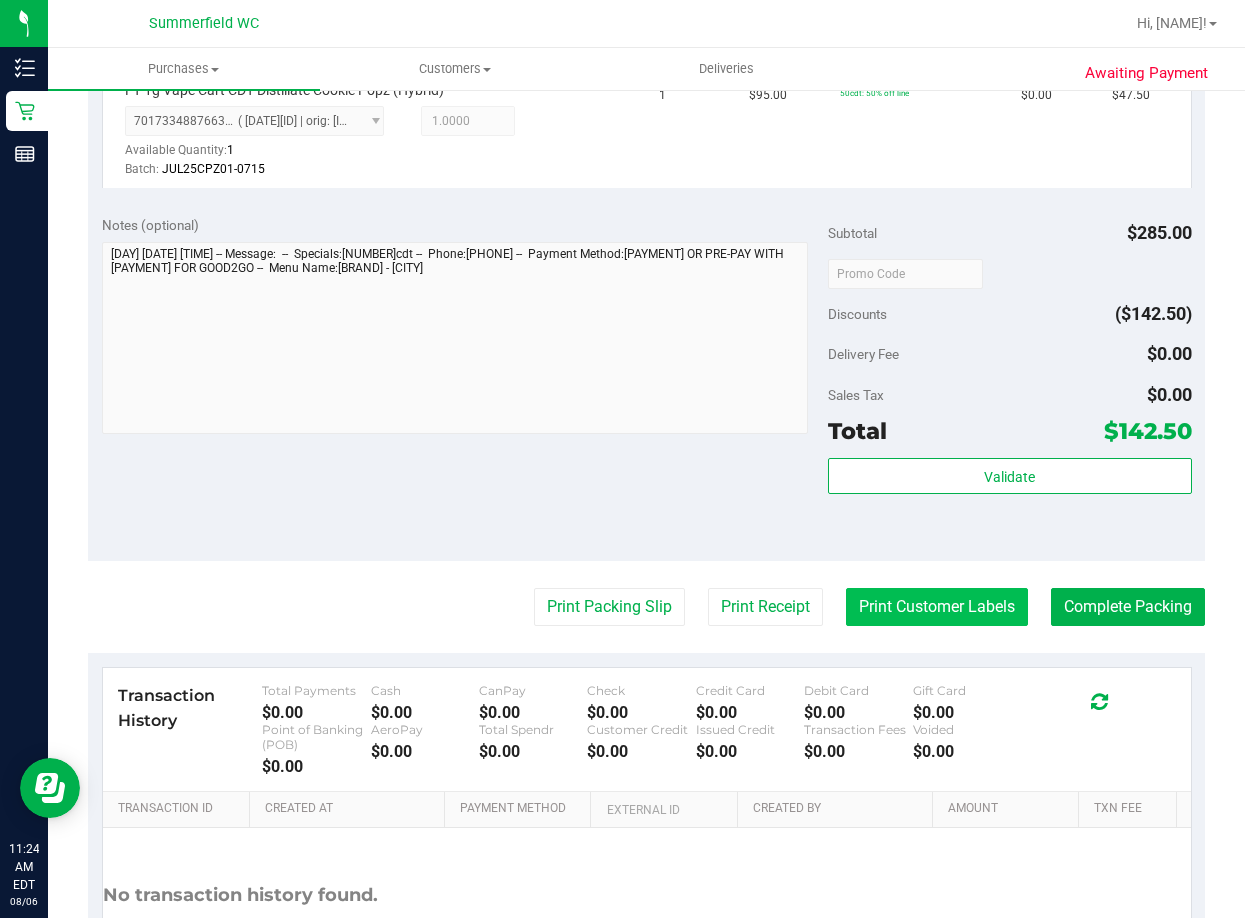 click on "Print Customer Labels" at bounding box center [937, 607] 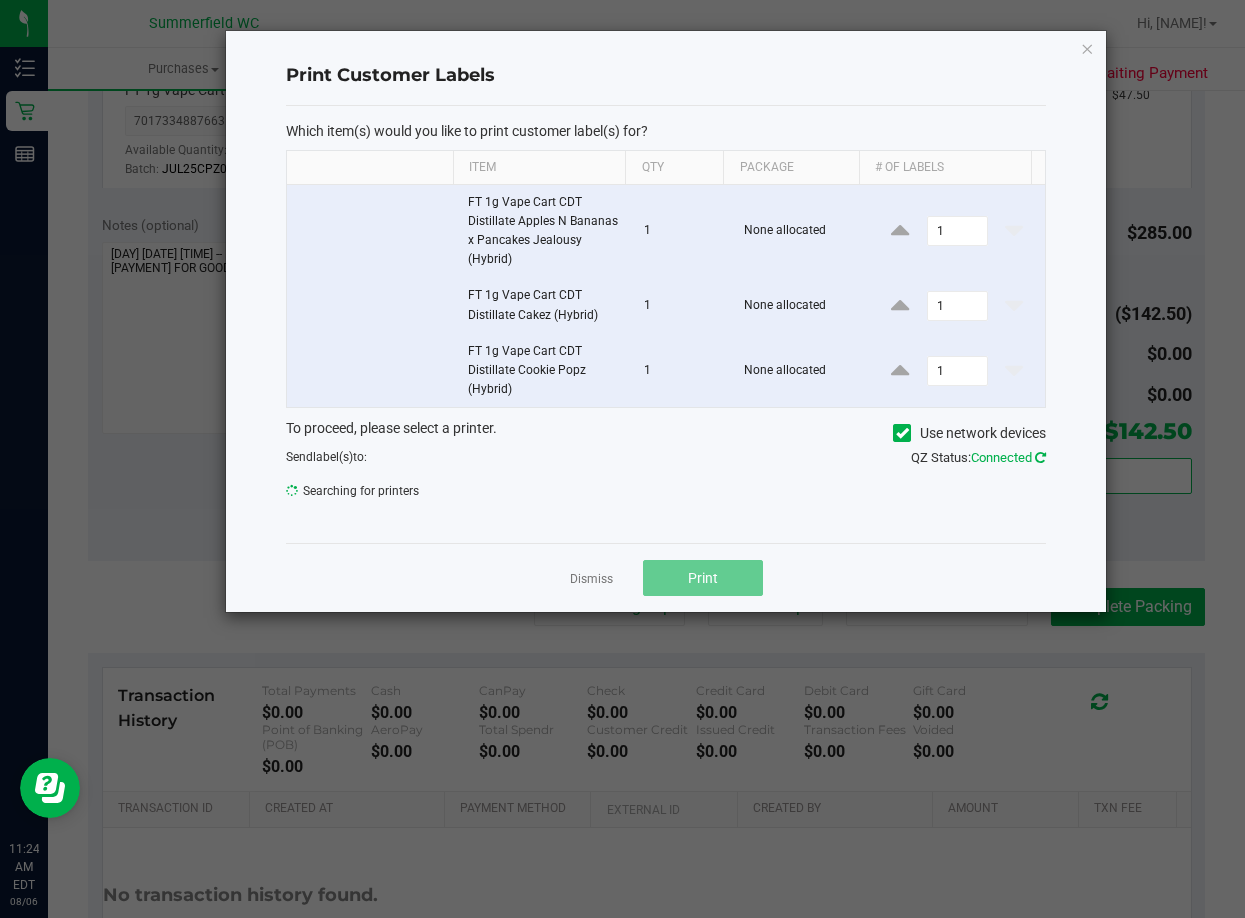 click 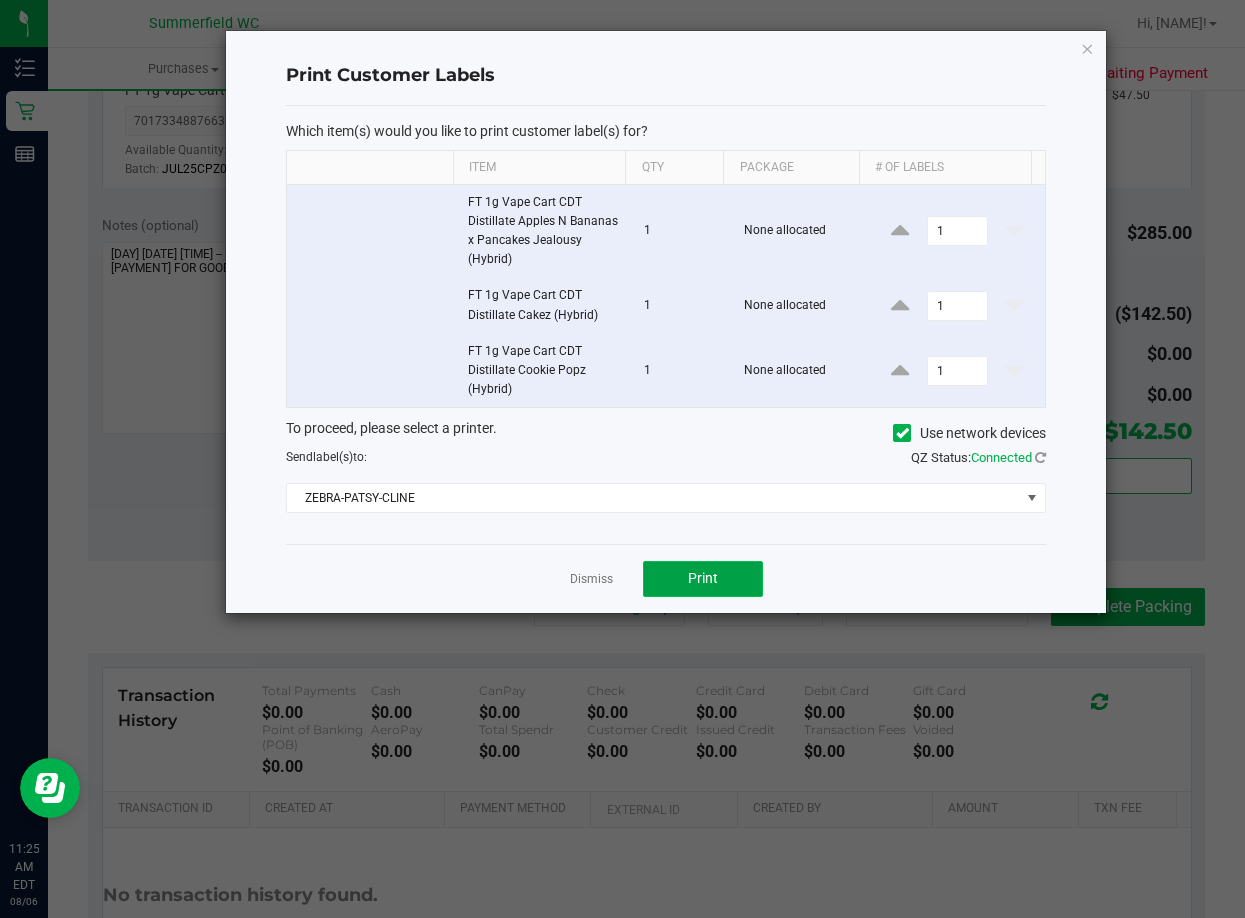 click on "Print" 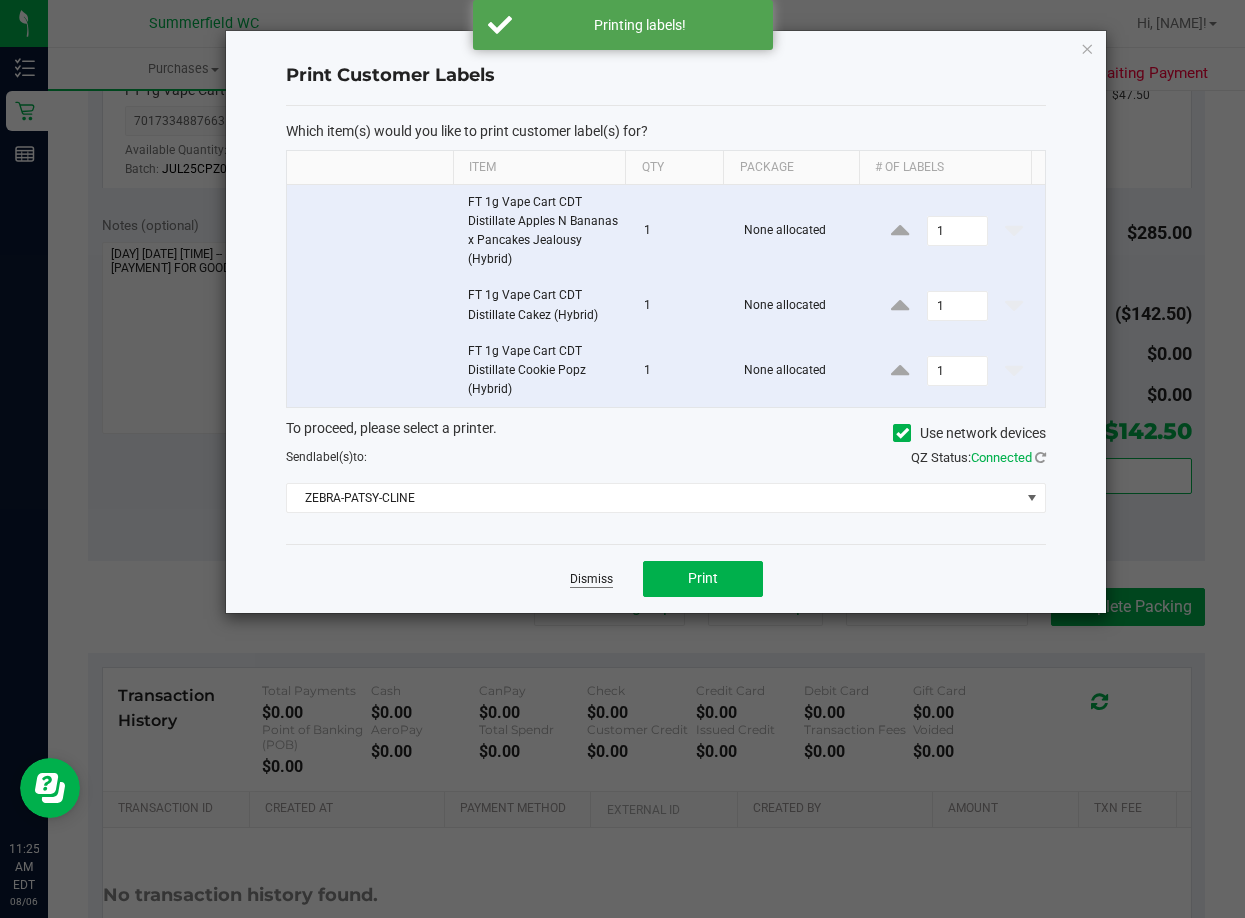click on "Dismiss" 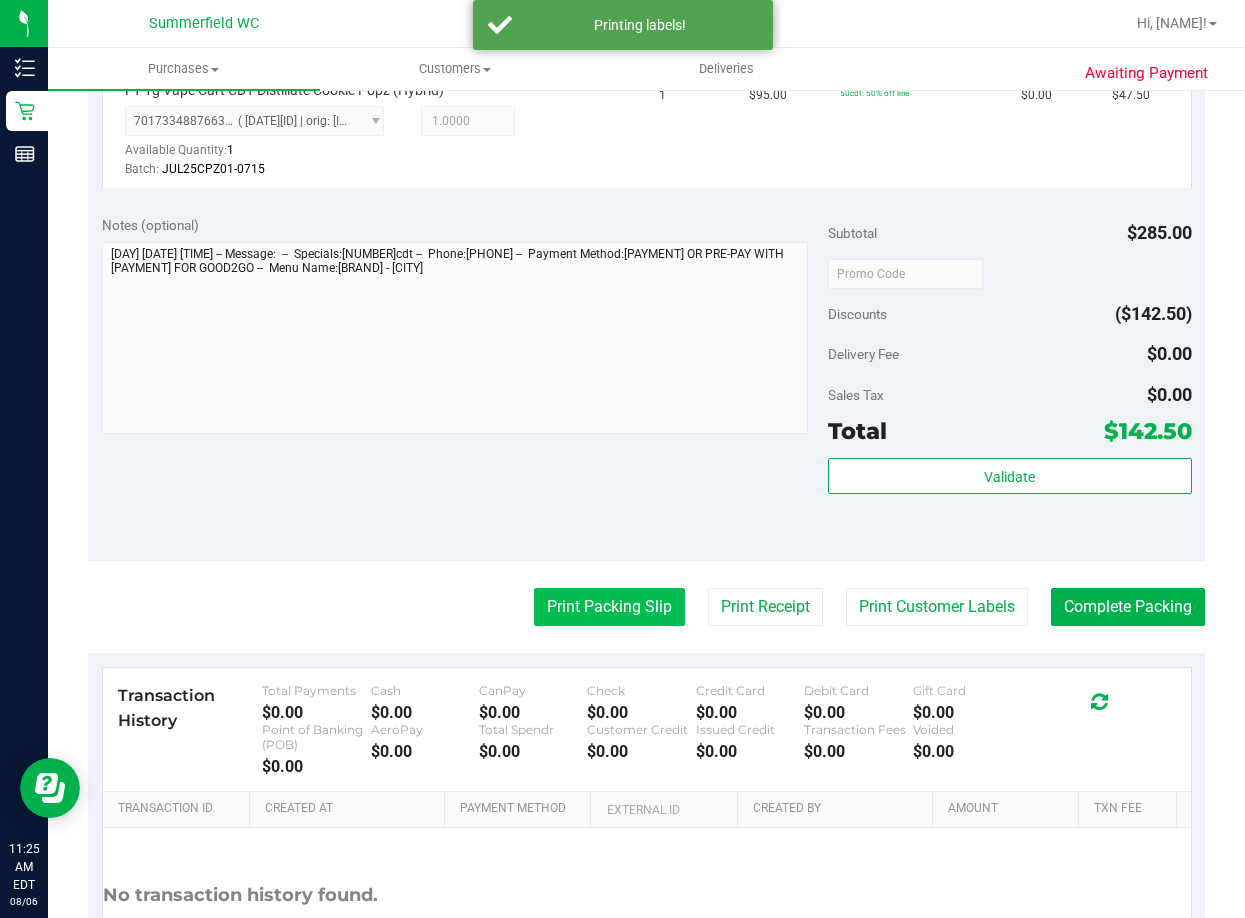 click on "Print Packing Slip" at bounding box center (609, 607) 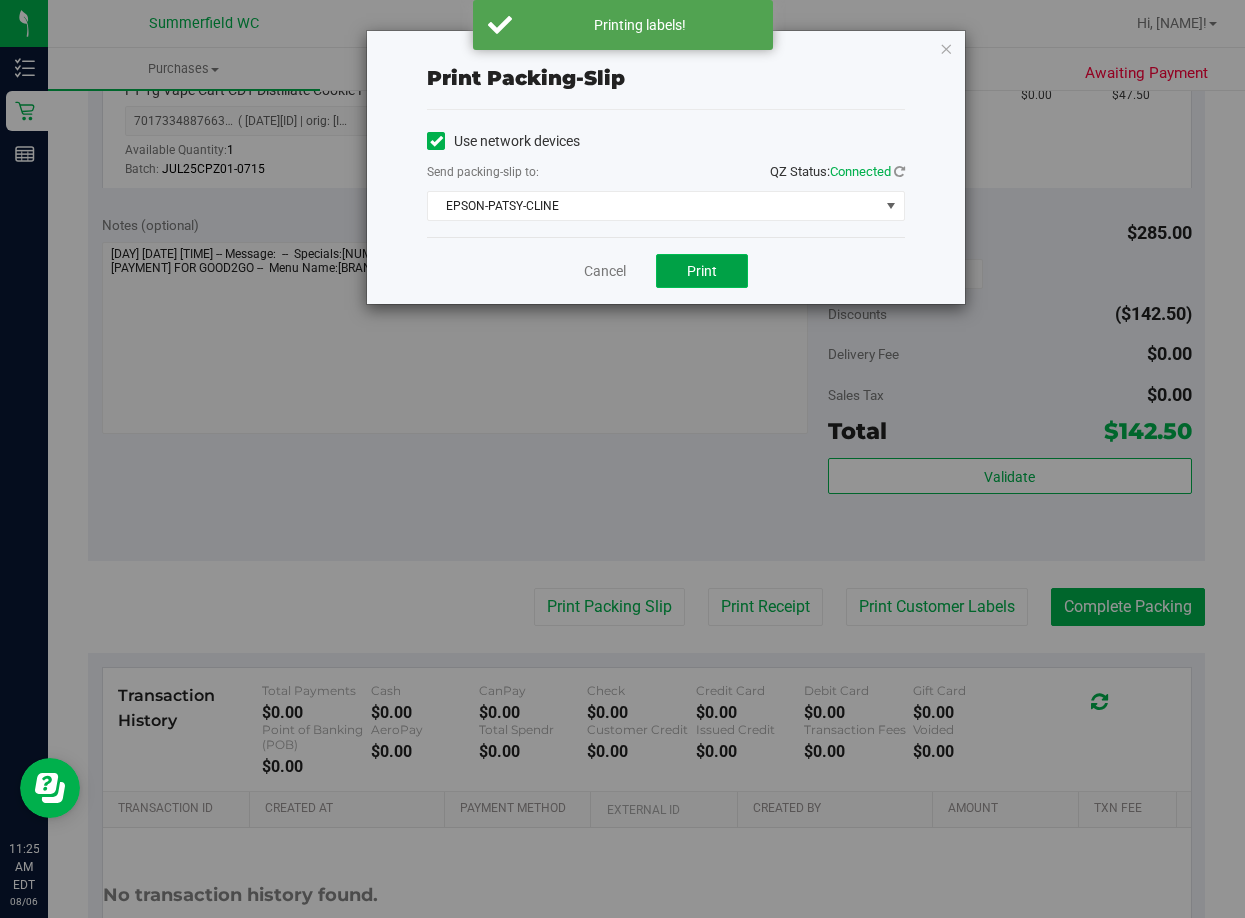 click on "Print" at bounding box center [702, 271] 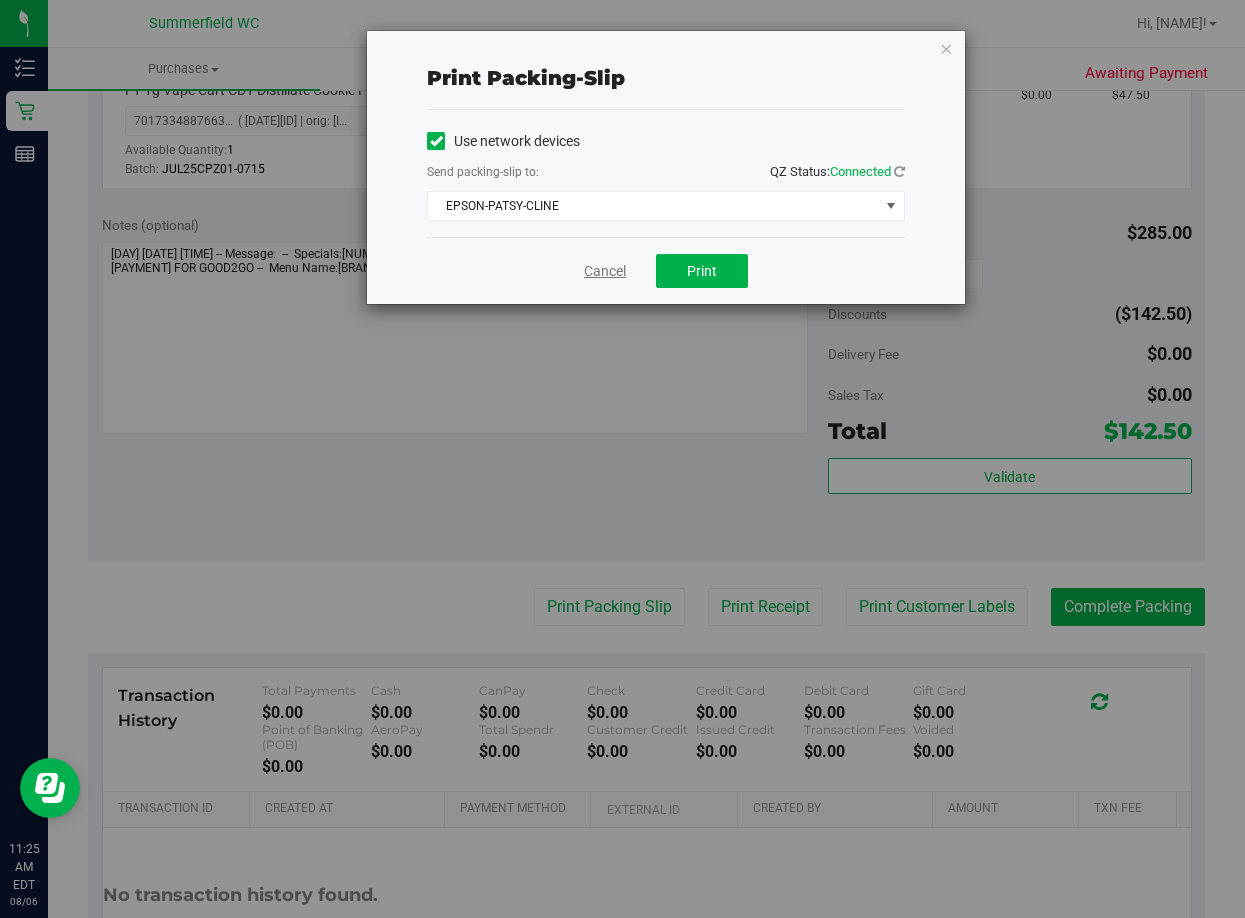click on "Cancel" at bounding box center [605, 271] 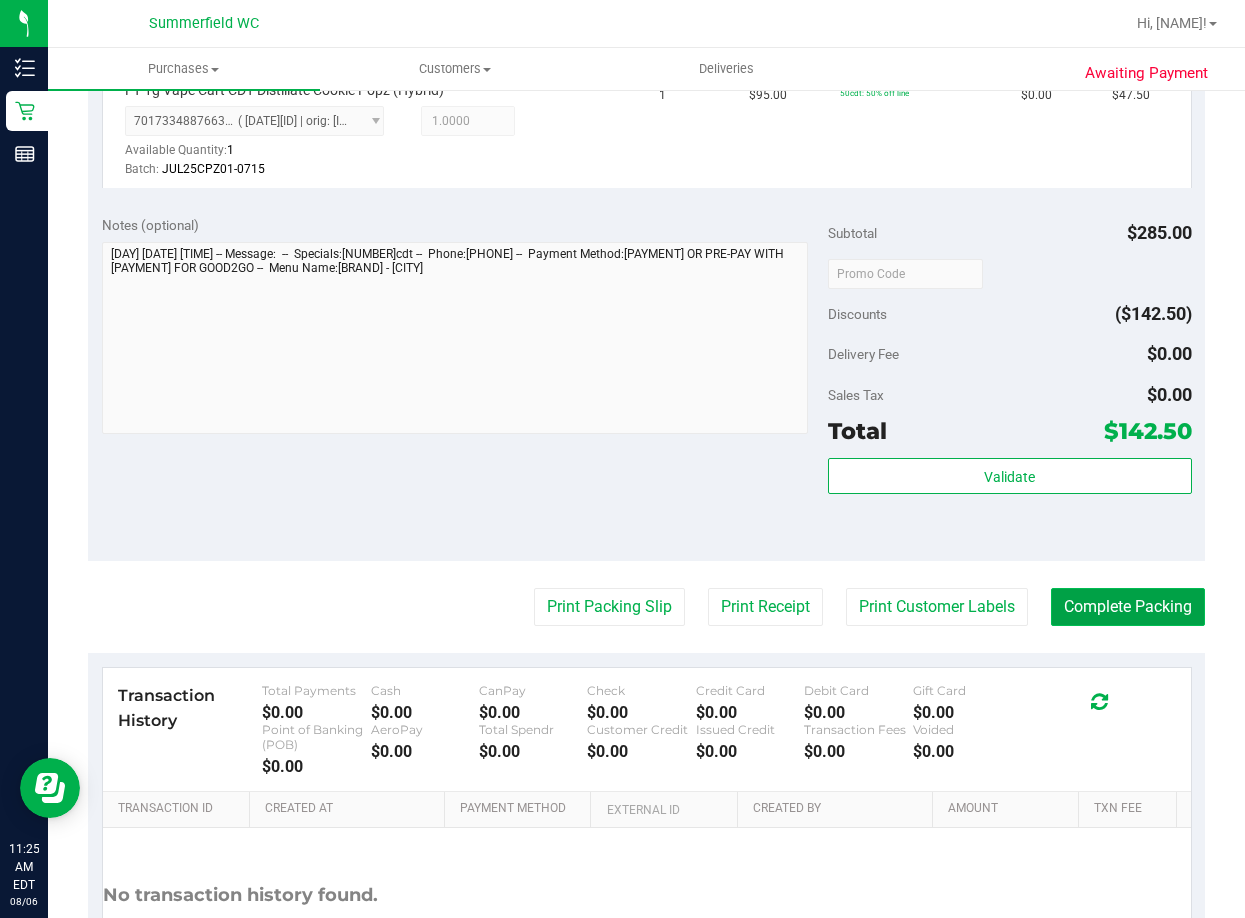click on "Complete Packing" at bounding box center [1128, 607] 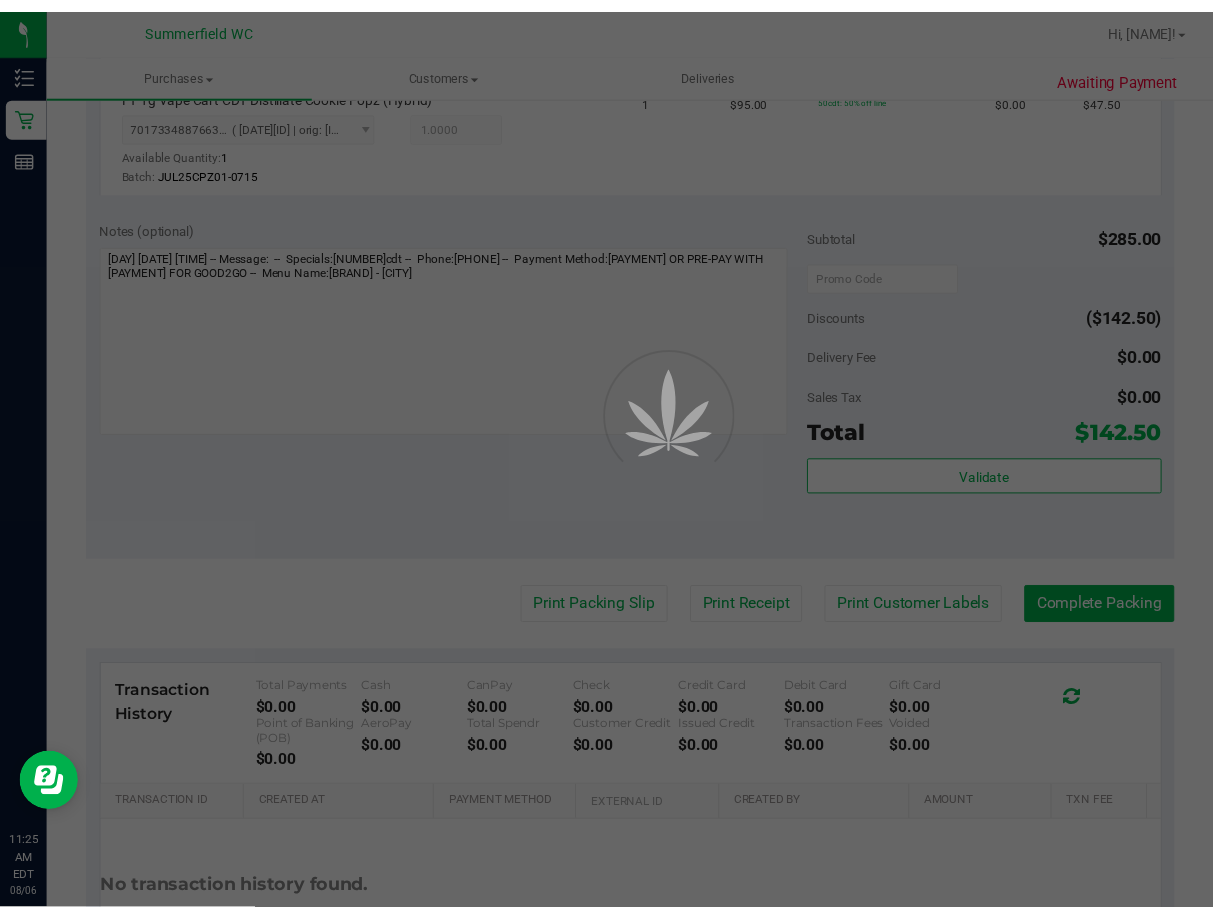 scroll, scrollTop: 0, scrollLeft: 0, axis: both 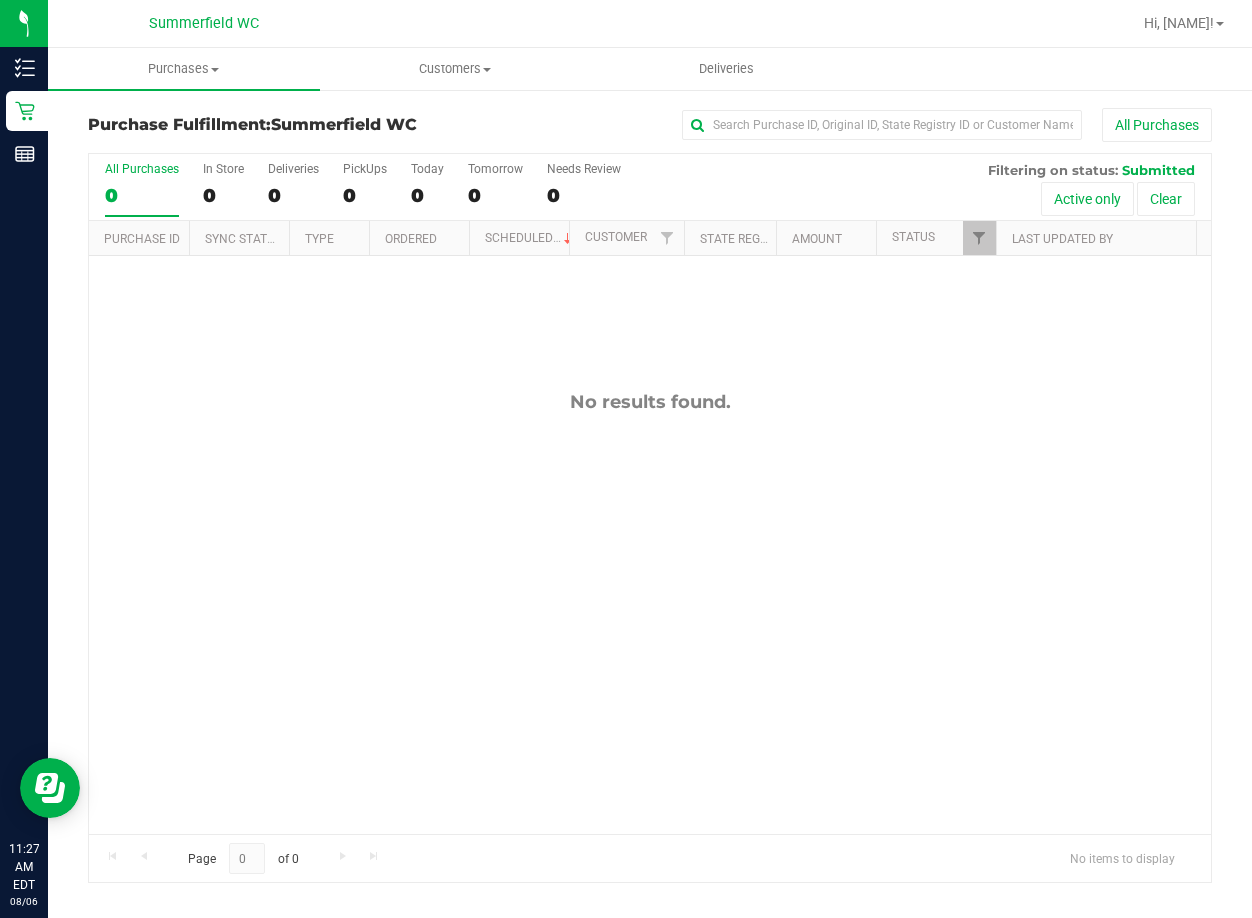 click on "No results found." at bounding box center (650, 612) 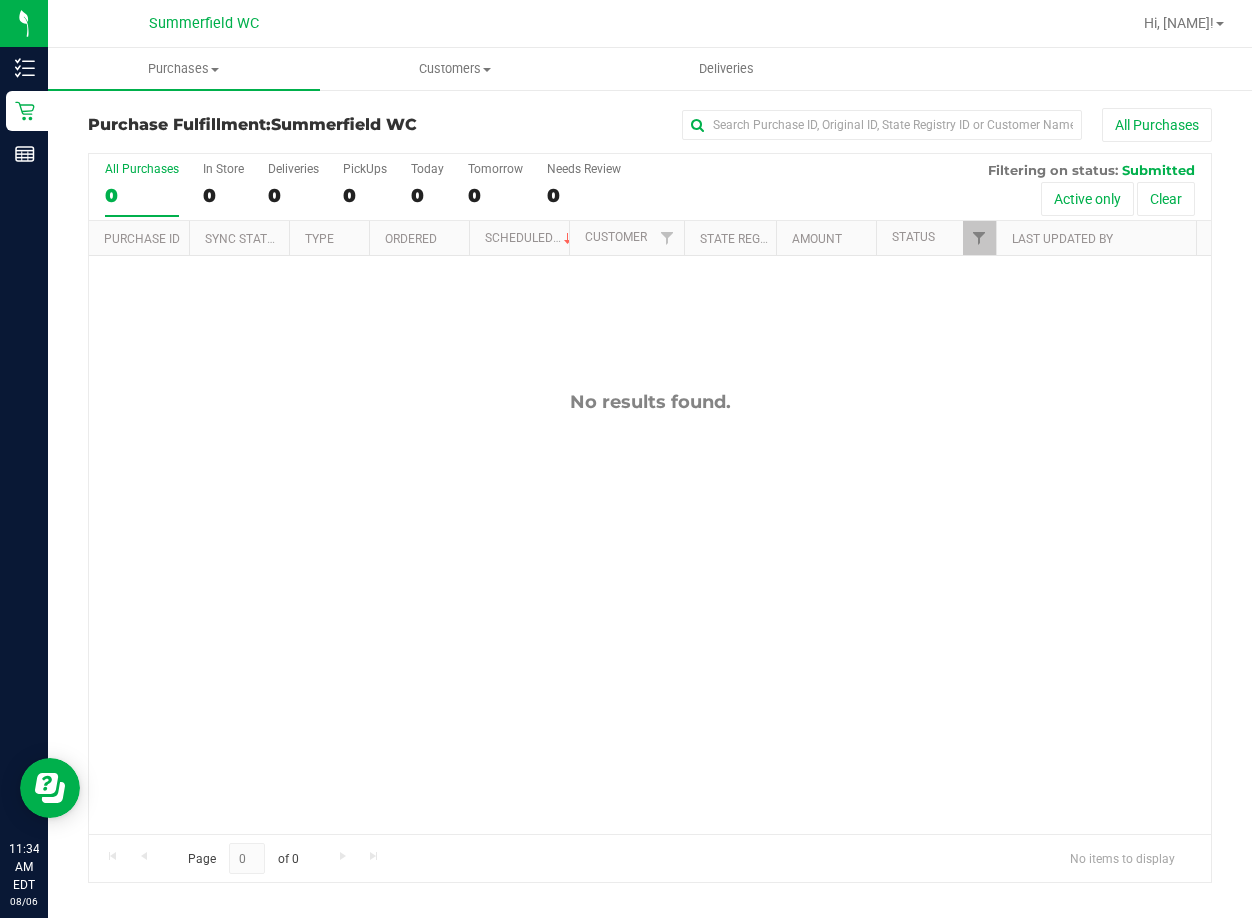 click on "No results found." at bounding box center (650, 612) 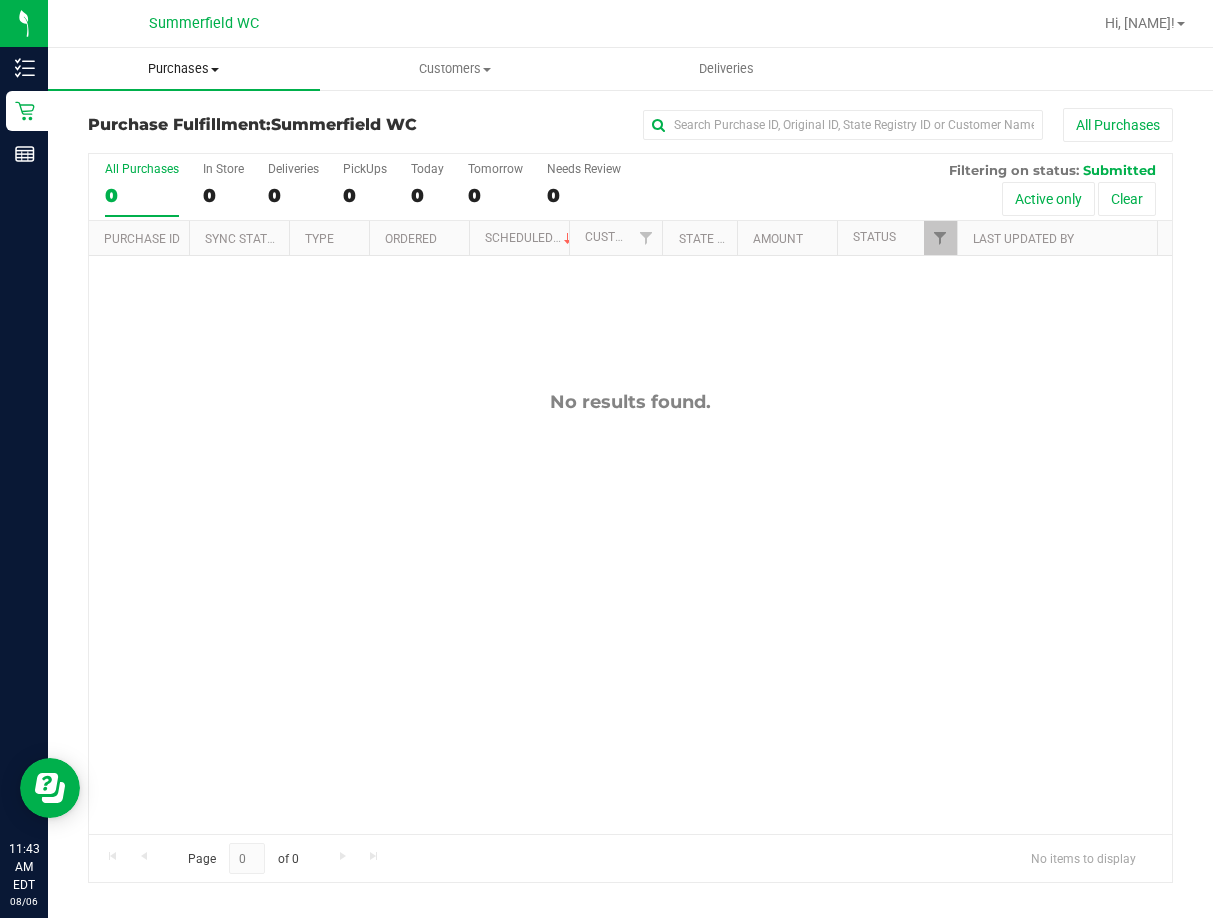 click on "Purchases" at bounding box center (184, 69) 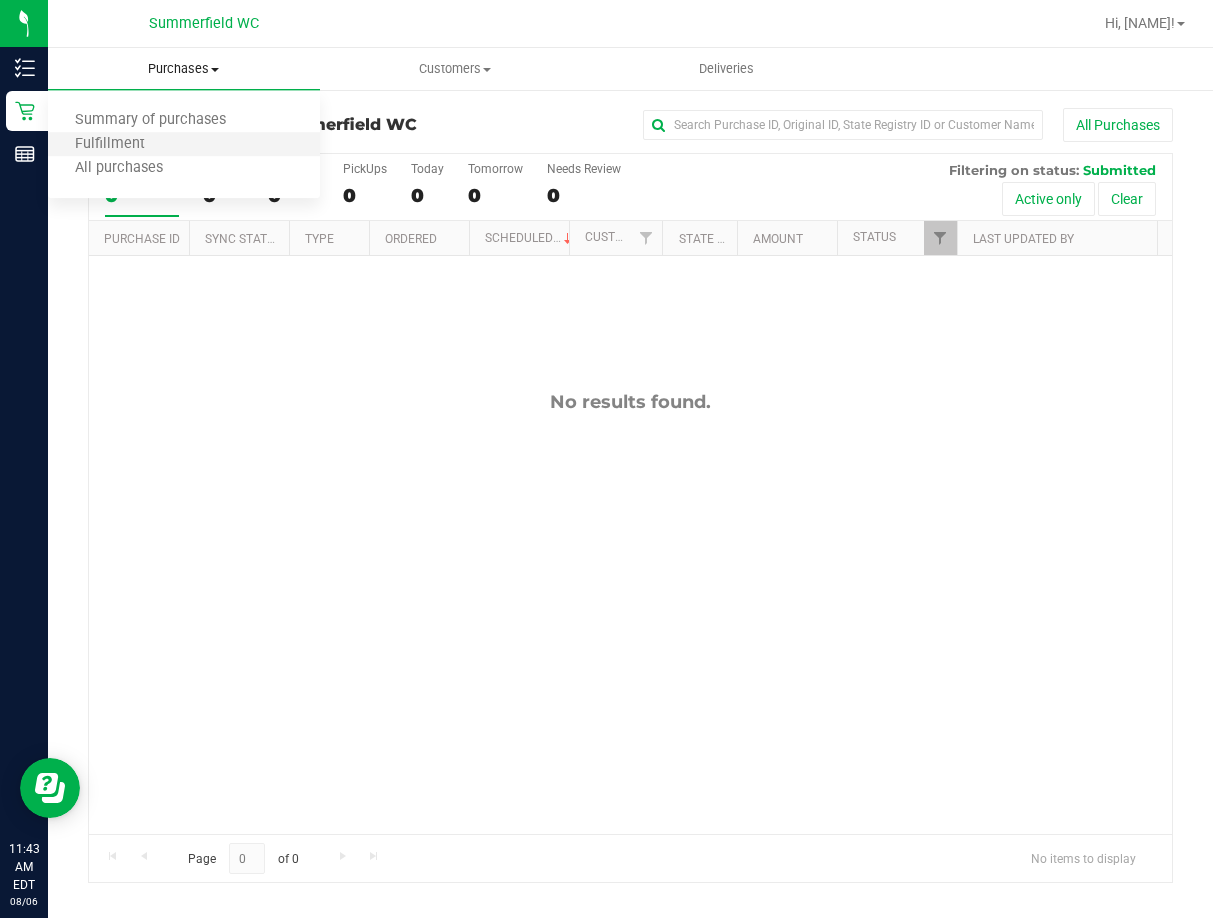 click on "Fulfillment" at bounding box center [184, 145] 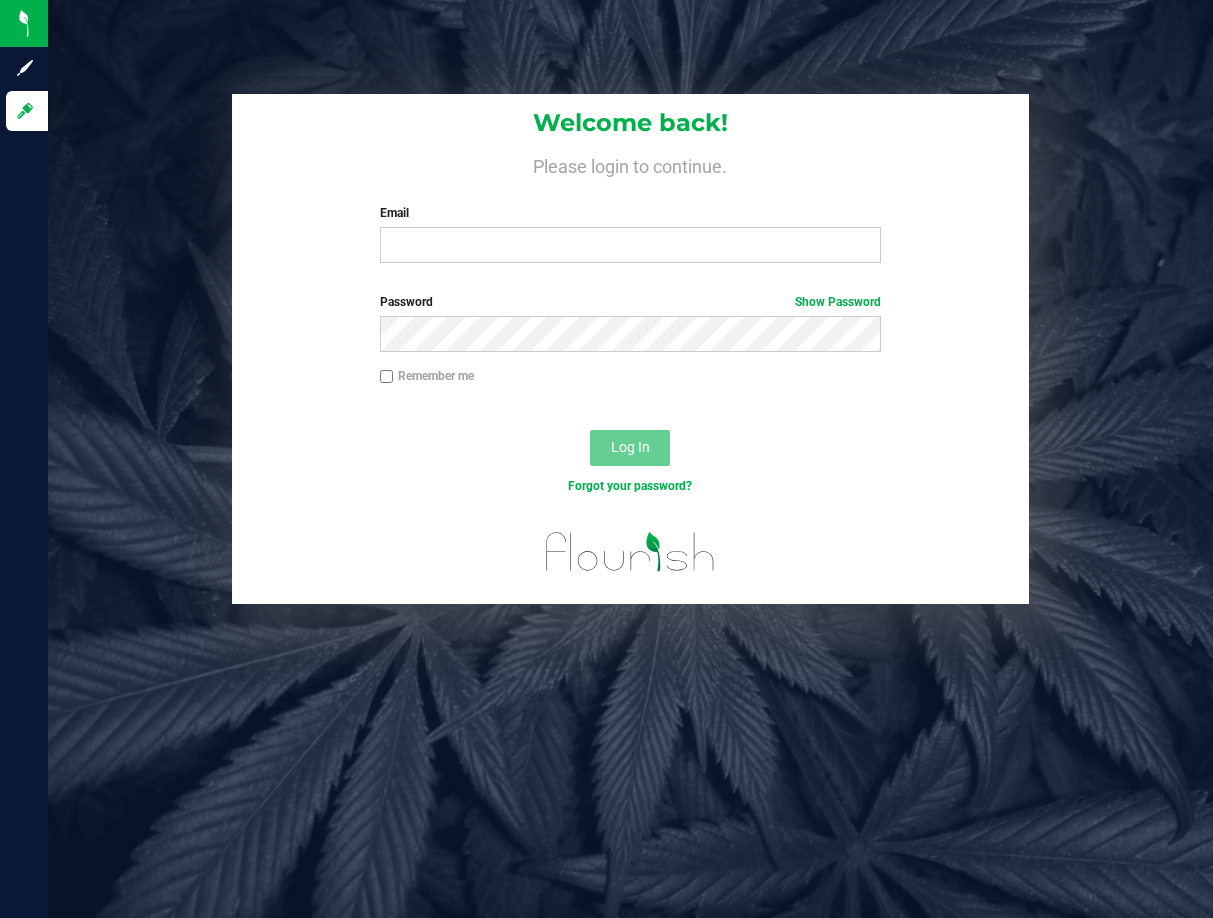 scroll, scrollTop: 0, scrollLeft: 0, axis: both 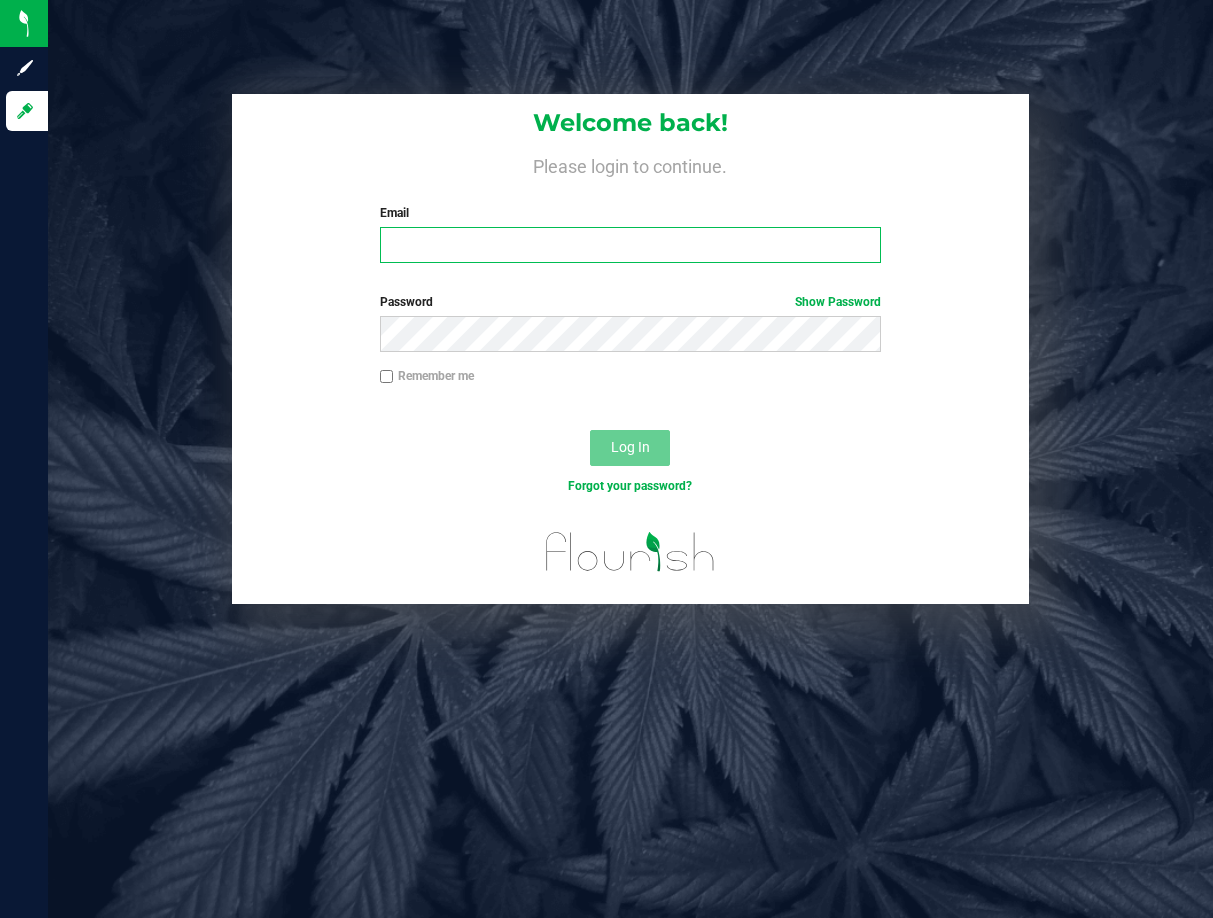 click on "Email" at bounding box center (630, 245) 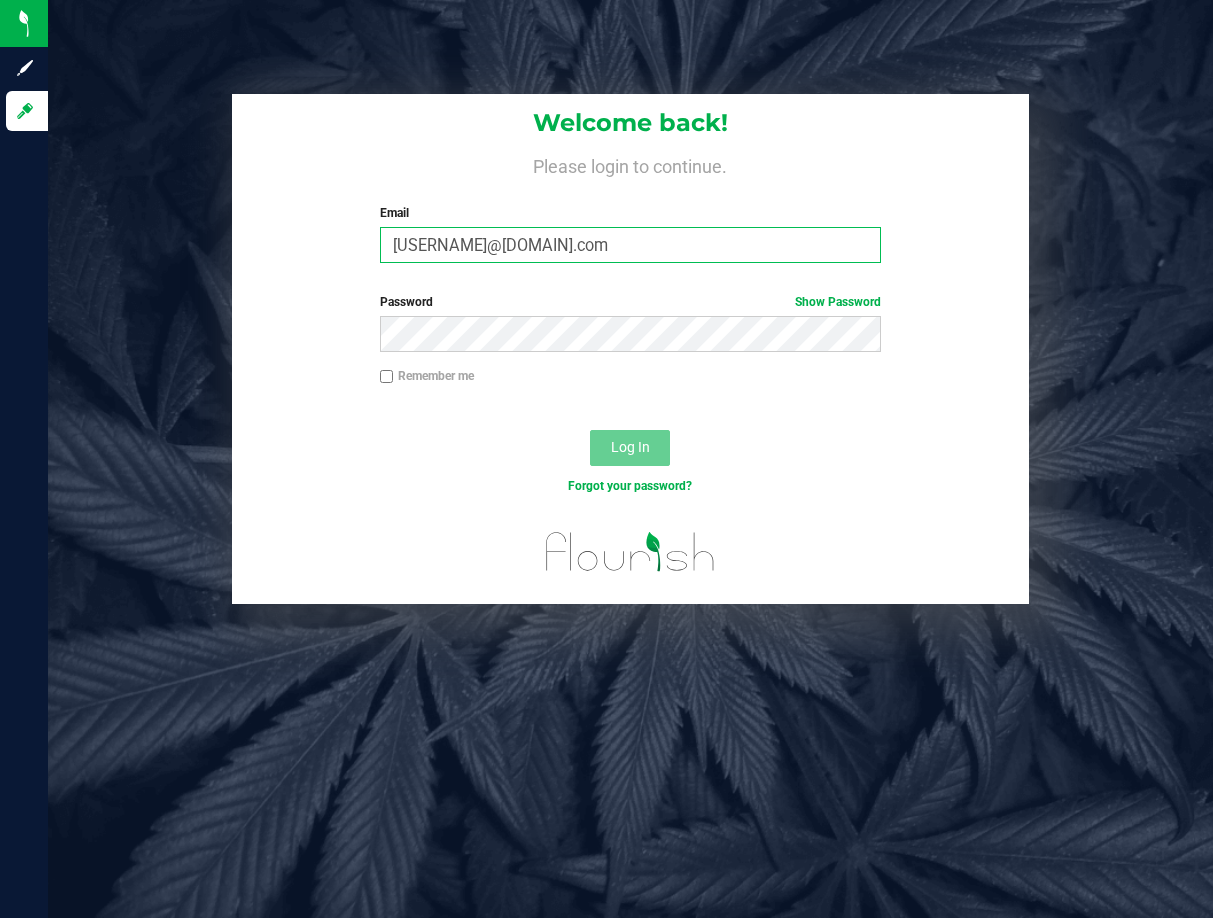 type on "[EMAIL]" 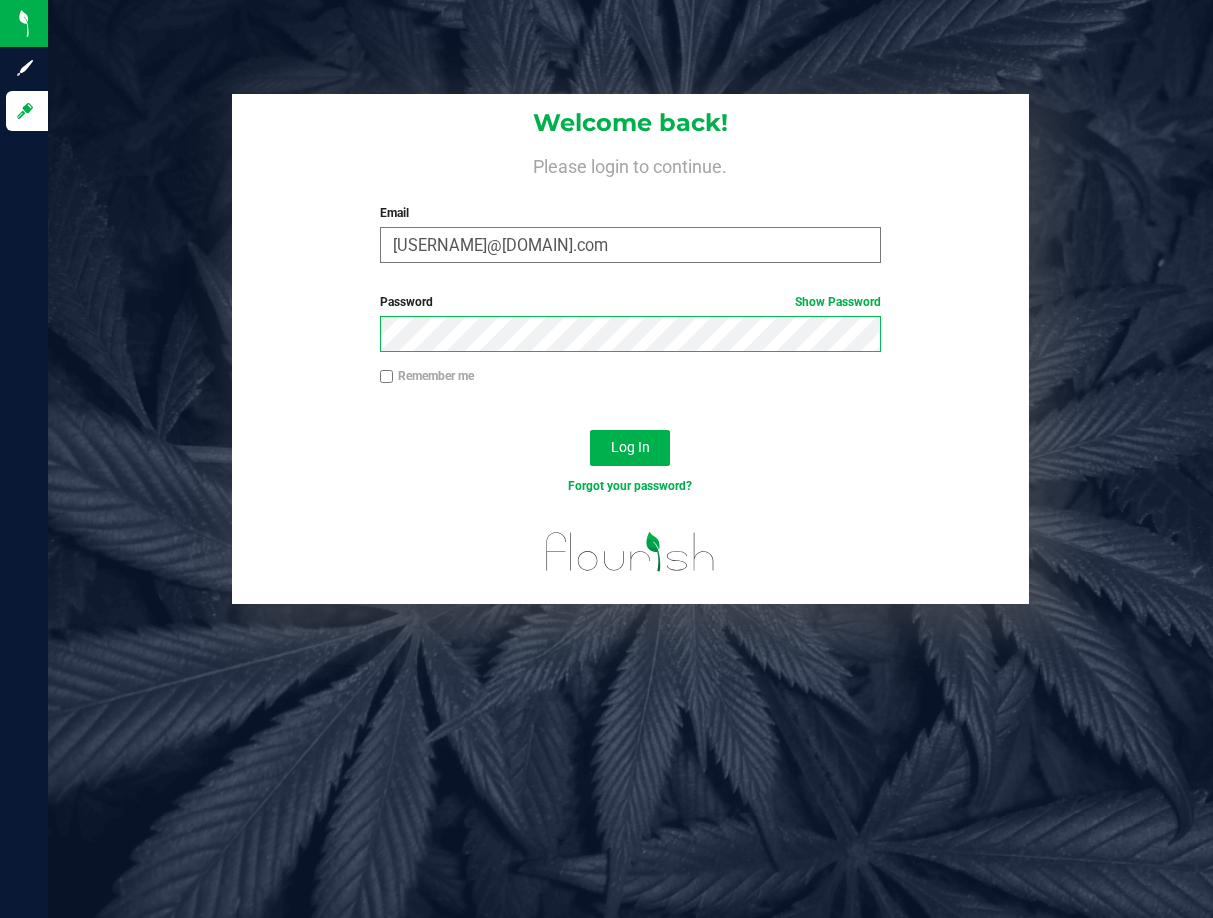 click on "Log In" at bounding box center [630, 448] 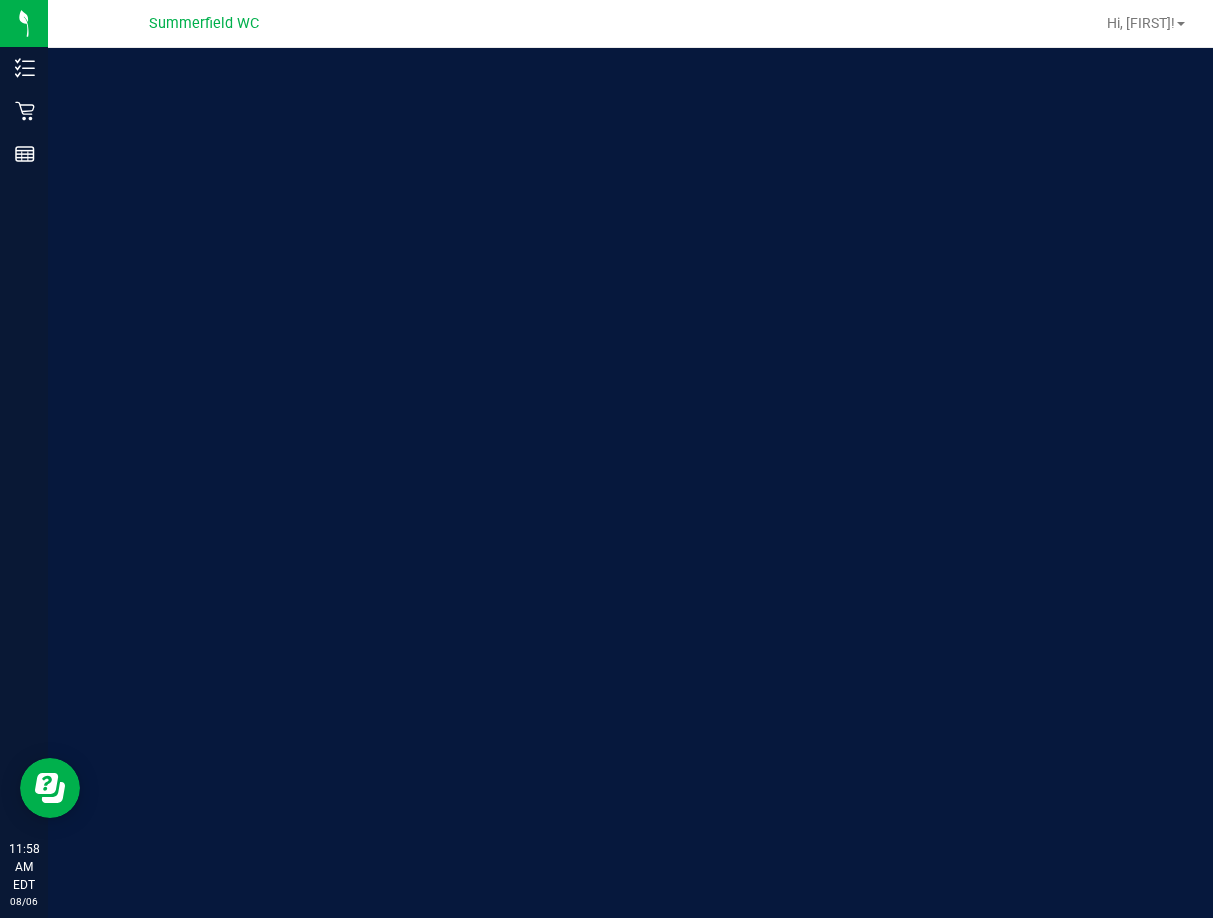 scroll, scrollTop: 0, scrollLeft: 0, axis: both 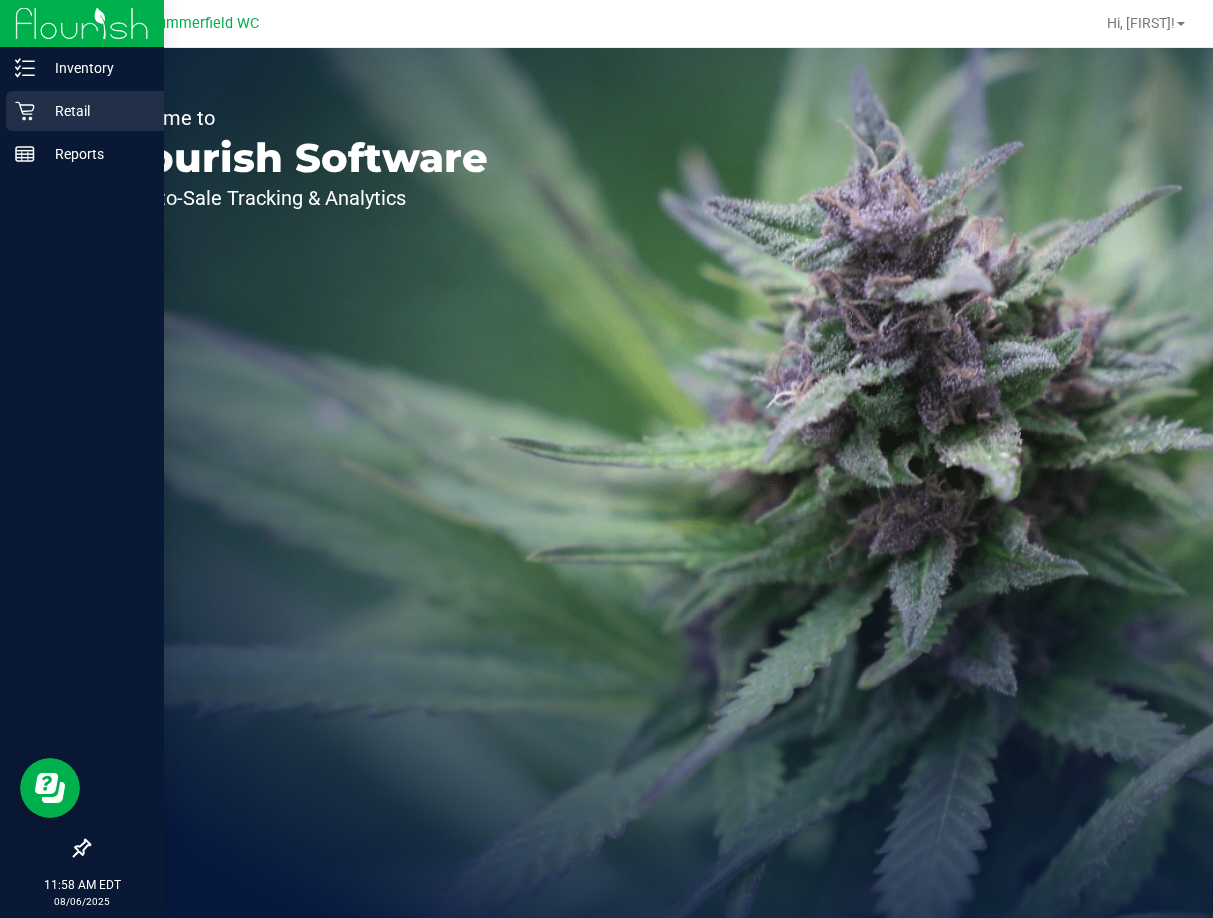 click on "Retail" at bounding box center (95, 111) 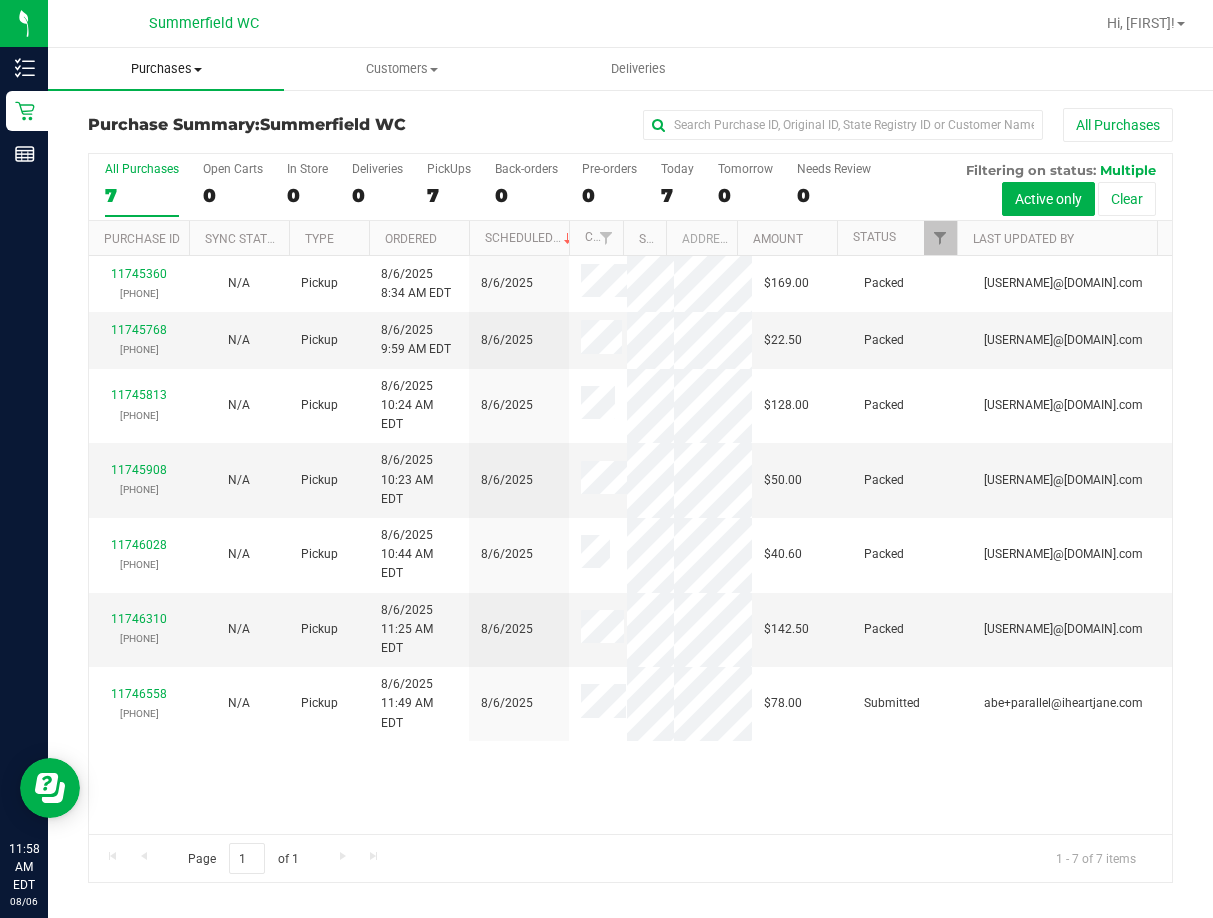 click on "Purchases" at bounding box center [166, 69] 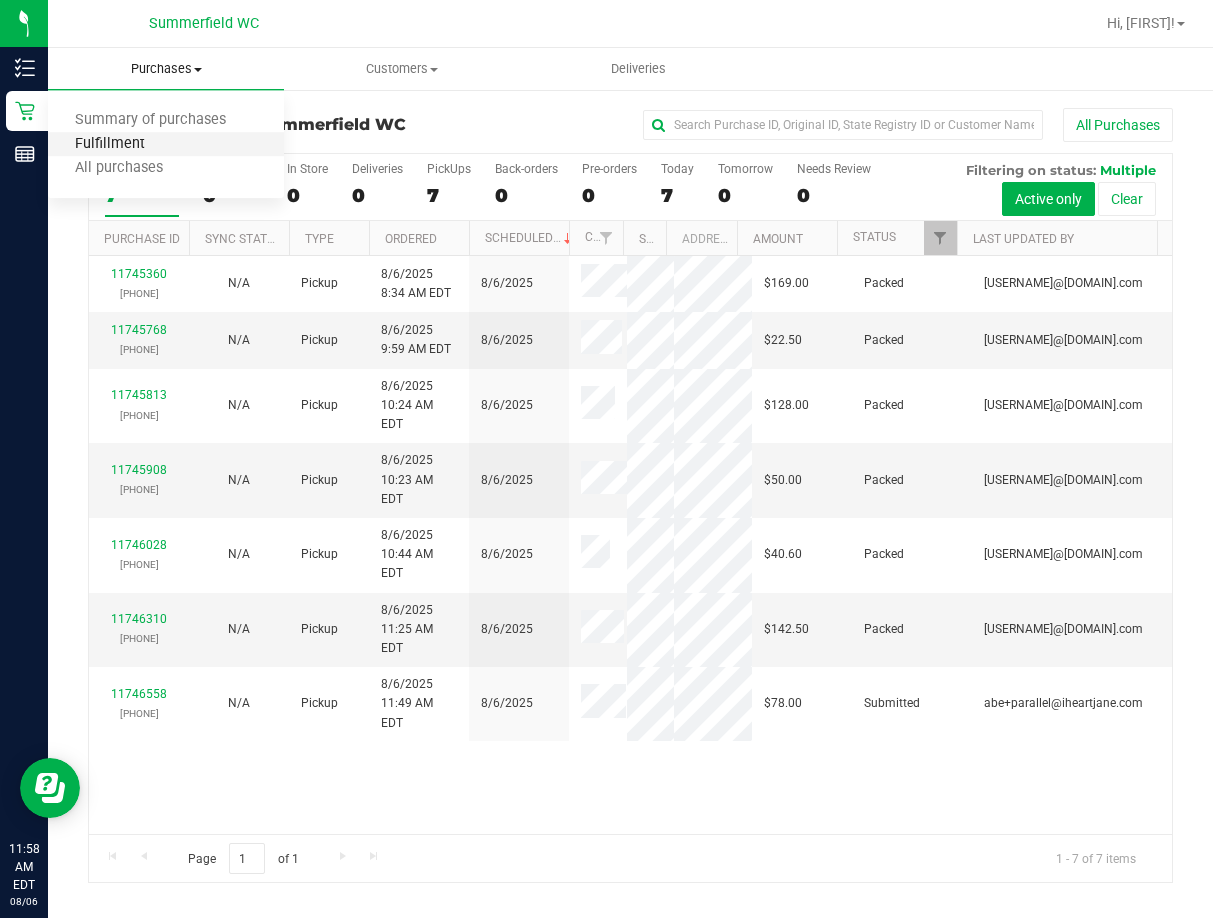 click on "Fulfillment" at bounding box center [110, 144] 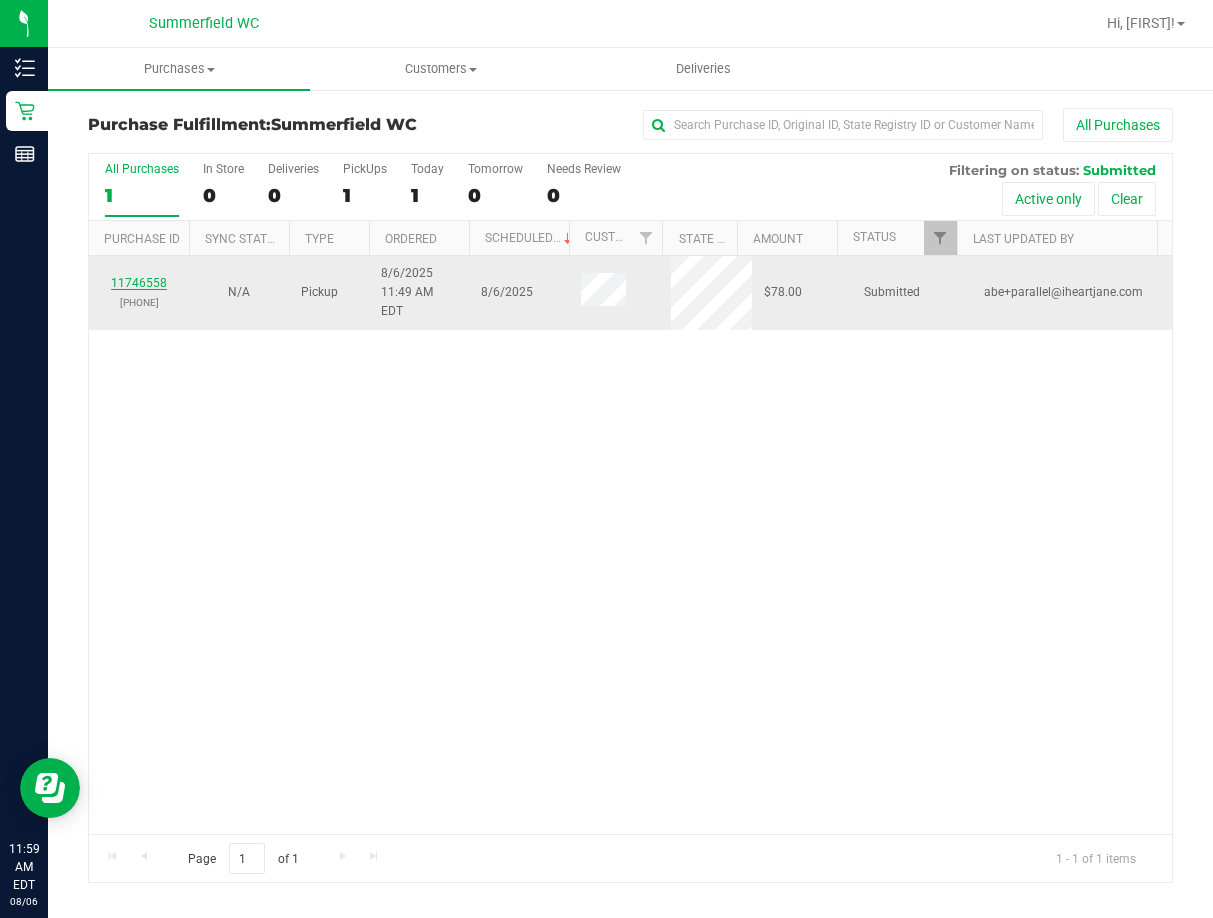 click on "11746558" at bounding box center [139, 283] 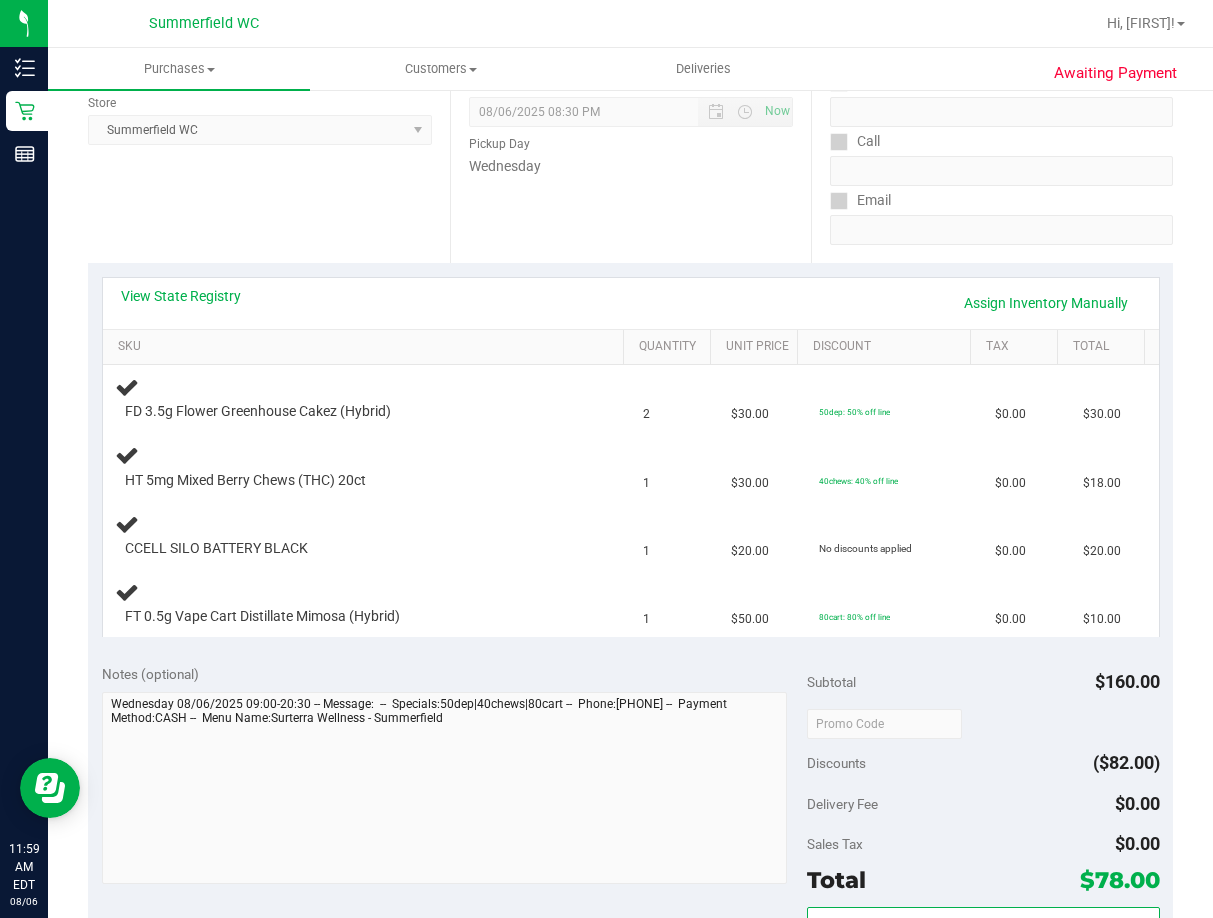scroll, scrollTop: 300, scrollLeft: 0, axis: vertical 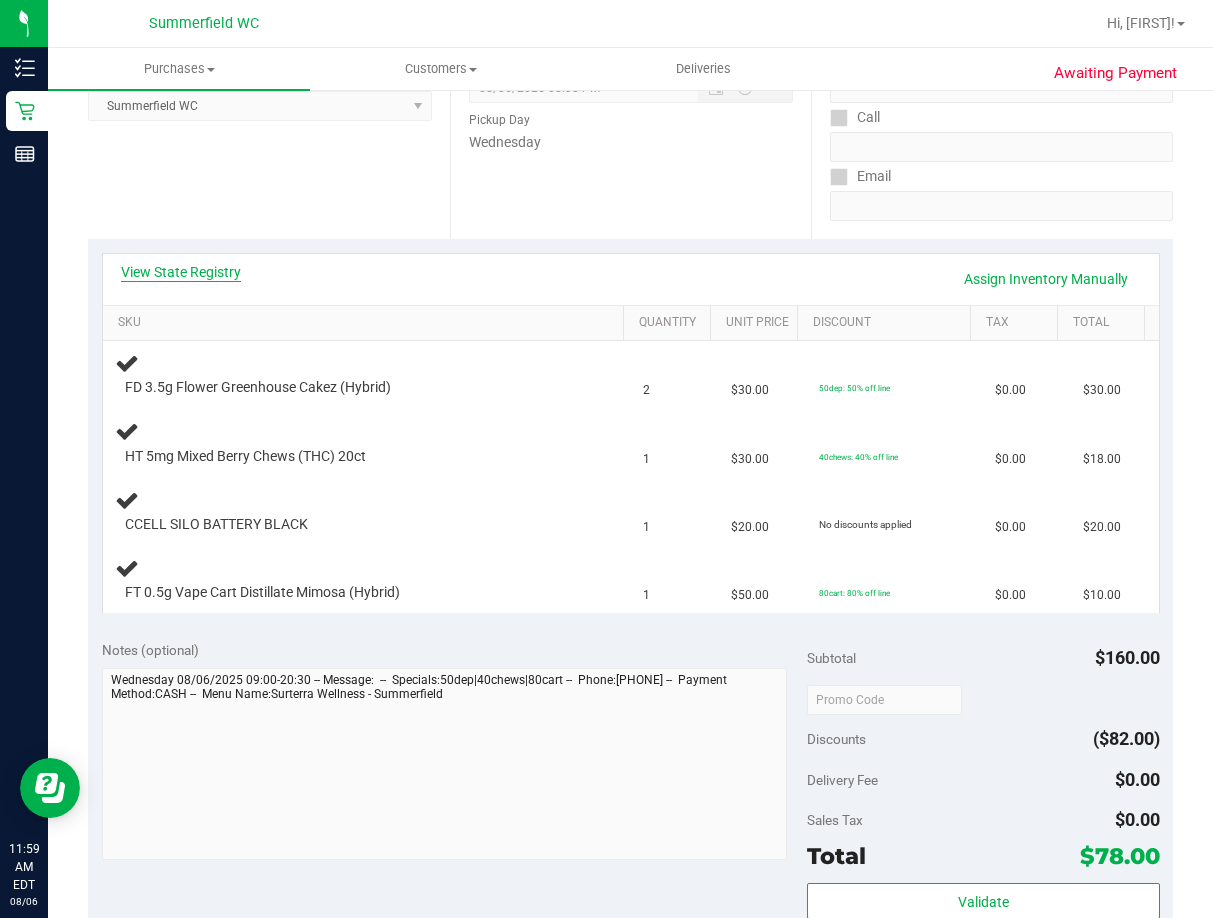 click on "View State Registry" at bounding box center (181, 272) 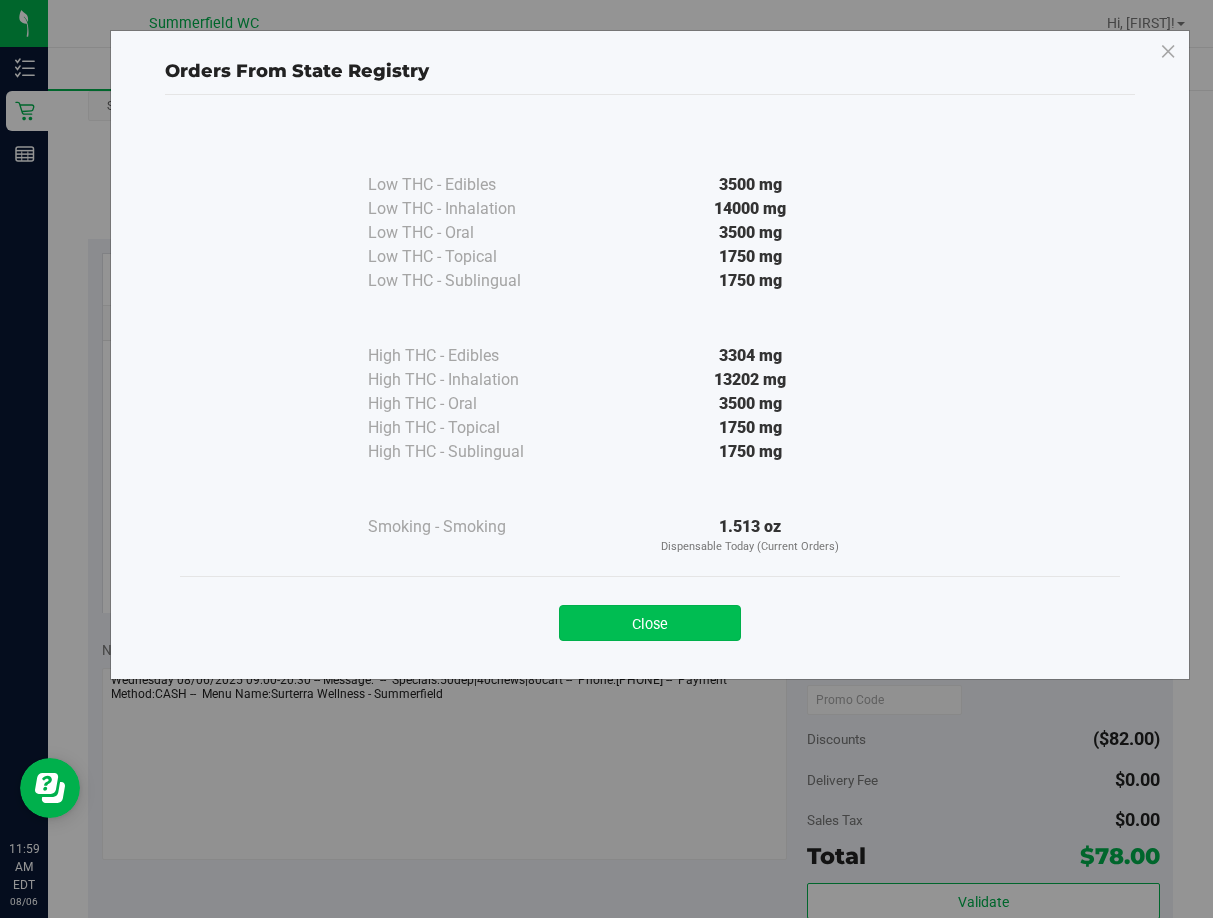 click on "Close" at bounding box center (650, 623) 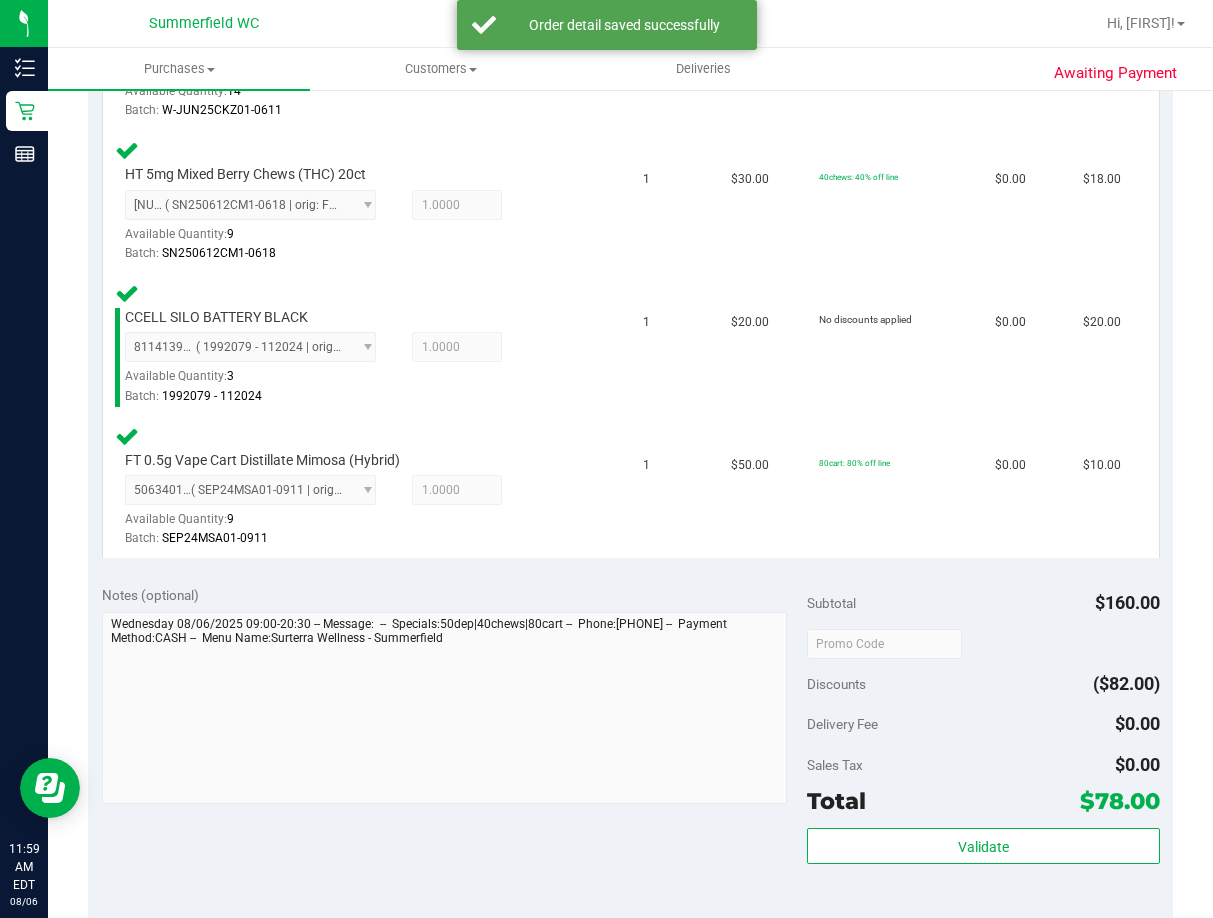 scroll, scrollTop: 800, scrollLeft: 0, axis: vertical 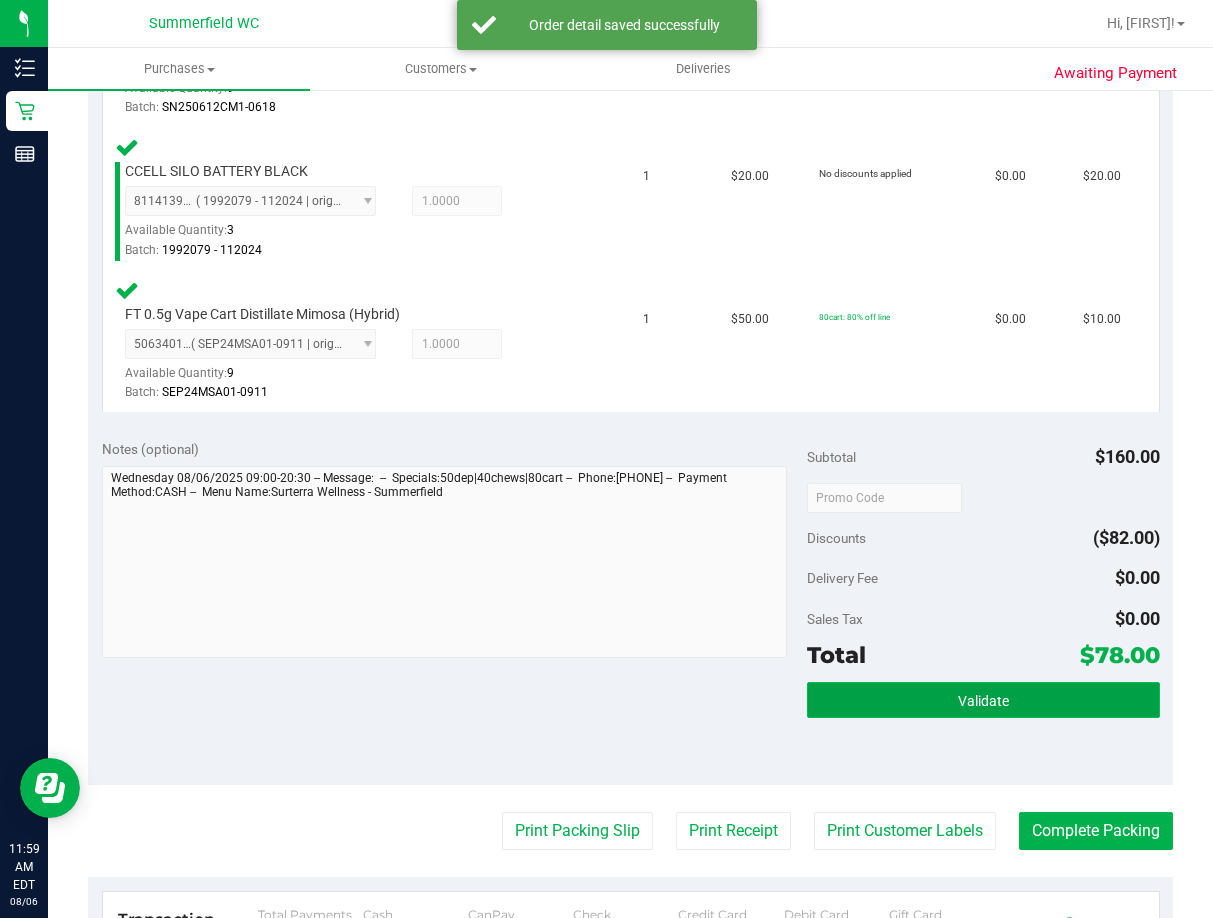 click on "Validate" at bounding box center (983, 701) 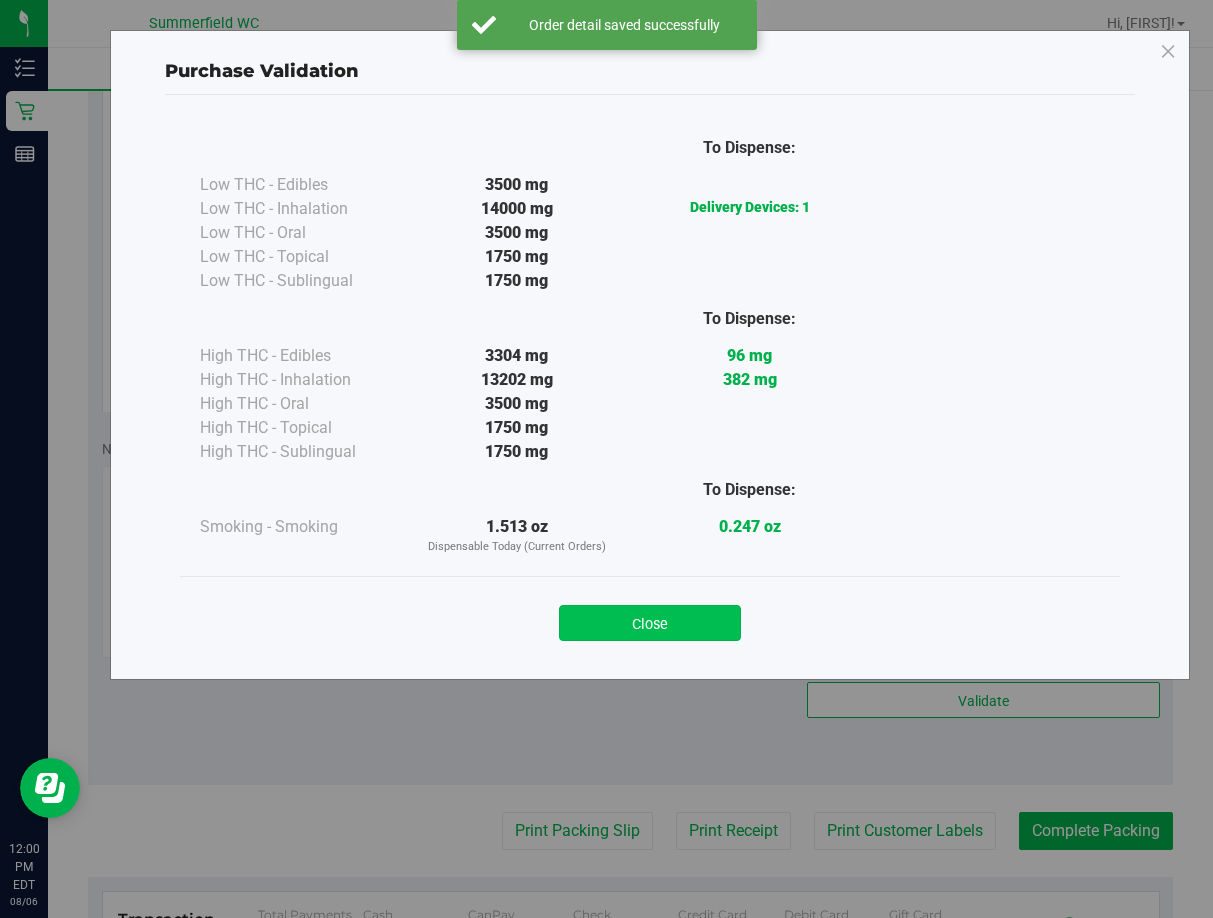 click on "Close" at bounding box center [650, 623] 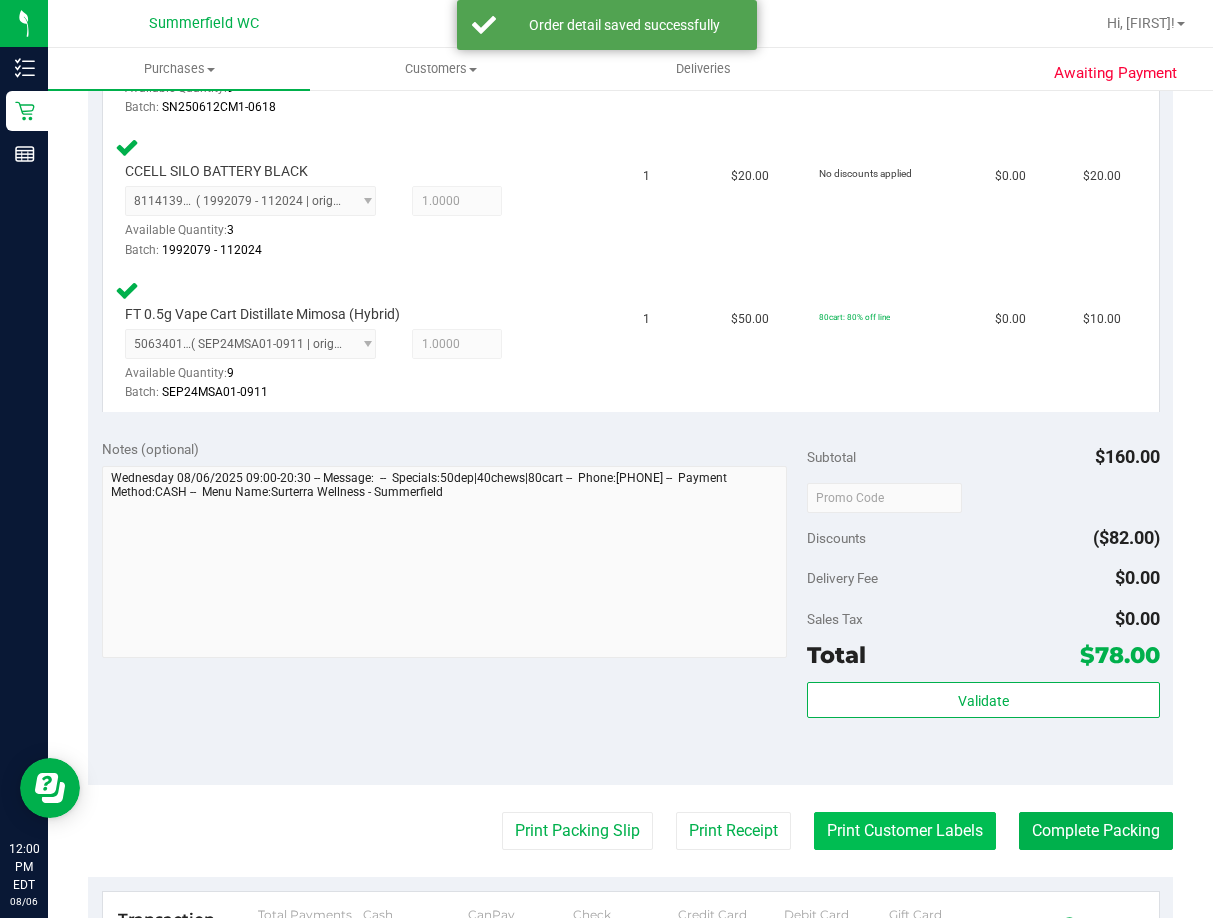 click on "Print Customer Labels" at bounding box center [905, 831] 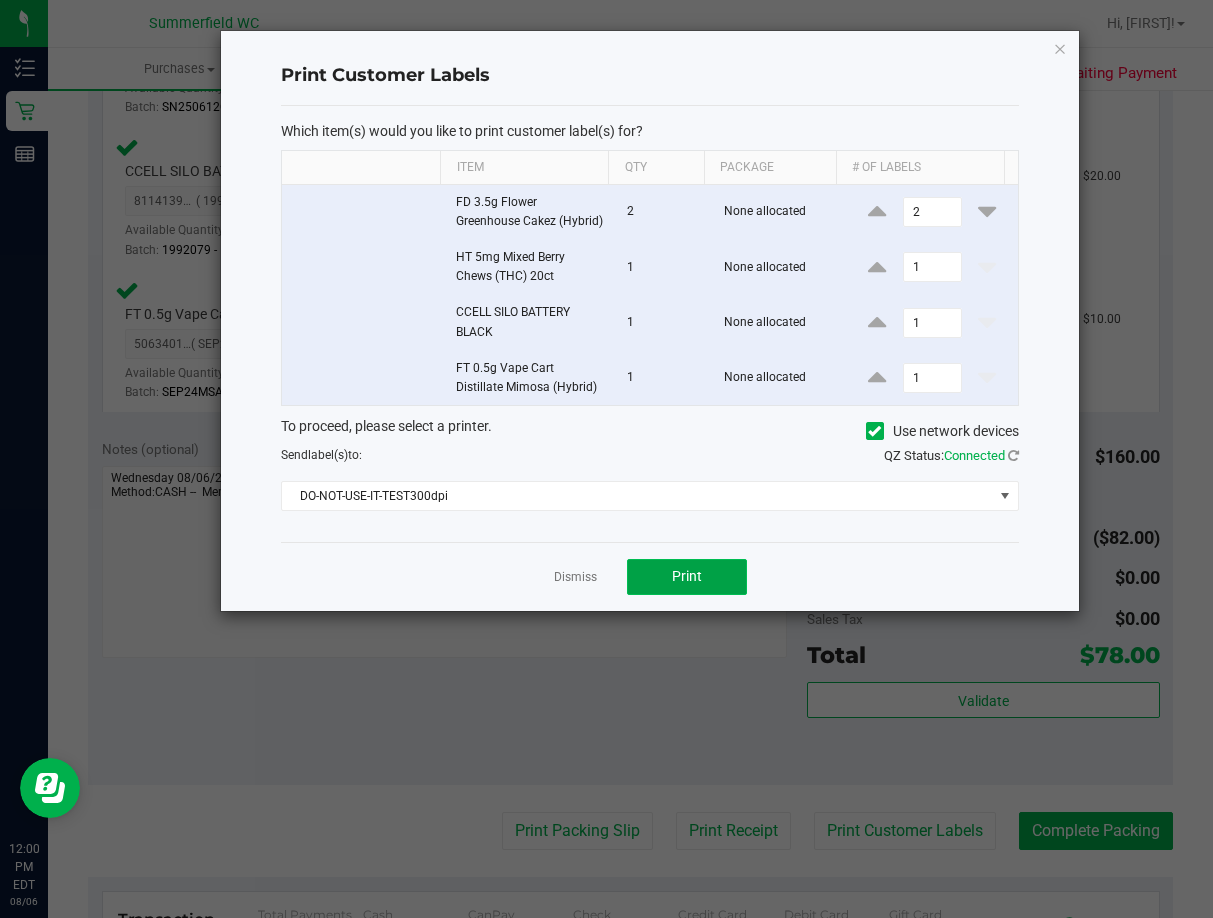 click on "Print" 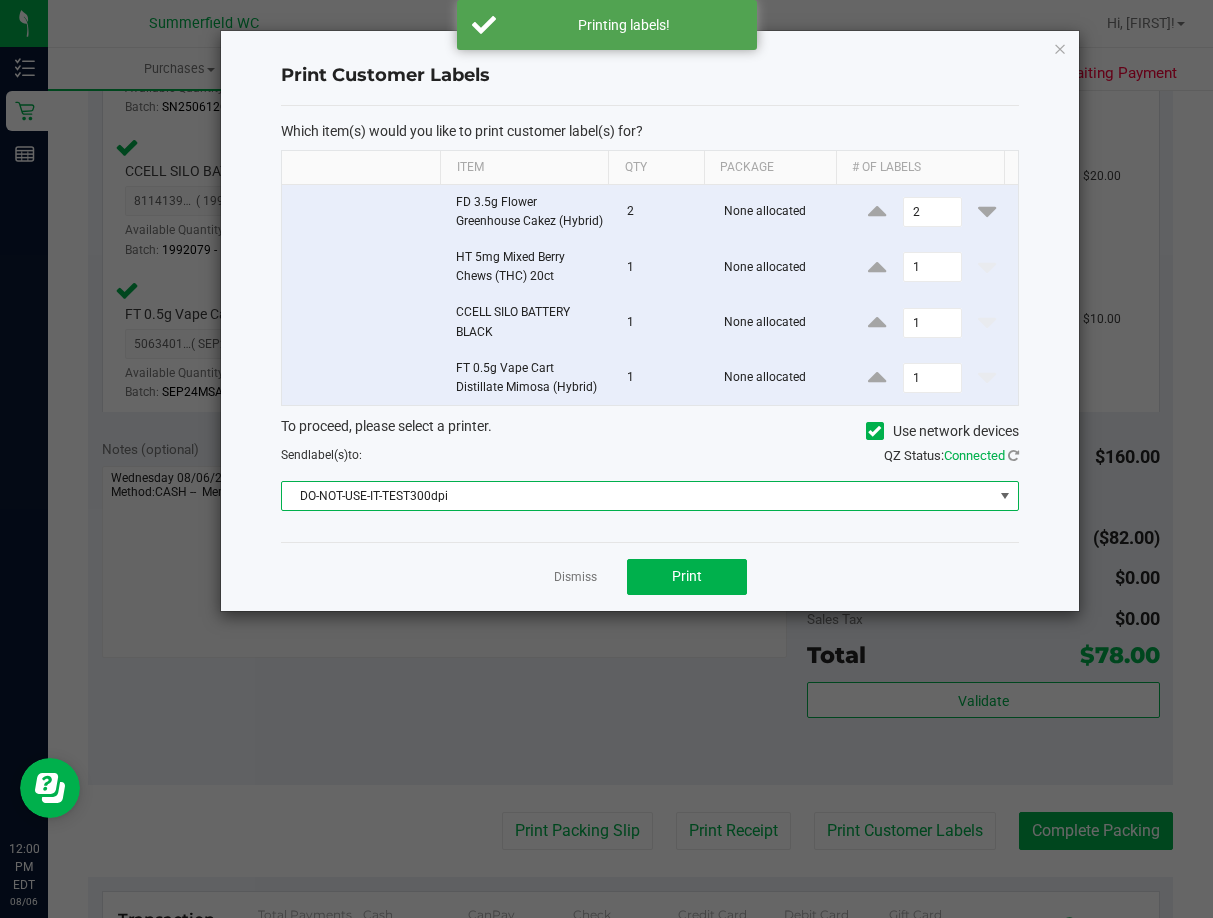 click on "DO-NOT-USE-IT-TEST300dpi" at bounding box center [637, 496] 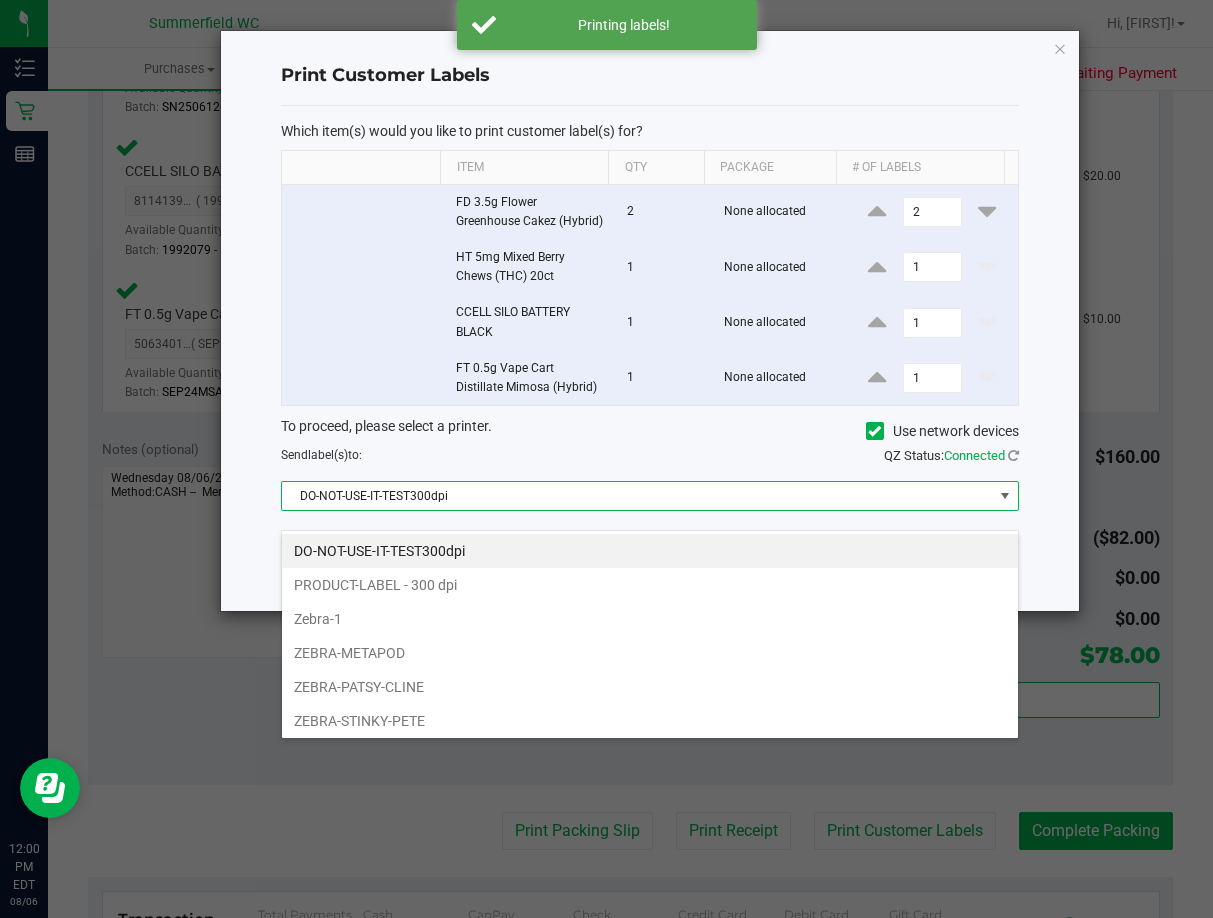 scroll, scrollTop: 99970, scrollLeft: 99262, axis: both 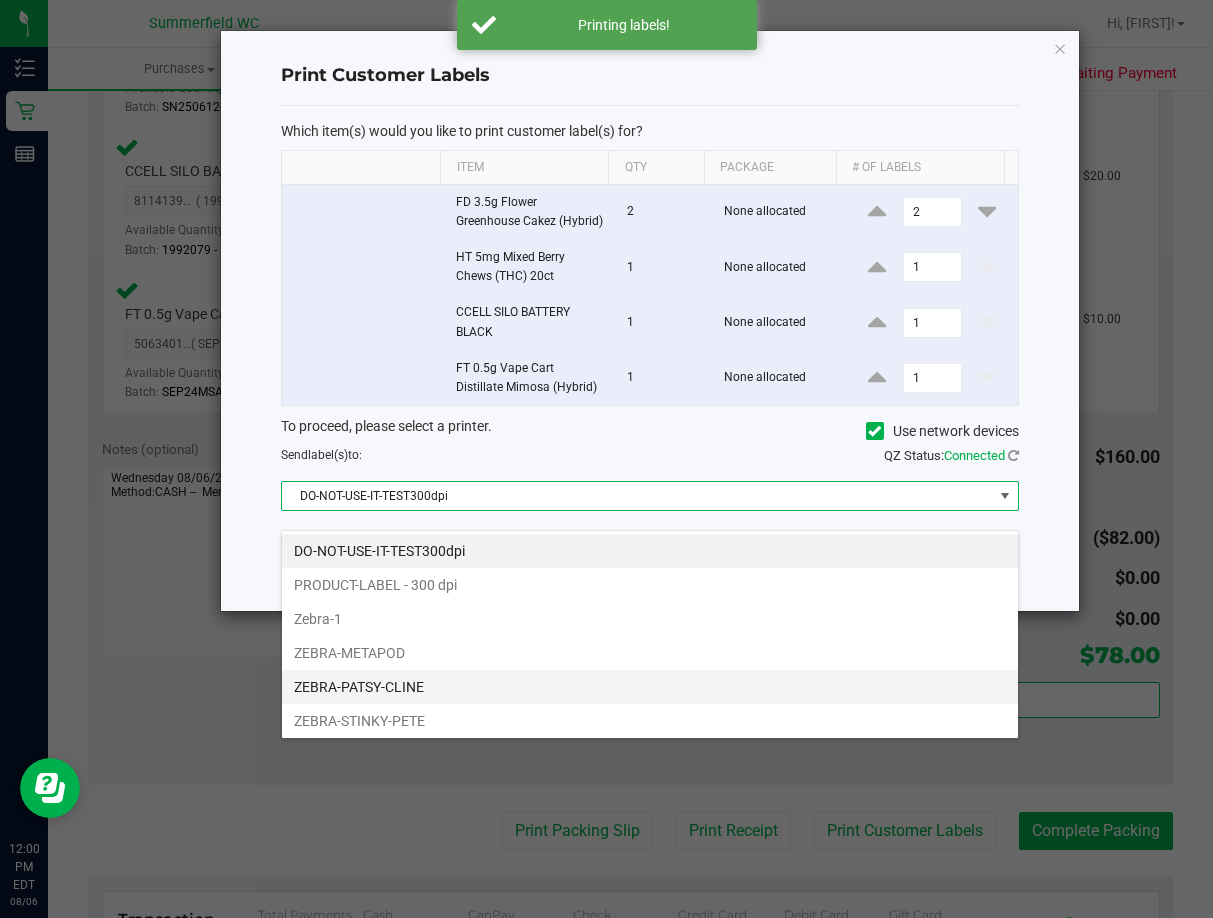click on "ZEBRA-PATSY-CLINE" at bounding box center [650, 687] 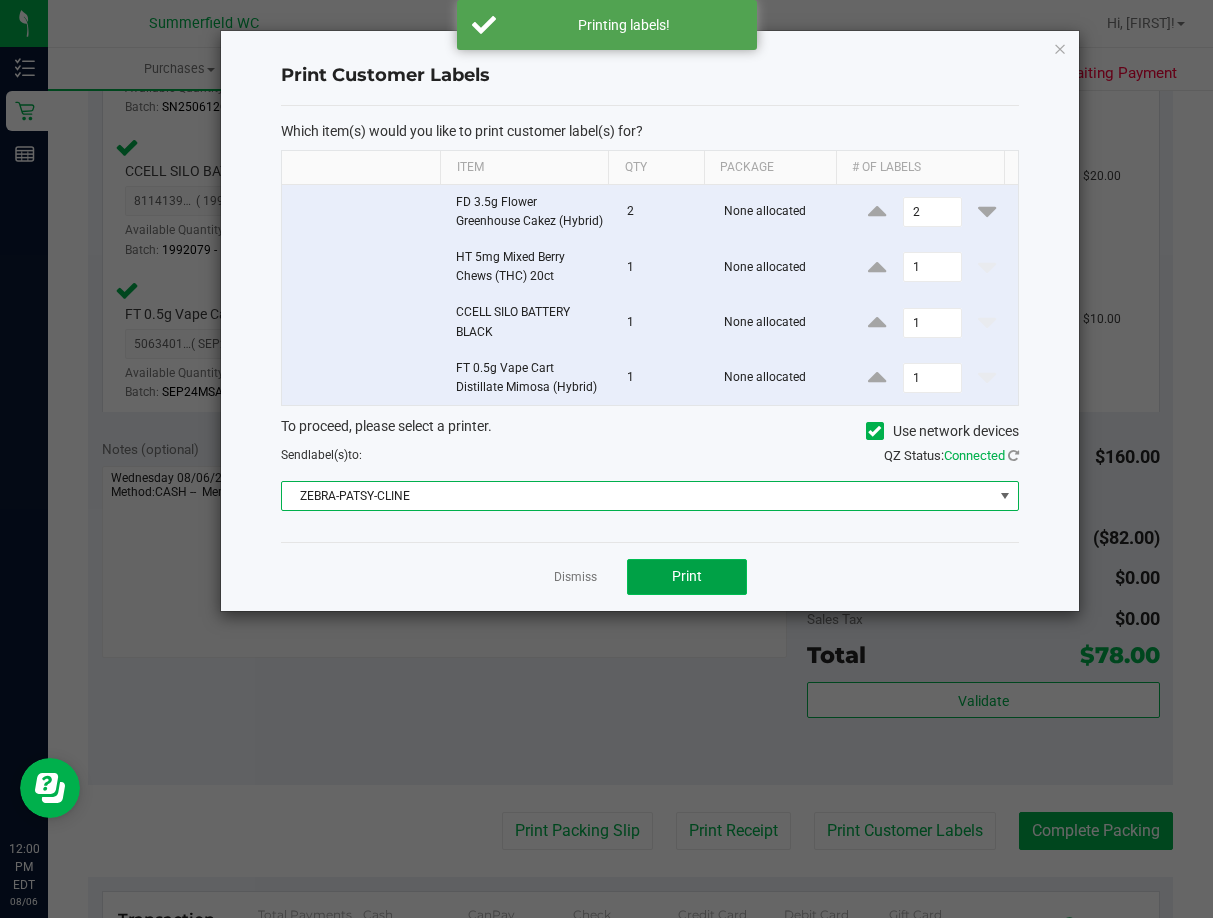 click on "Print" 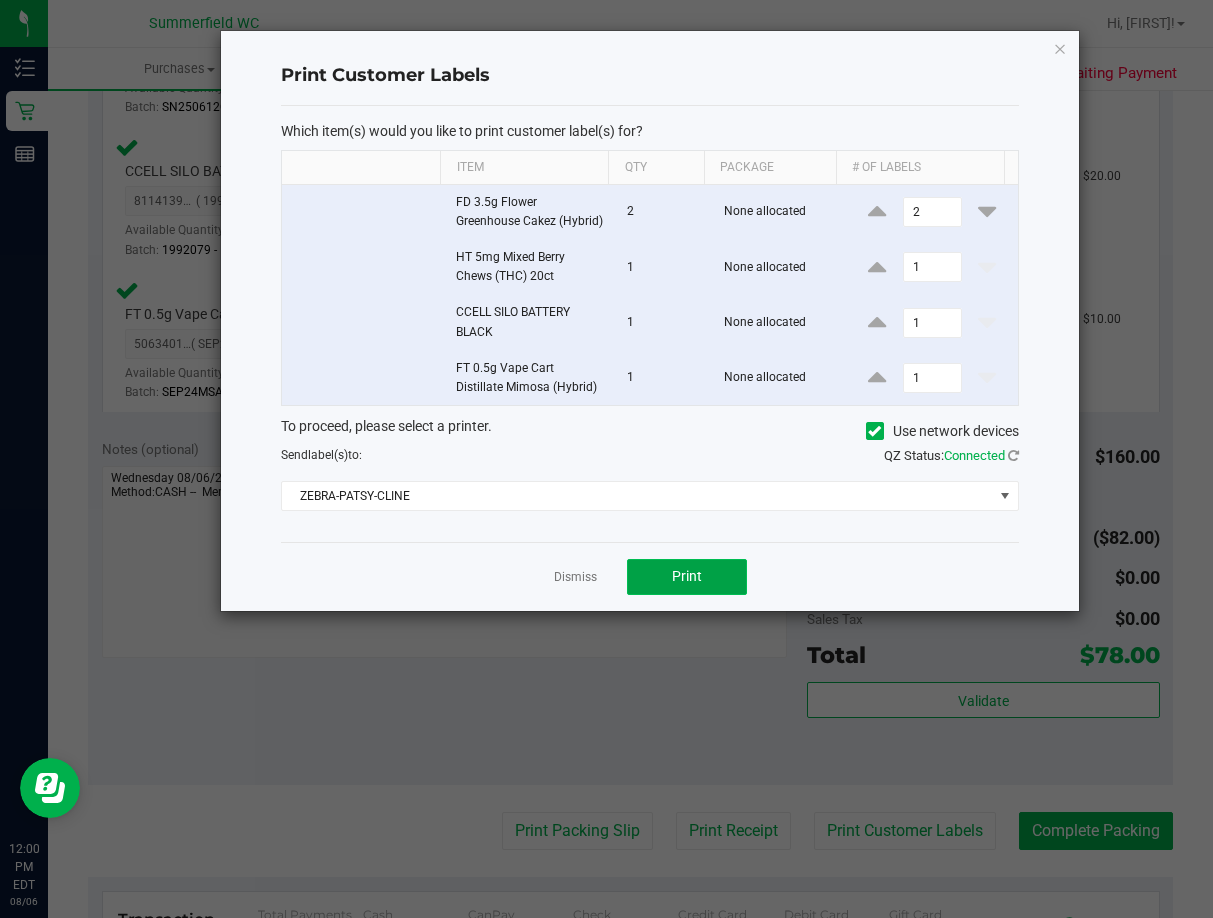 click on "Print" 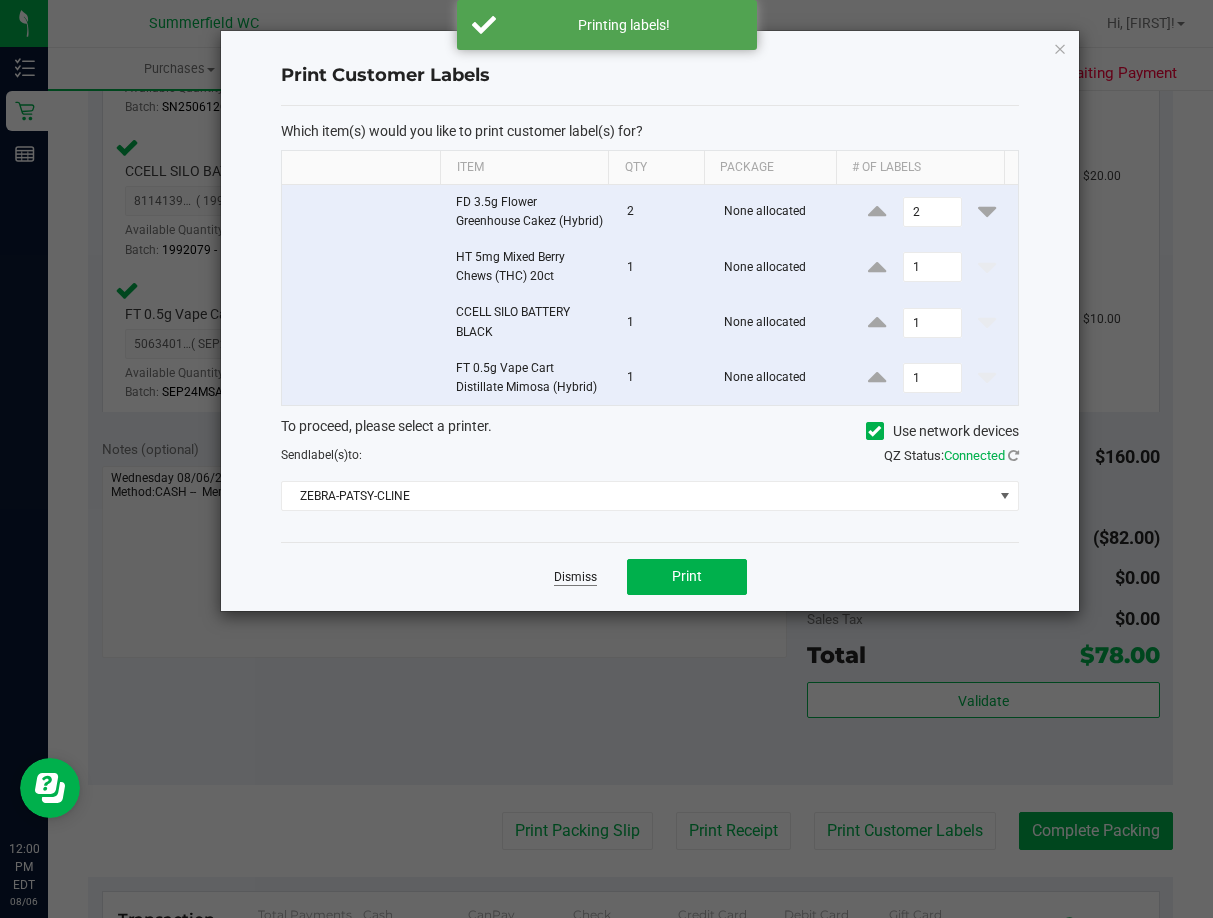 click on "Dismiss" 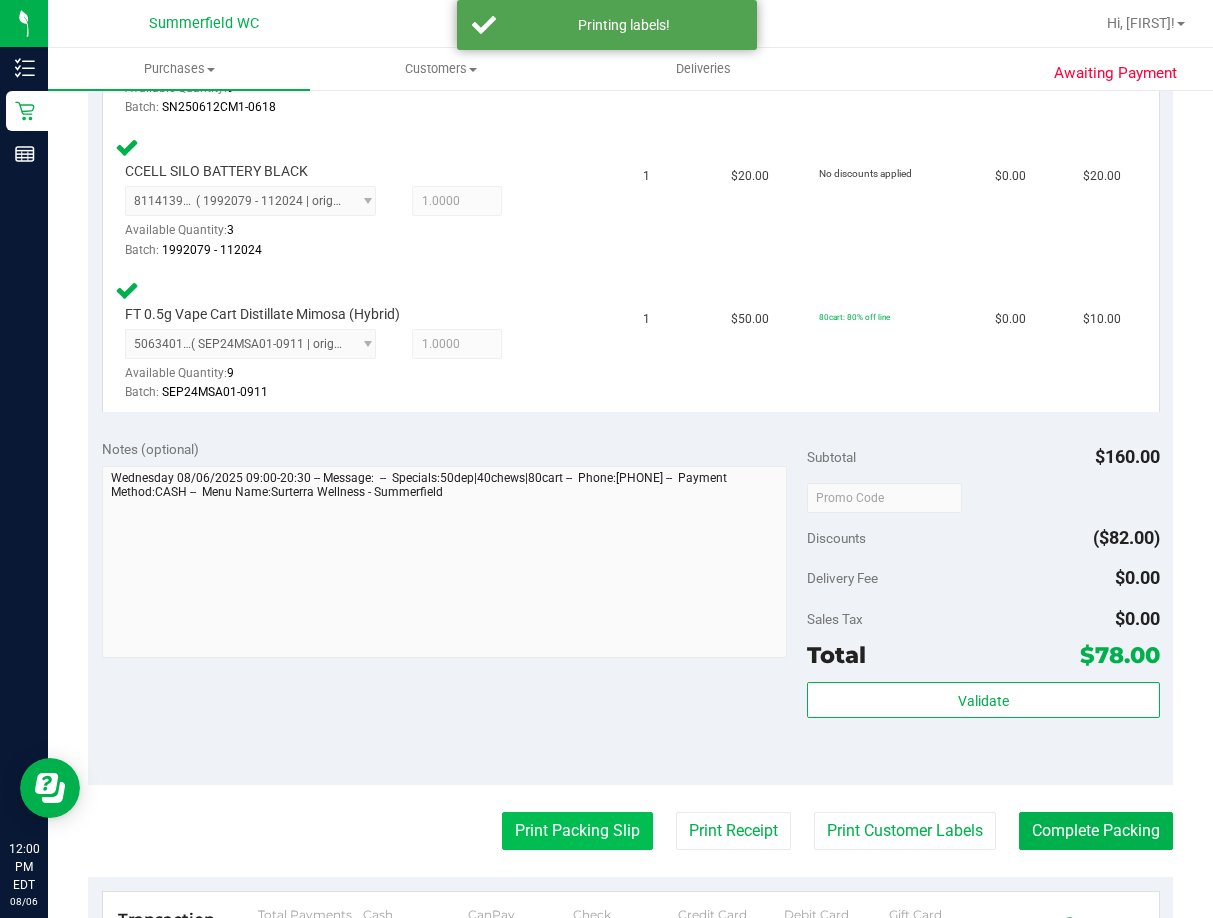 click on "Print Packing Slip" at bounding box center [577, 831] 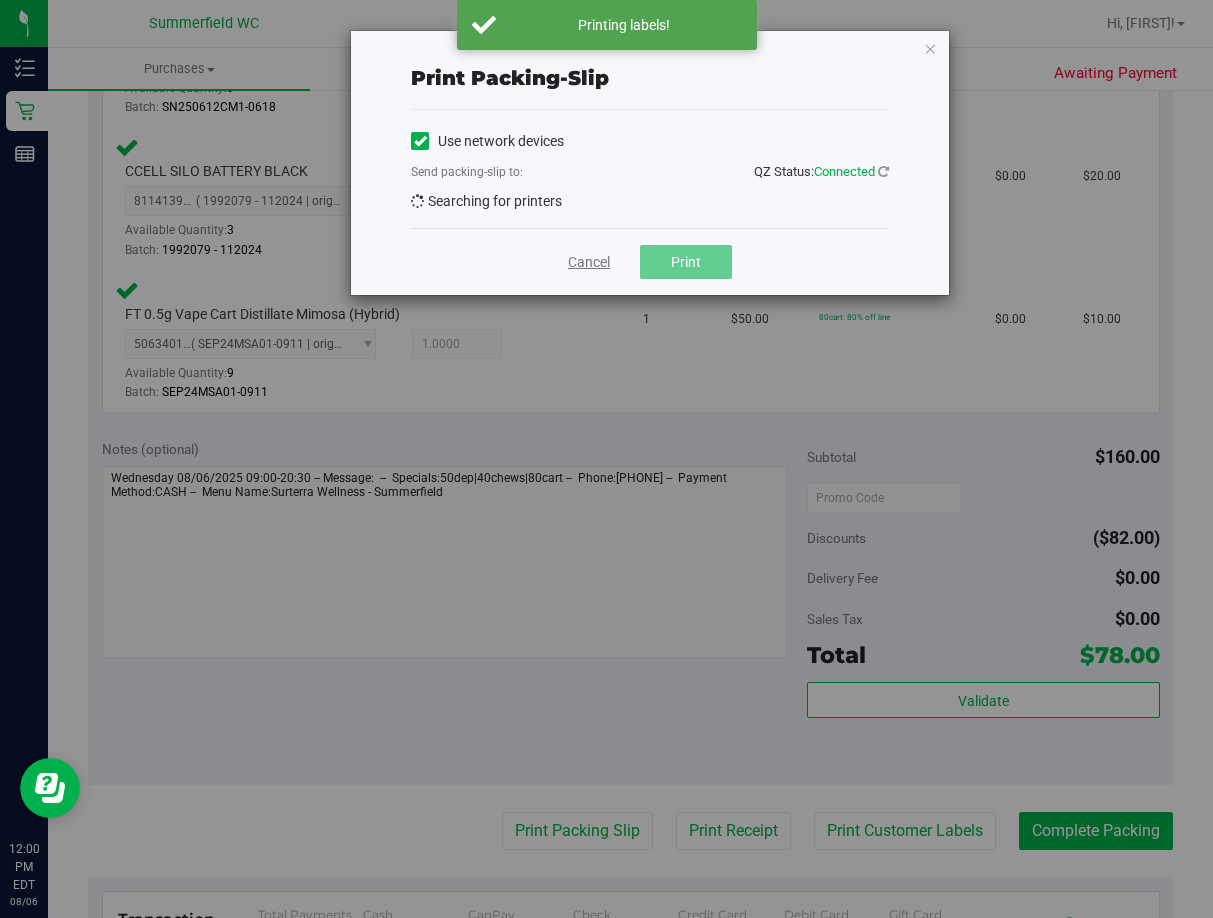 click on "Cancel" at bounding box center (589, 262) 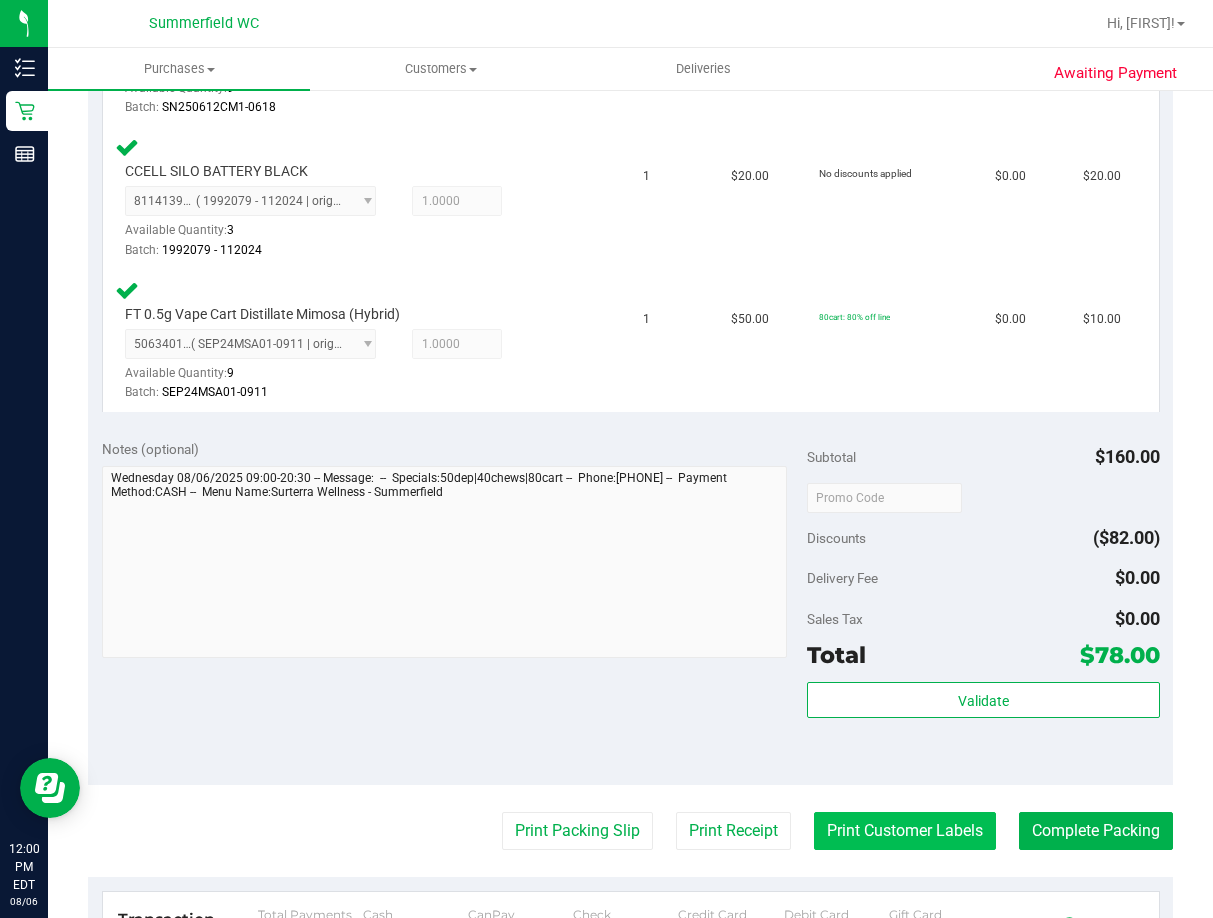 click on "Print Customer Labels" at bounding box center (905, 831) 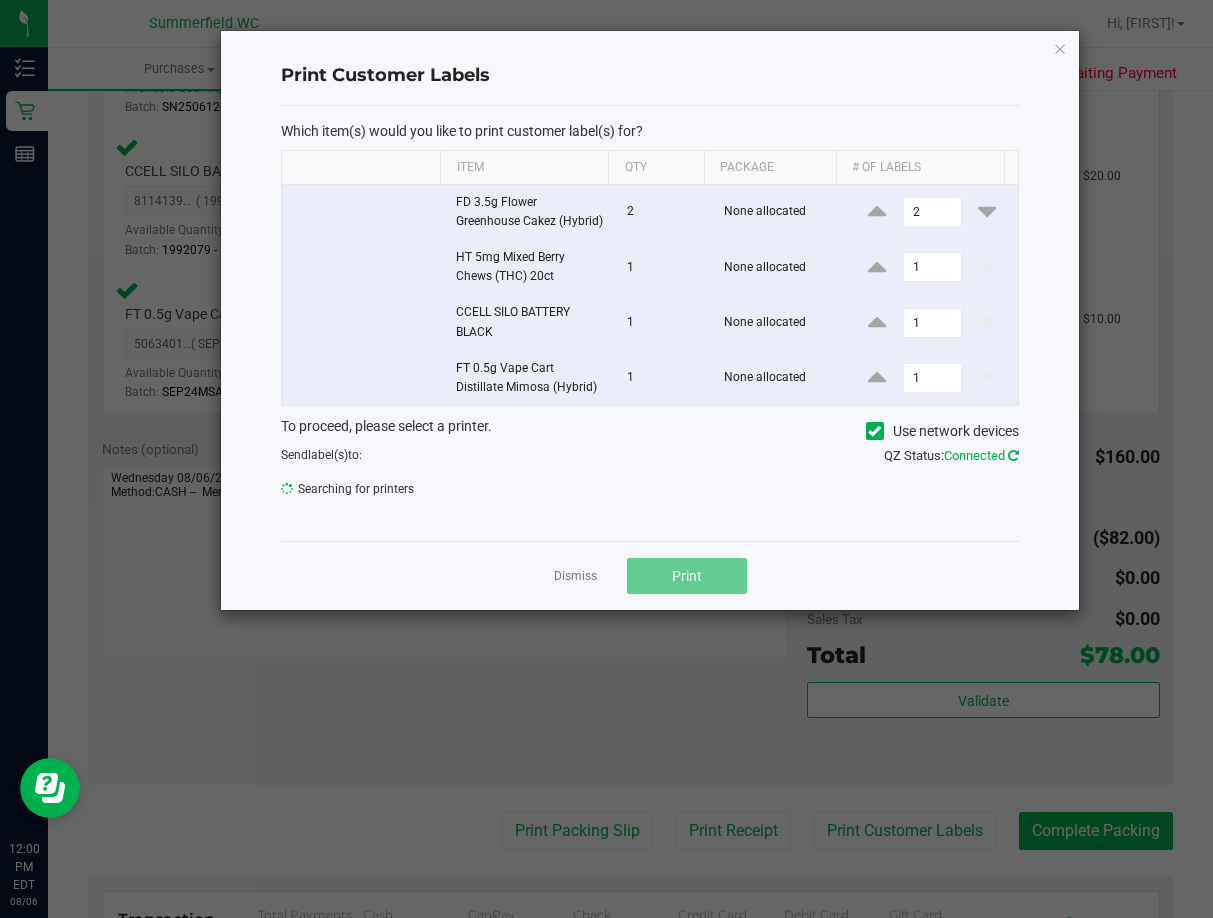 click 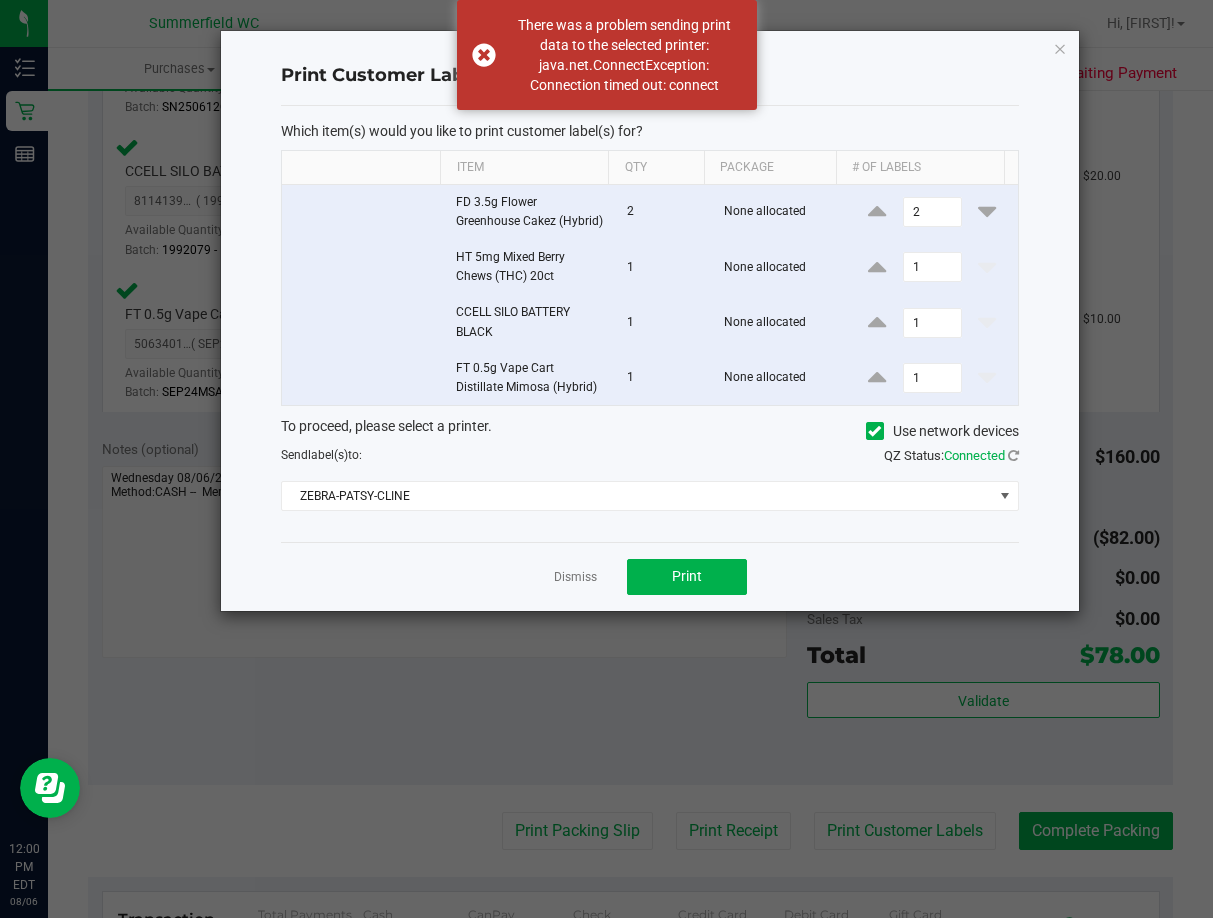 click on "Dismiss" 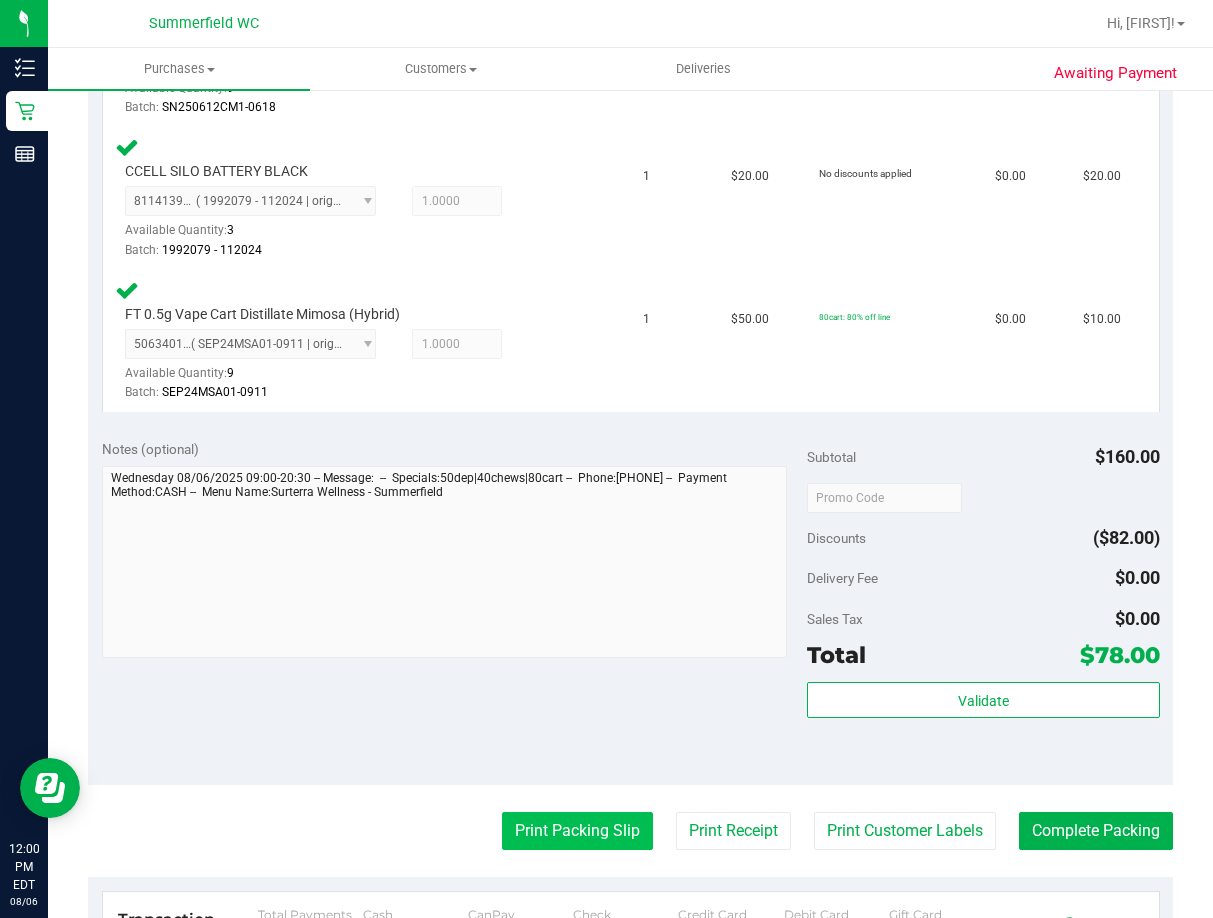click on "Print Packing Slip" at bounding box center (577, 831) 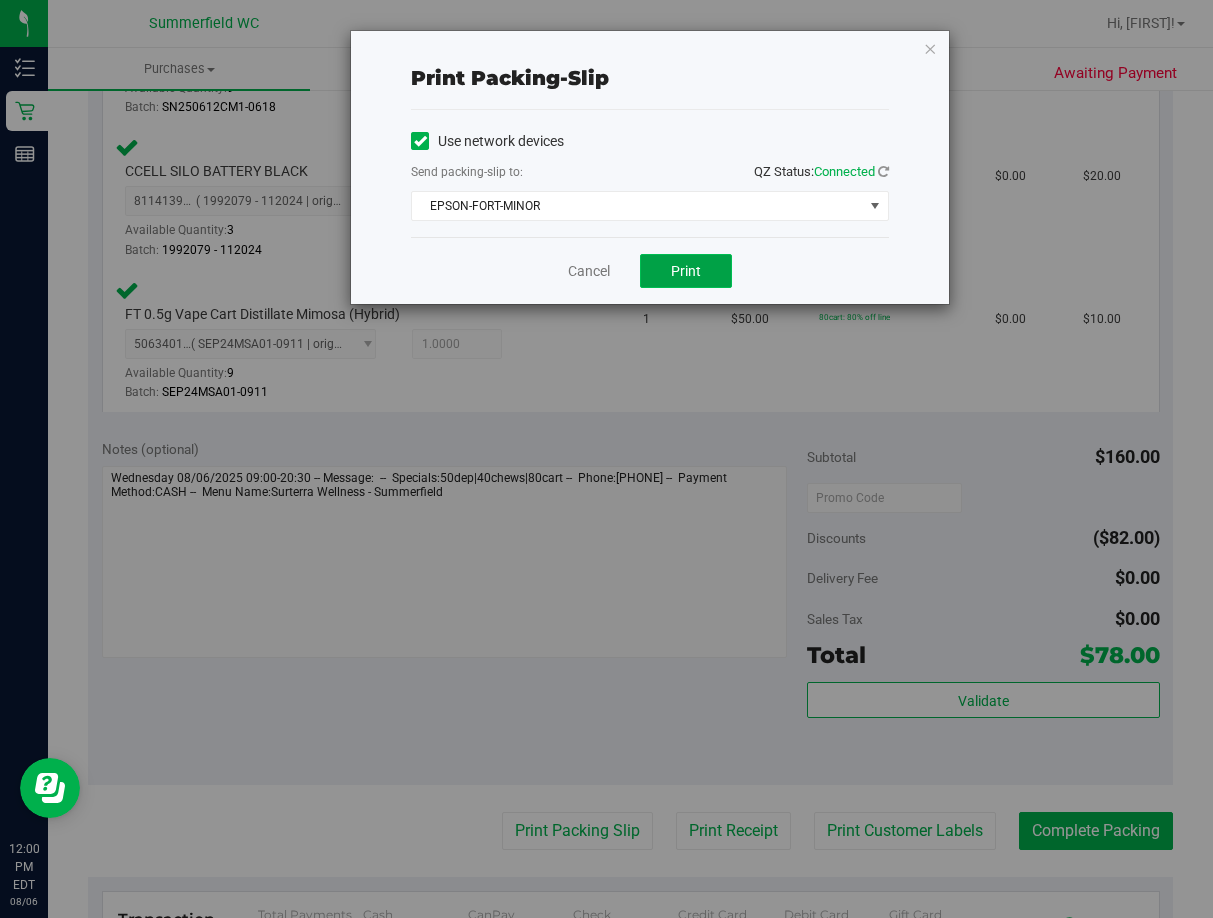 click on "Print" at bounding box center [686, 271] 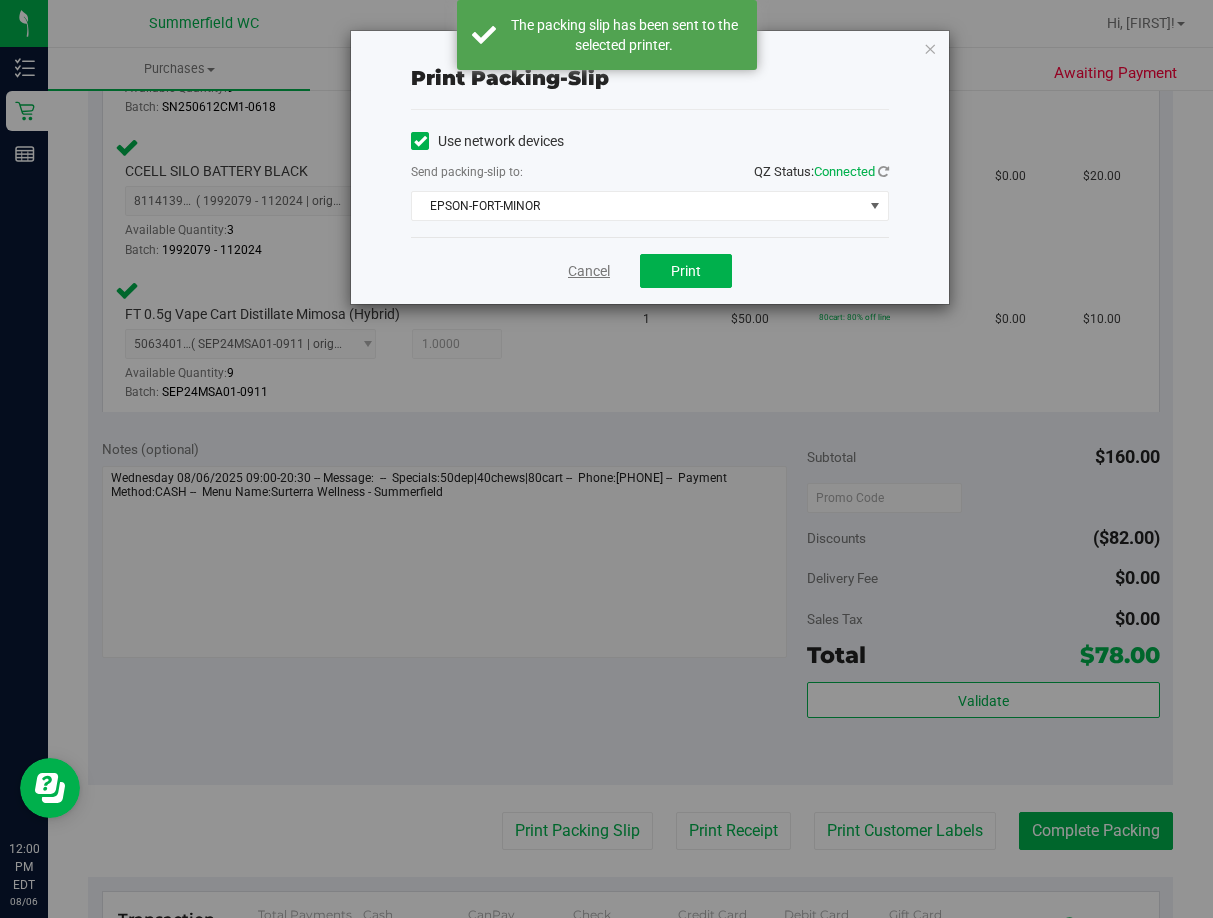 click on "Cancel" at bounding box center (589, 271) 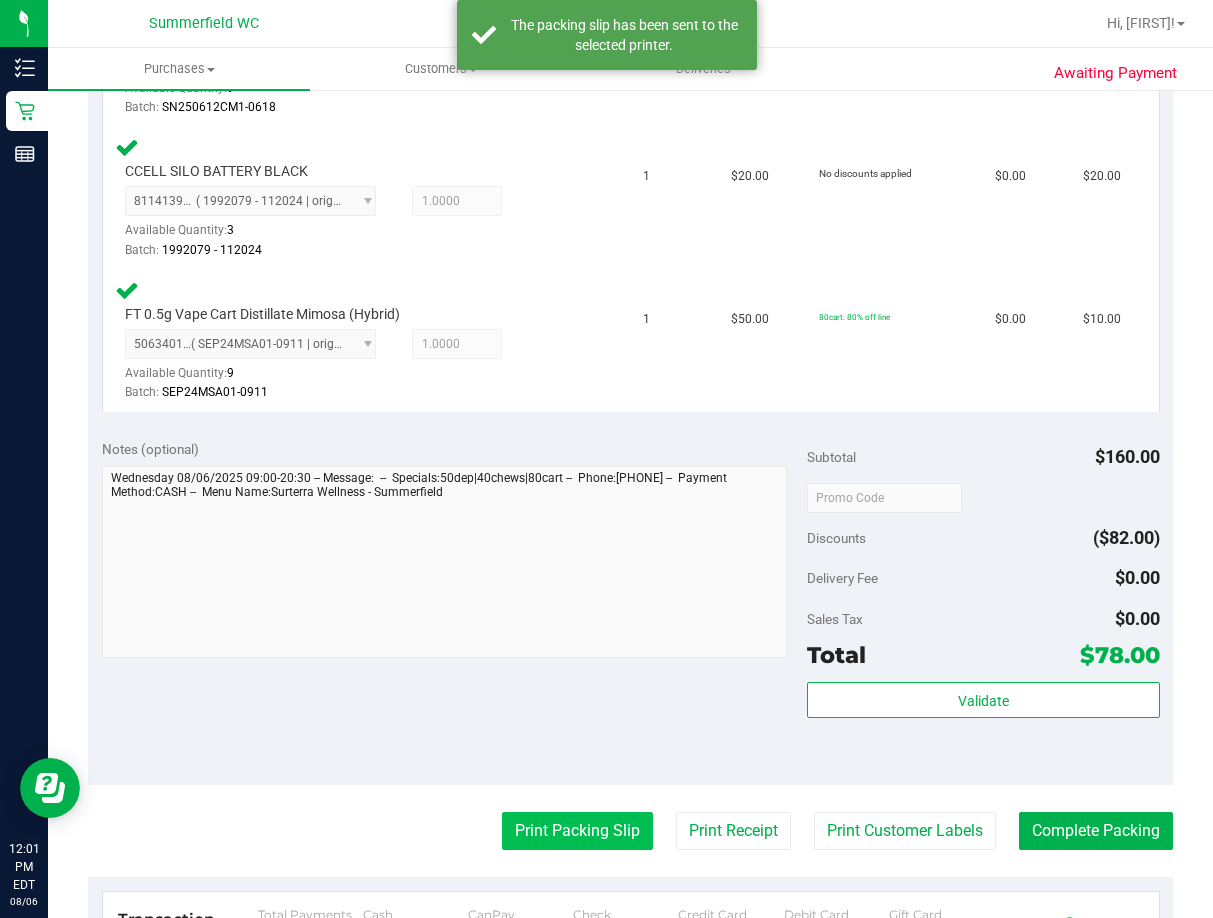 click on "Print Packing Slip" at bounding box center [577, 831] 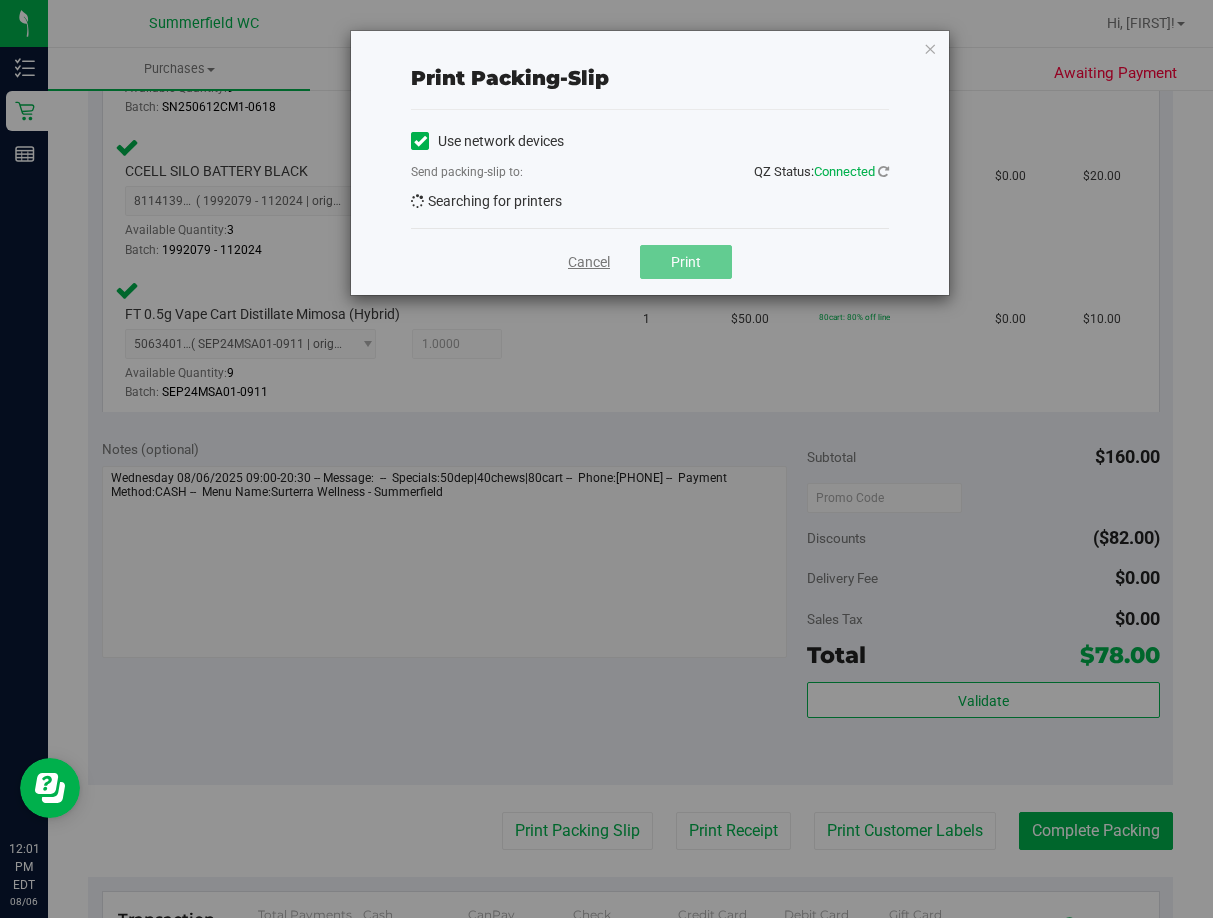 click on "Cancel" at bounding box center [589, 262] 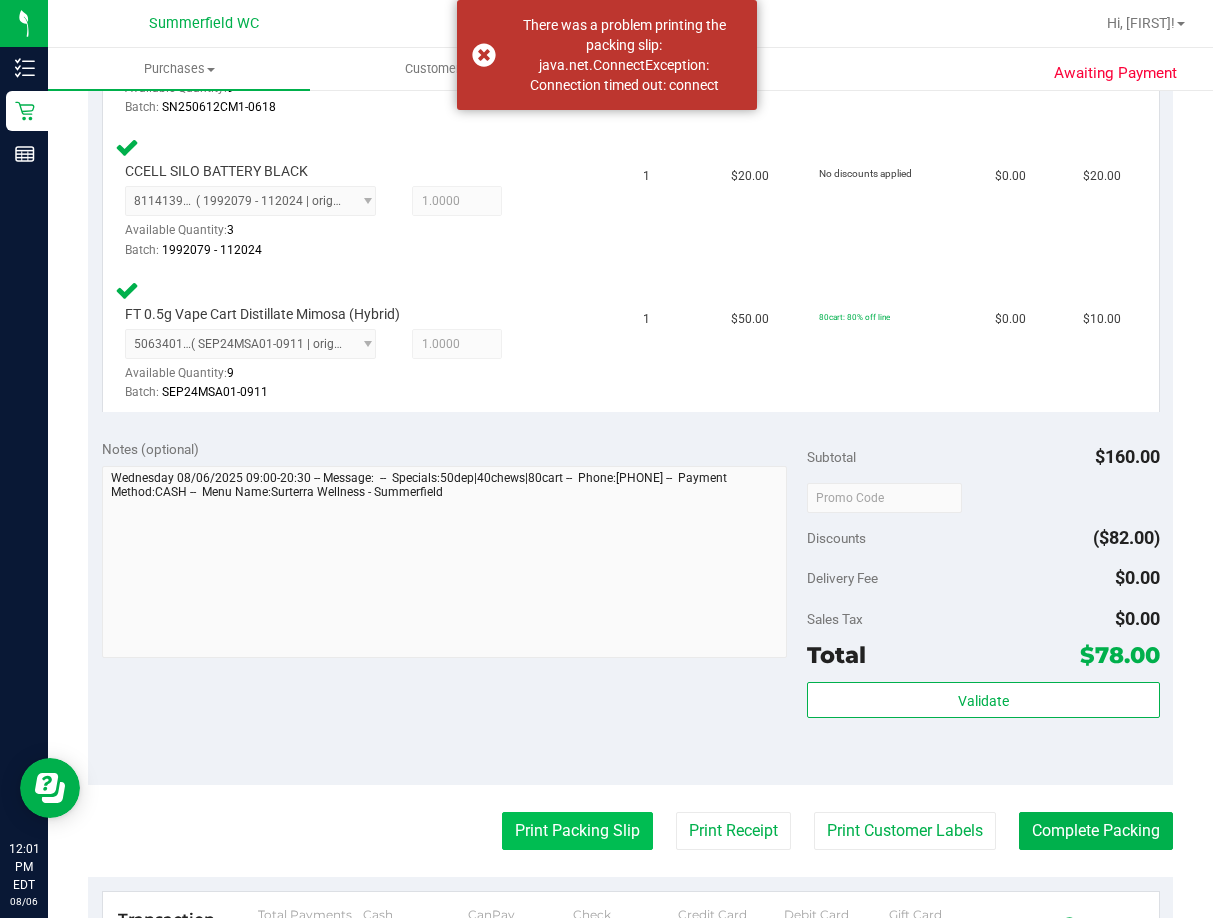 click on "Print Packing Slip" at bounding box center (577, 831) 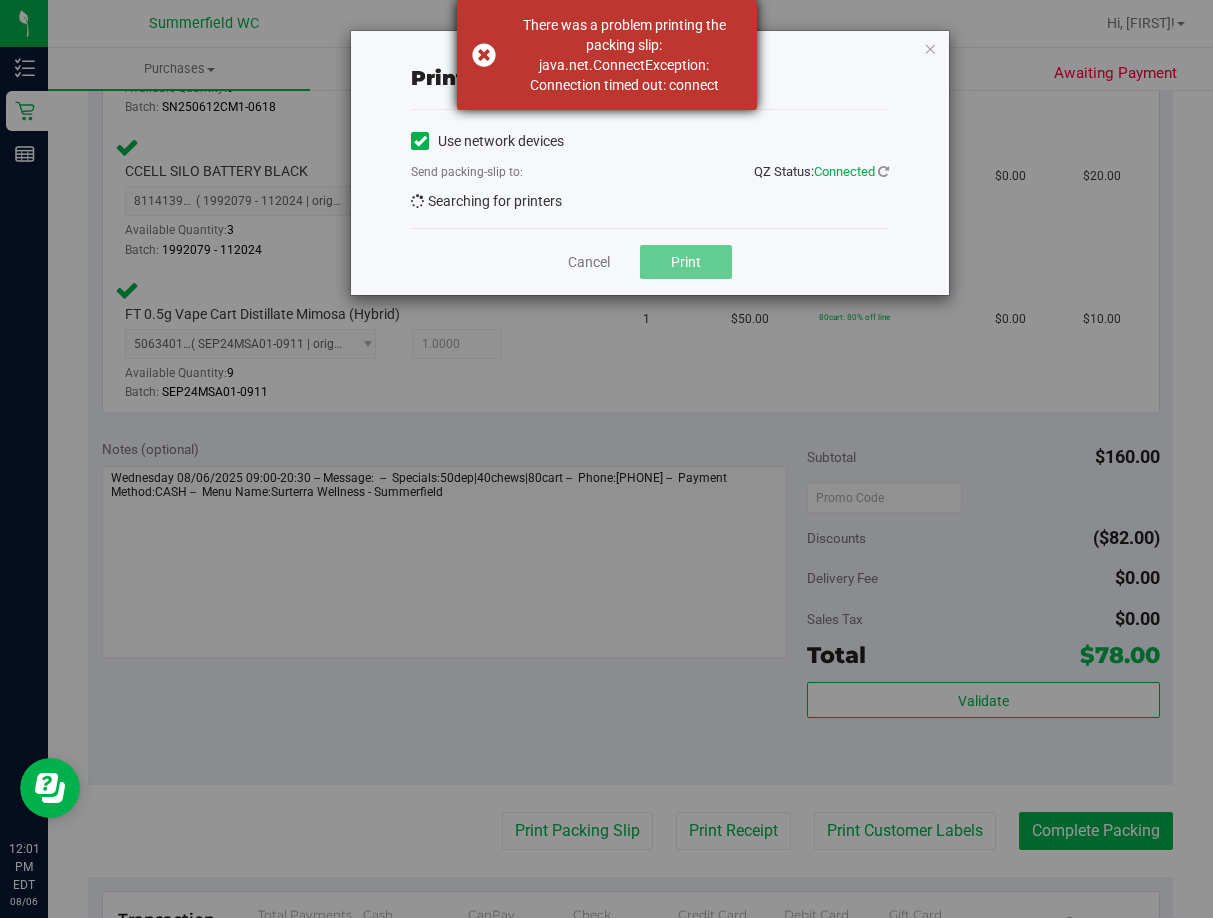 click on "There was a problem printing the packing slip: java.net.ConnectException: Connection timed out: connect" at bounding box center (607, 55) 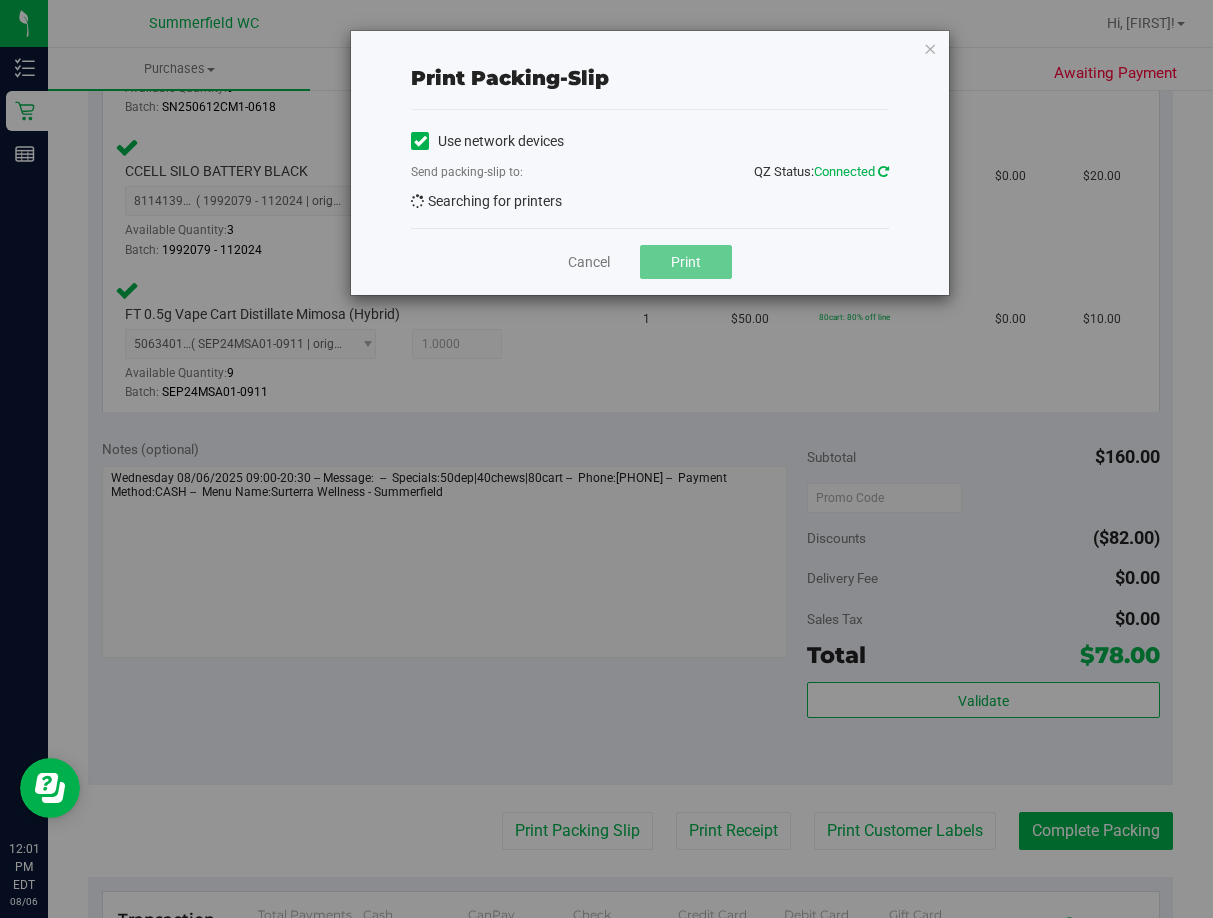 click at bounding box center (883, 171) 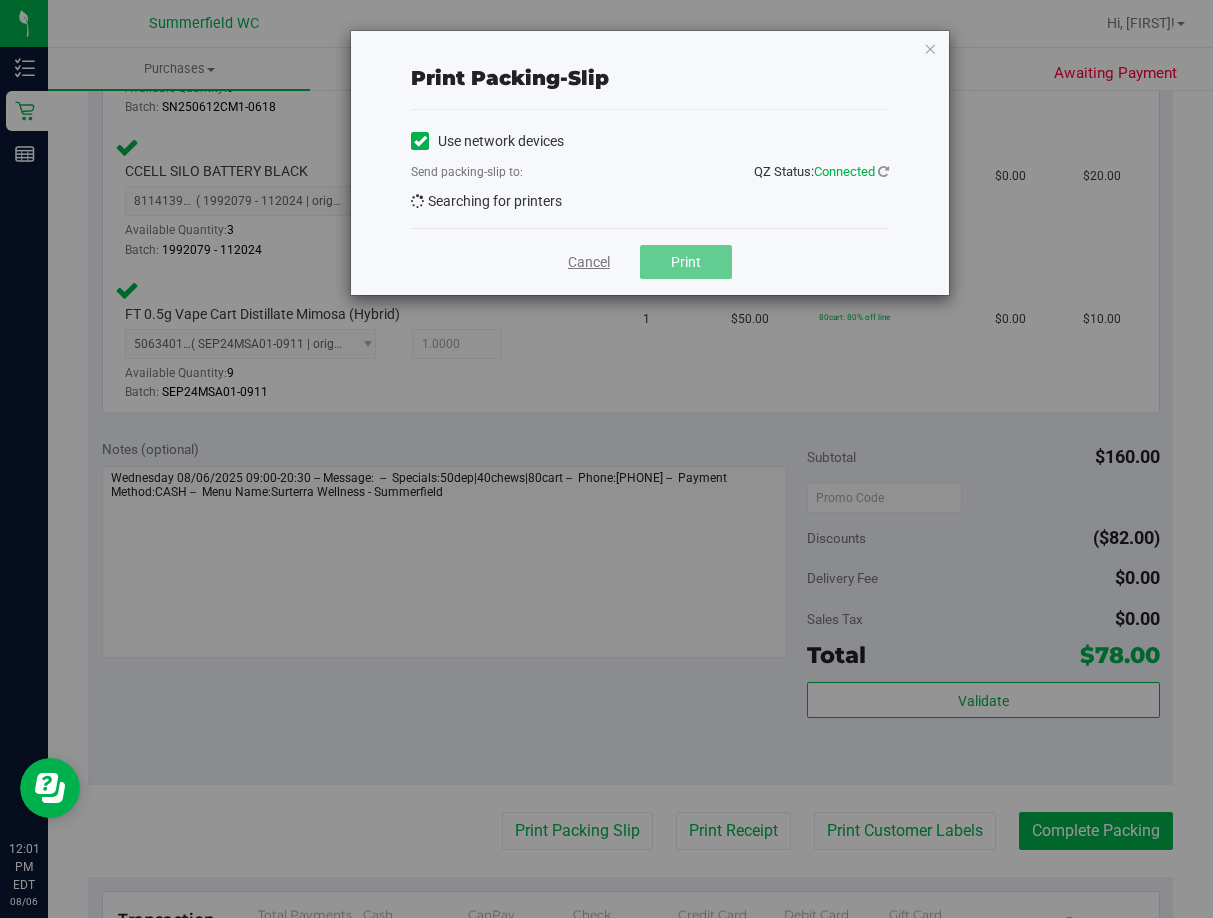 click on "Cancel" at bounding box center [589, 262] 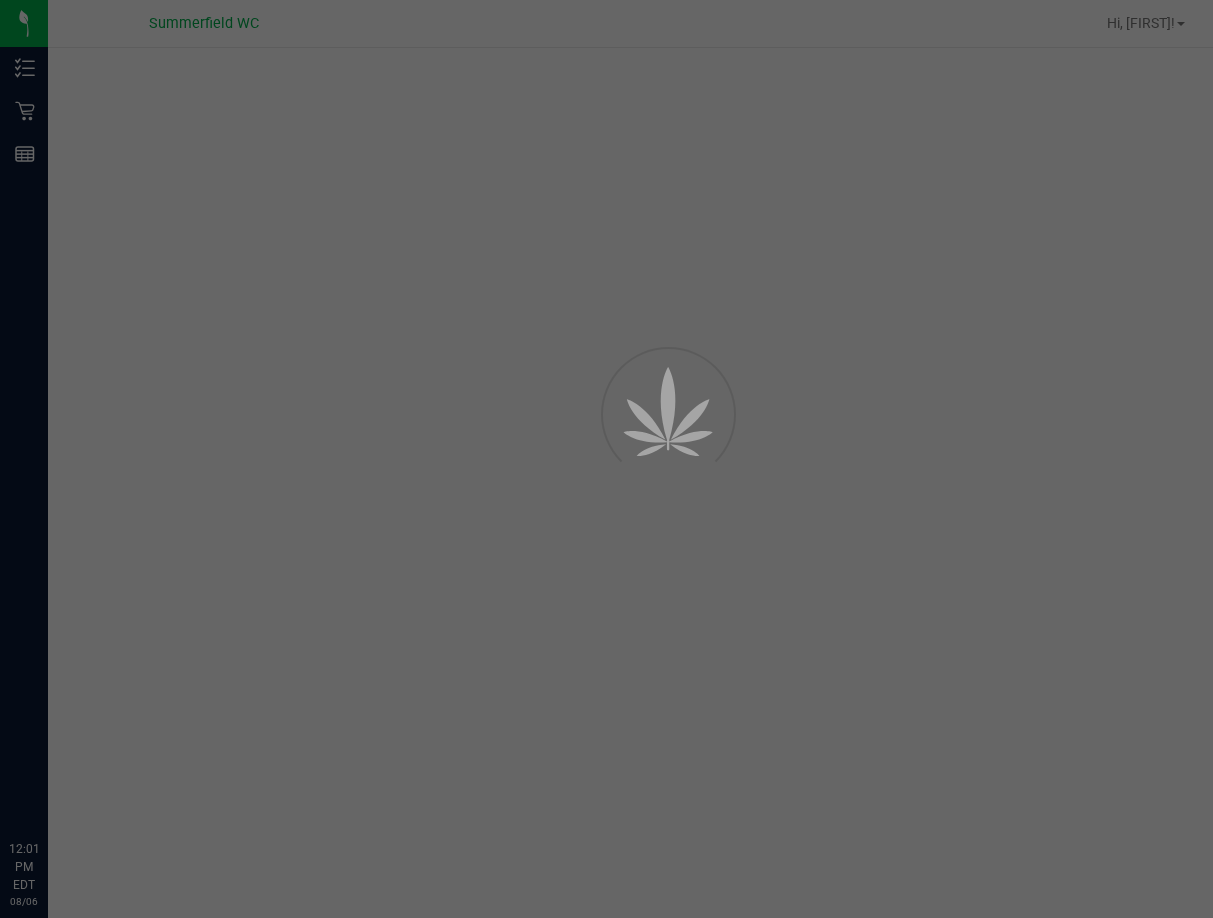 scroll, scrollTop: 0, scrollLeft: 0, axis: both 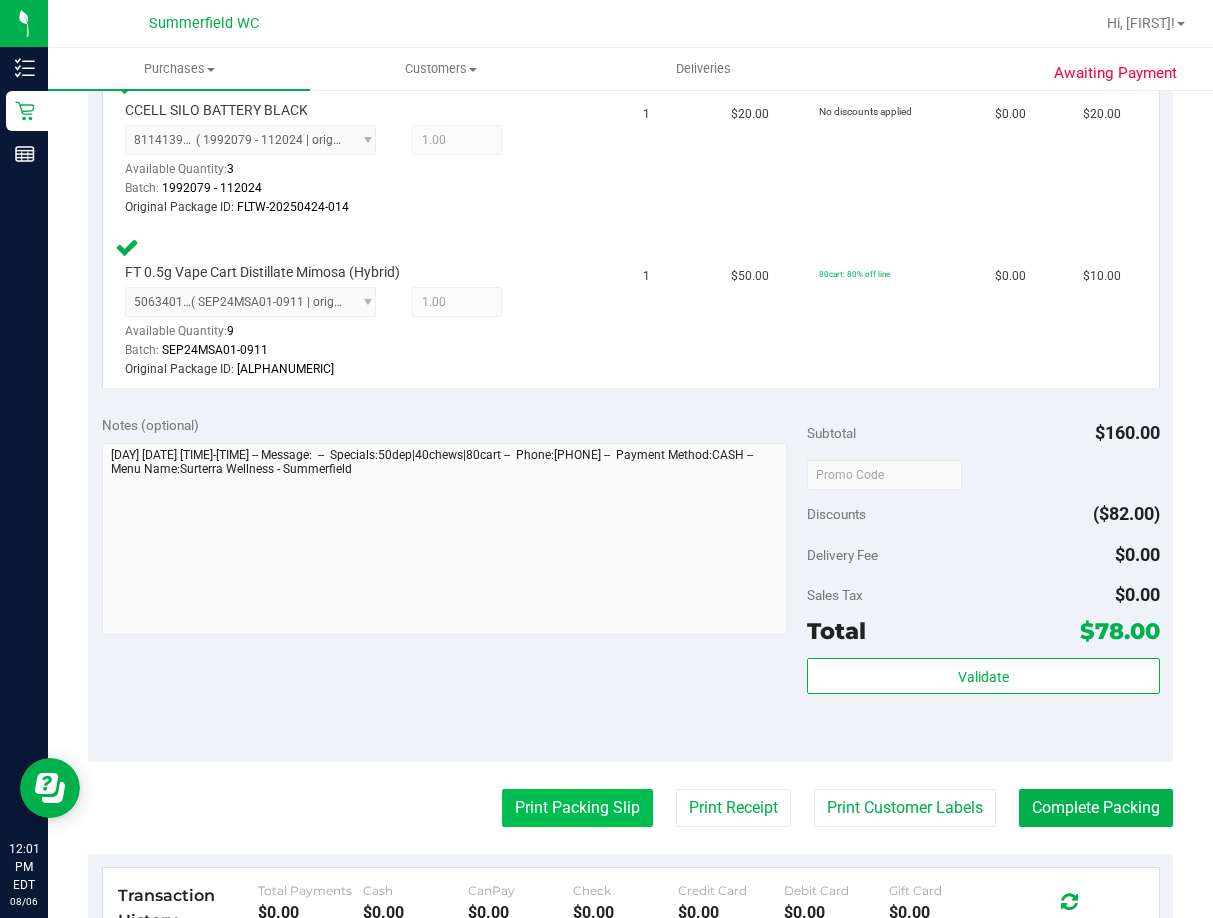 click on "Print Packing Slip" at bounding box center (577, 808) 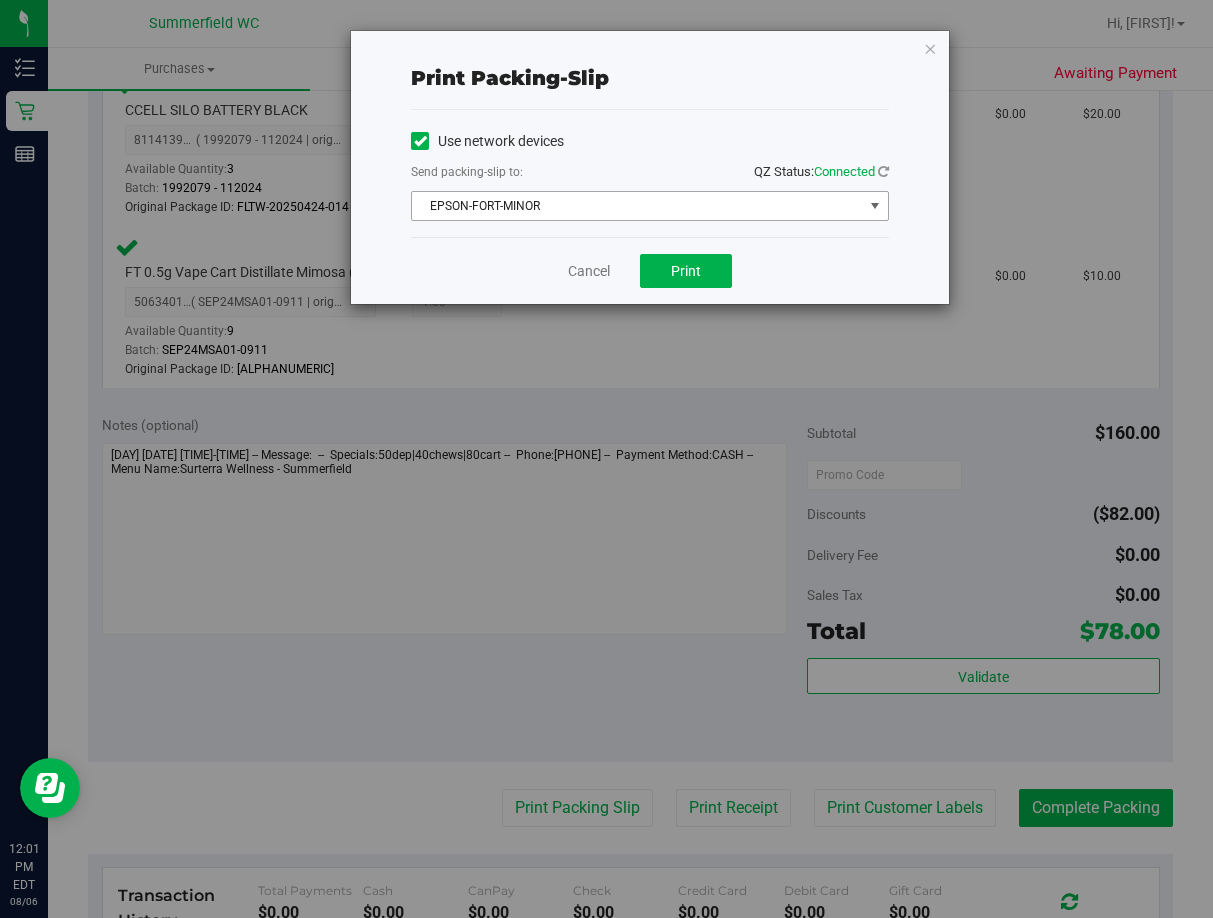 click on "EPSON-FORT-MINOR" at bounding box center [637, 206] 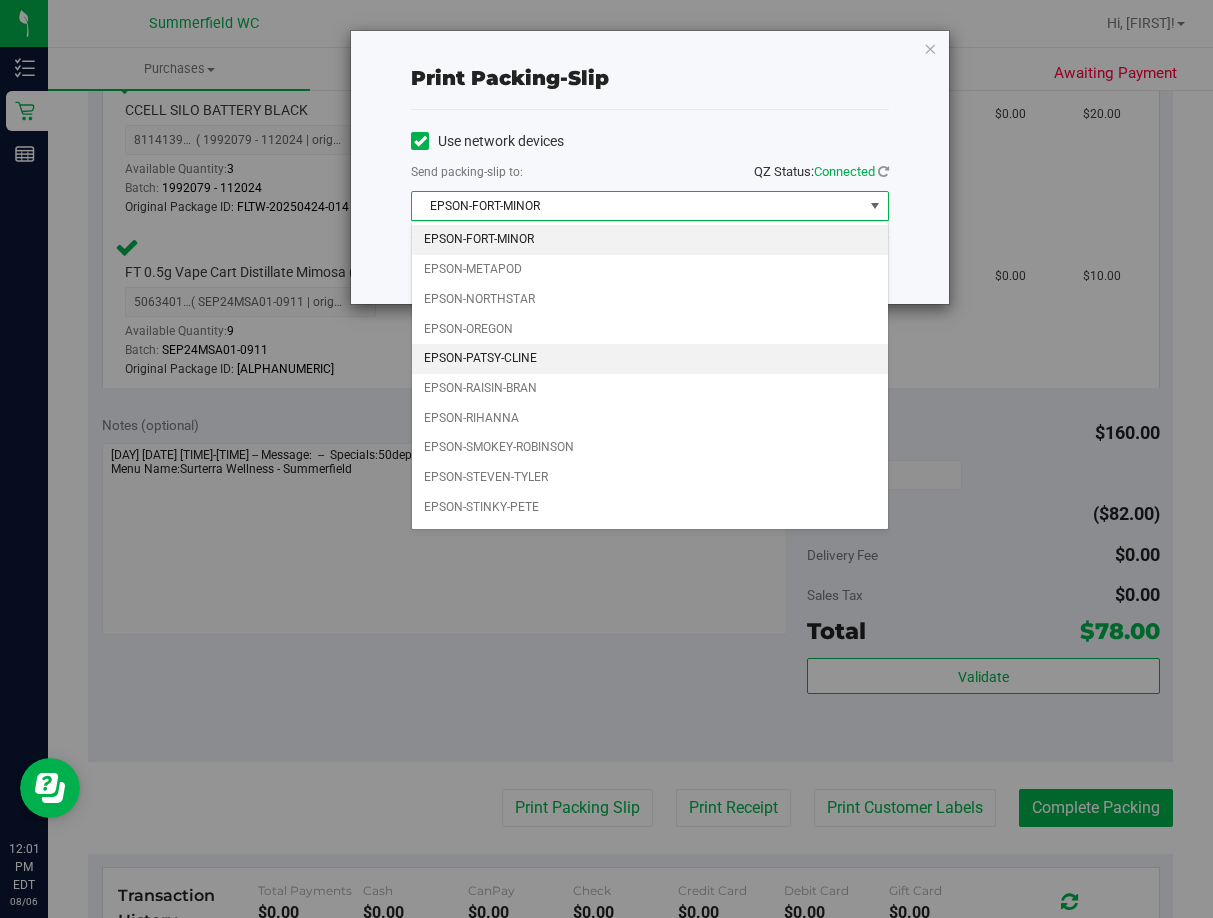 click on "EPSON-PATSY-CLINE" at bounding box center [650, 359] 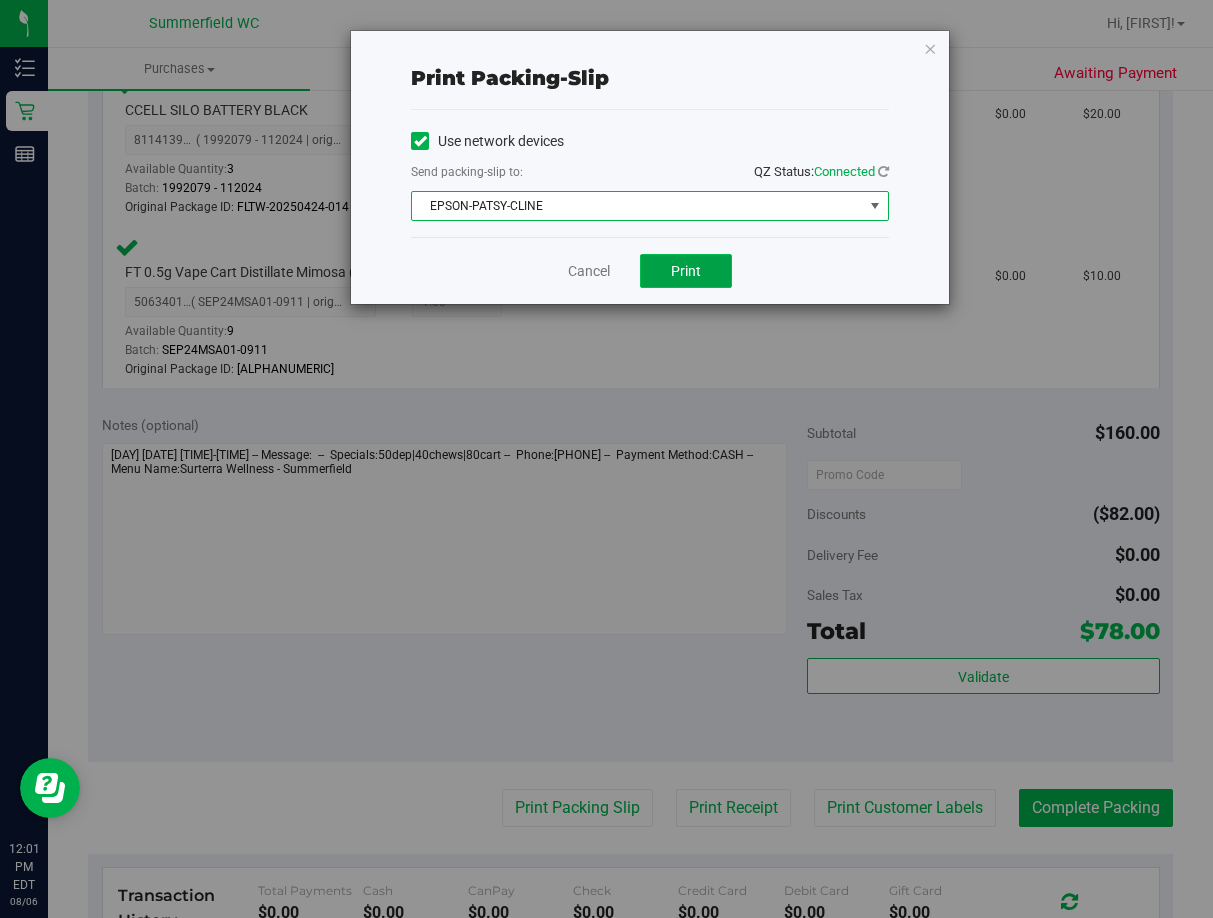 click on "Print" at bounding box center (686, 271) 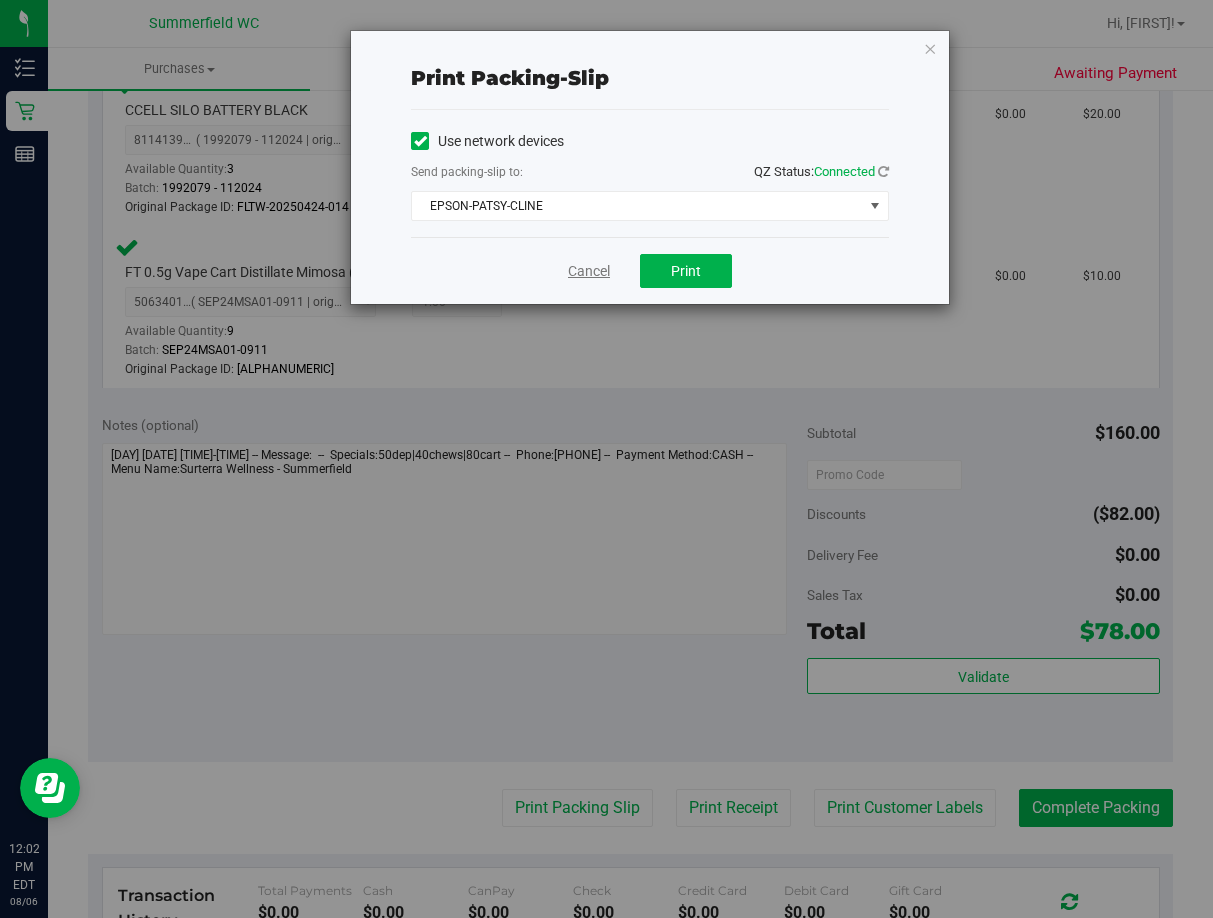 click on "Cancel" at bounding box center (589, 271) 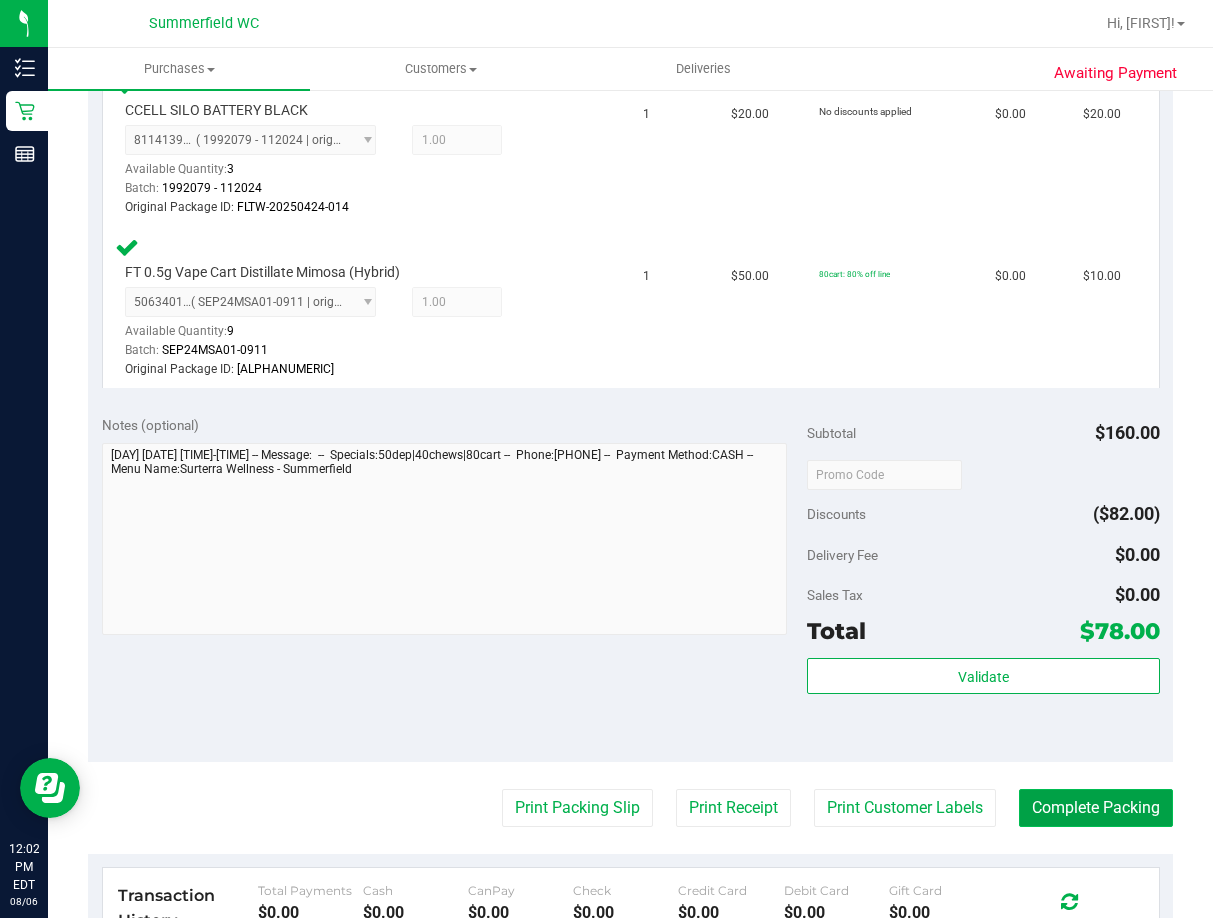 click on "Complete Packing" at bounding box center (1096, 808) 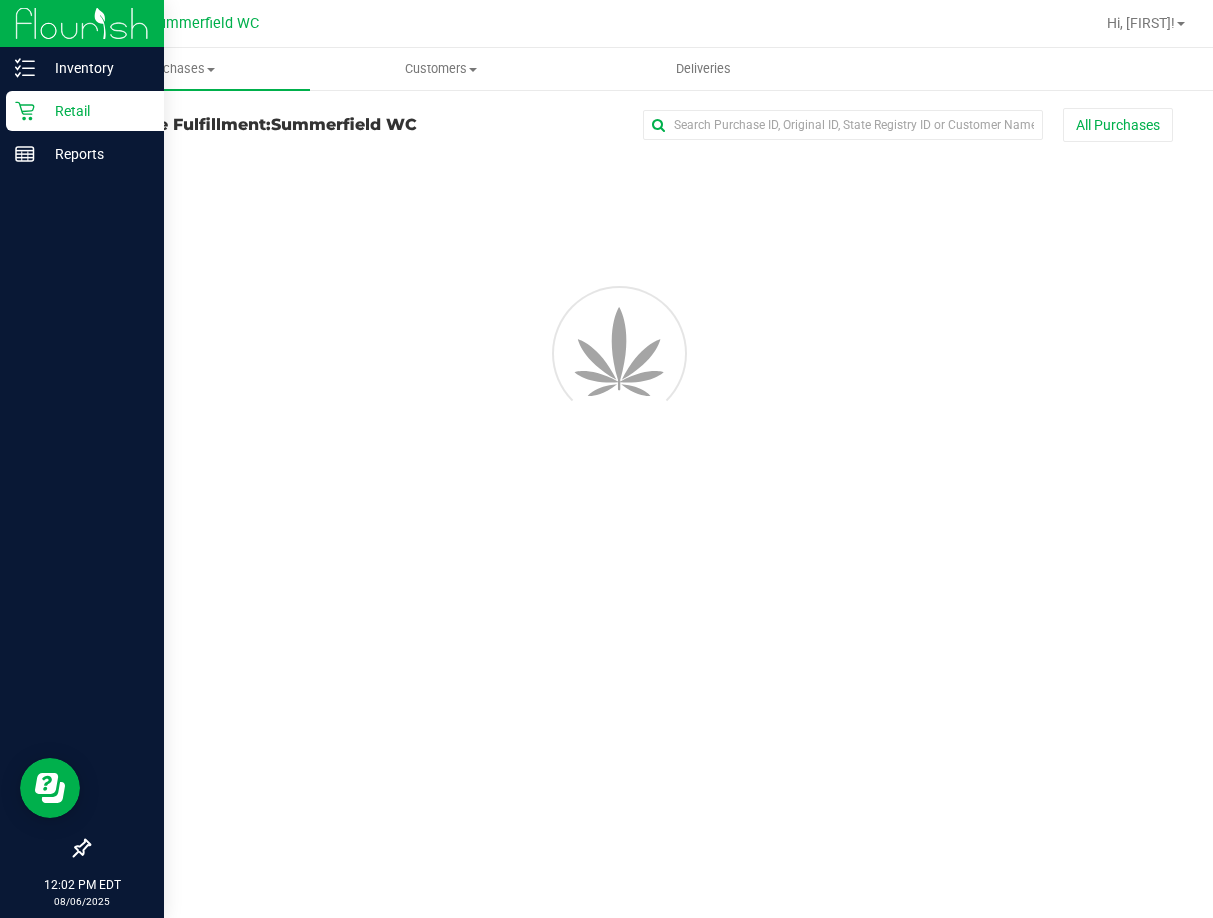 scroll, scrollTop: 0, scrollLeft: 0, axis: both 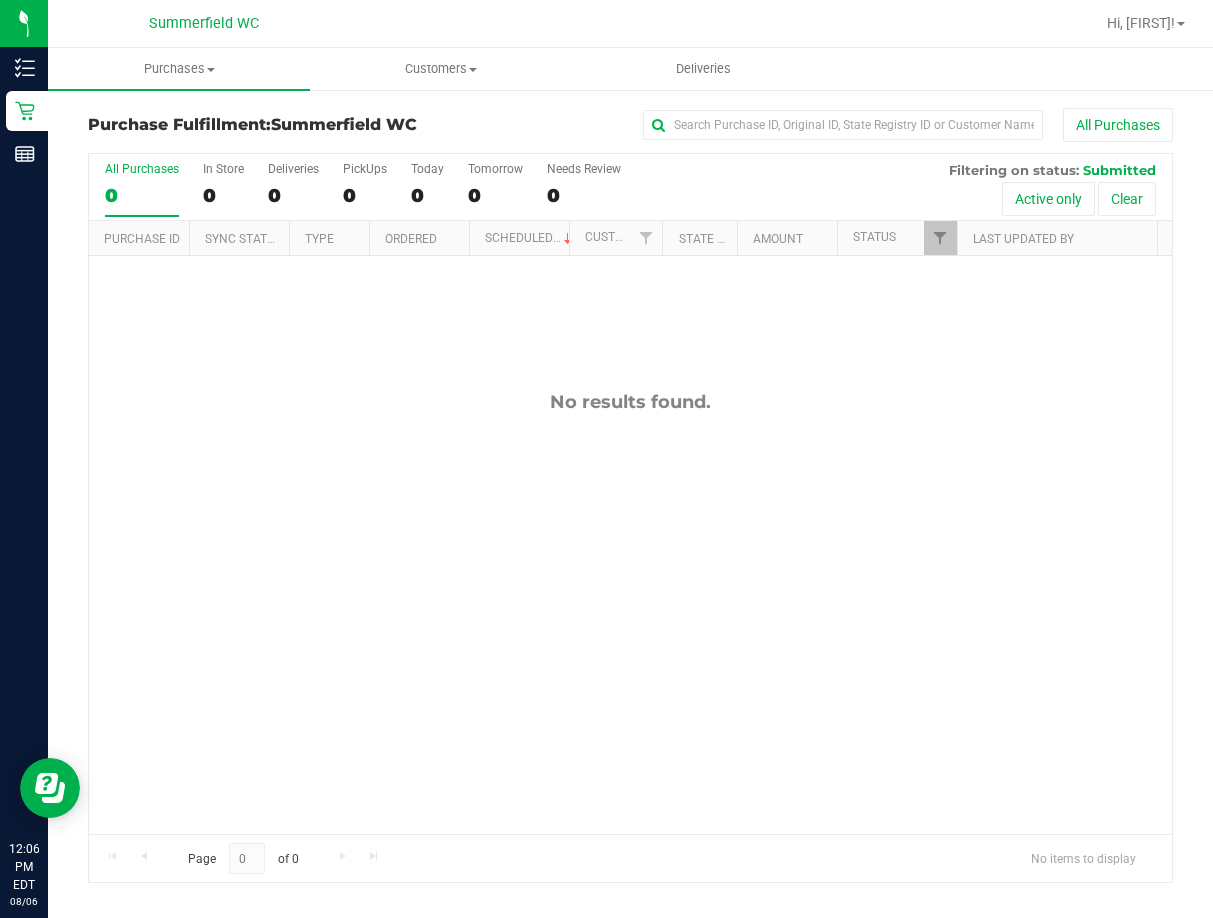 drag, startPoint x: 597, startPoint y: 558, endPoint x: 570, endPoint y: 512, distance: 53.338543 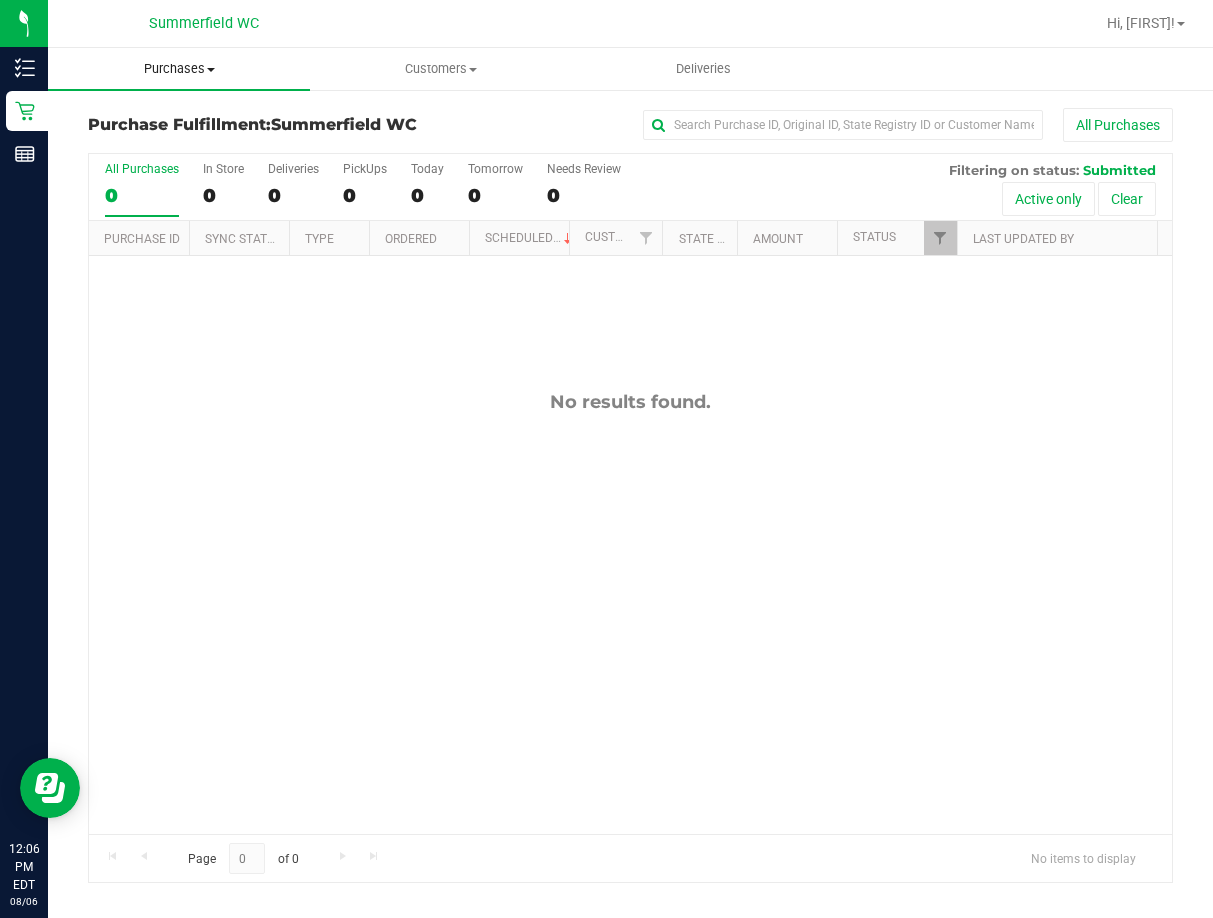 click on "Purchases" at bounding box center [179, 69] 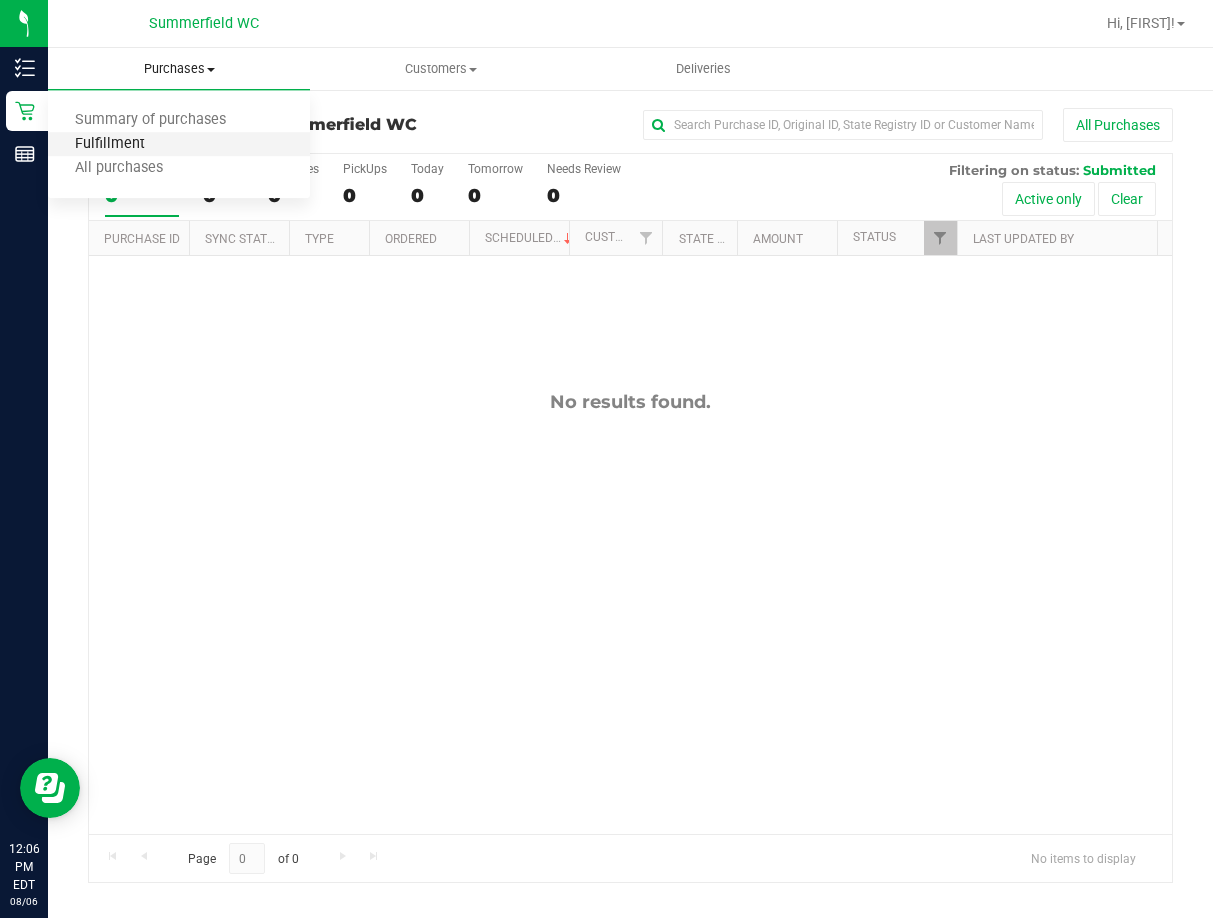 click on "Fulfillment" at bounding box center [110, 144] 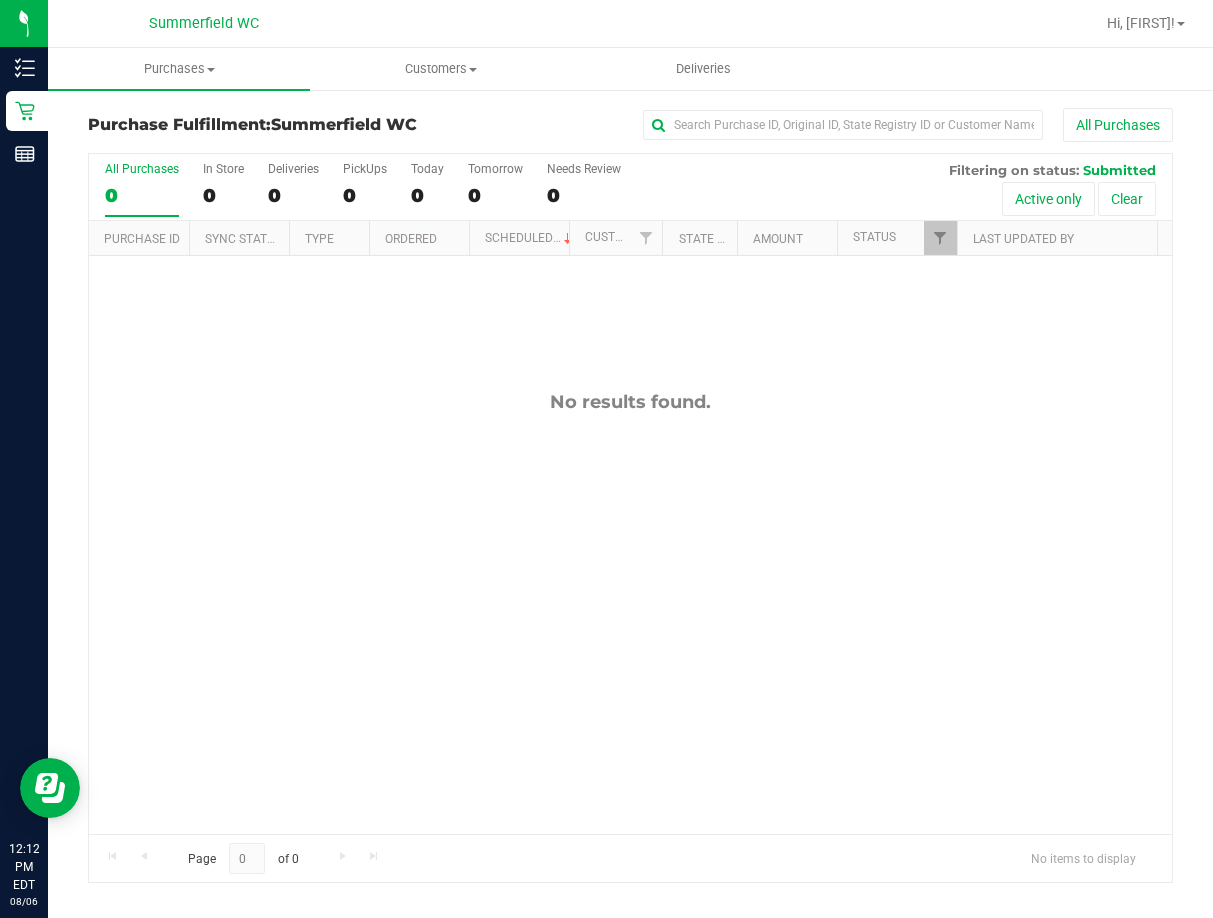 click on "No results found." at bounding box center [630, 612] 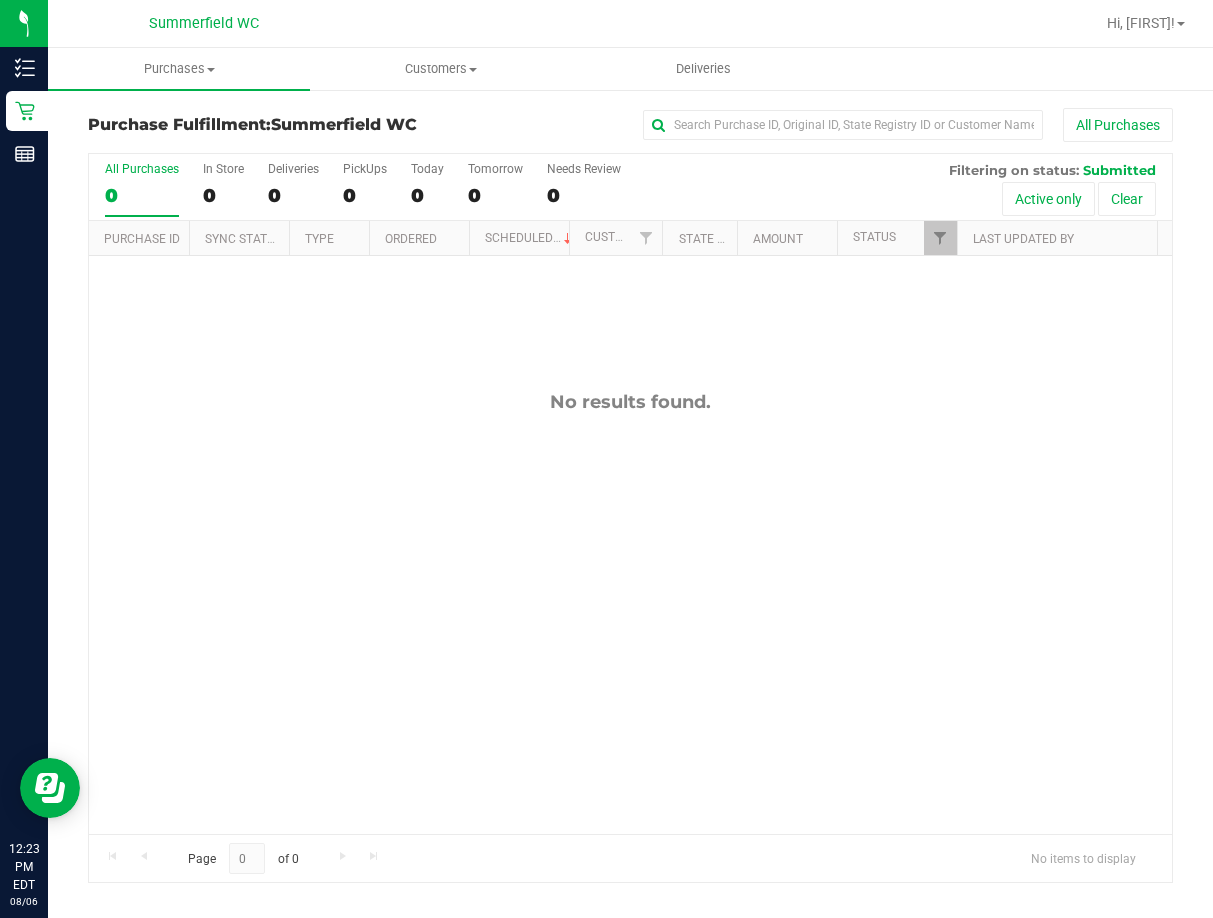 click on "No results found." at bounding box center [630, 612] 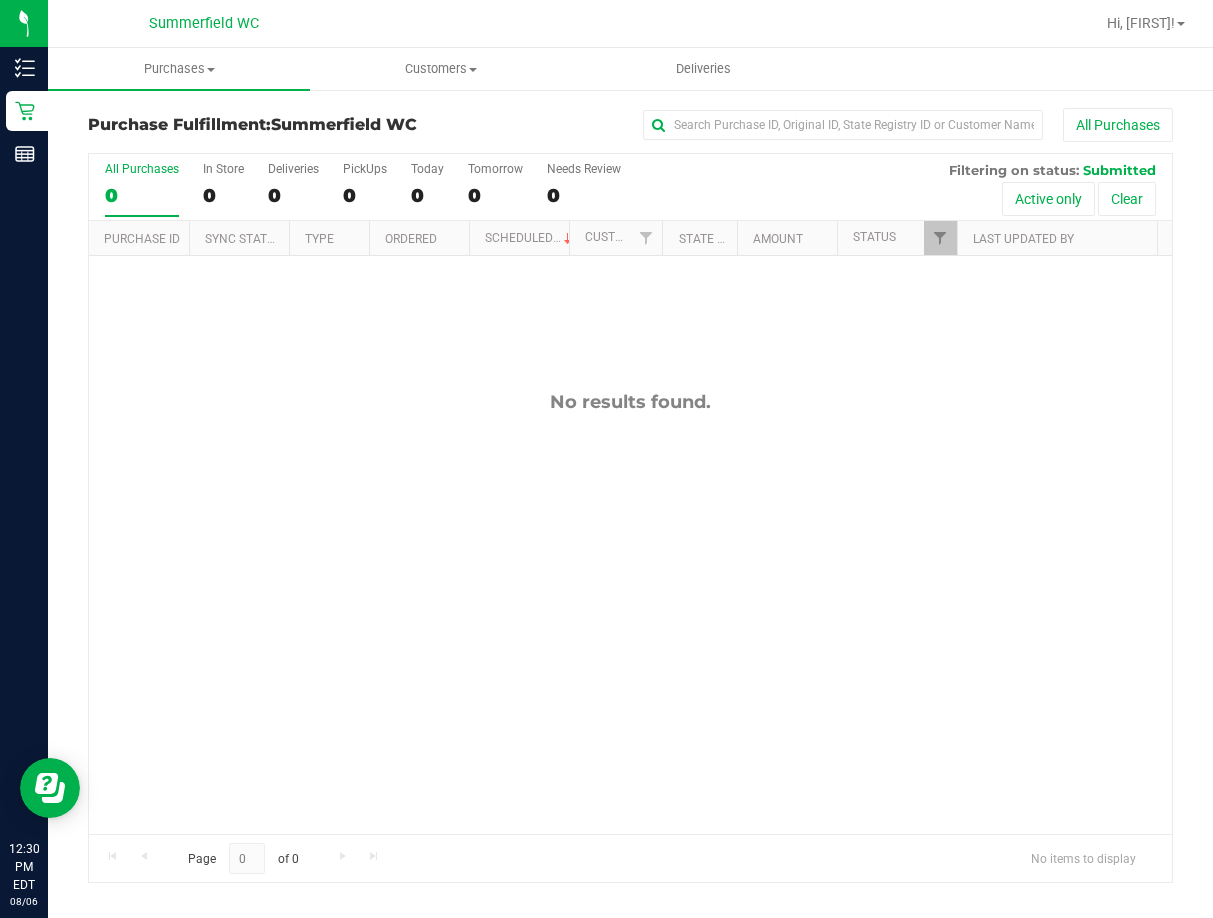 click on "No results found." at bounding box center [630, 612] 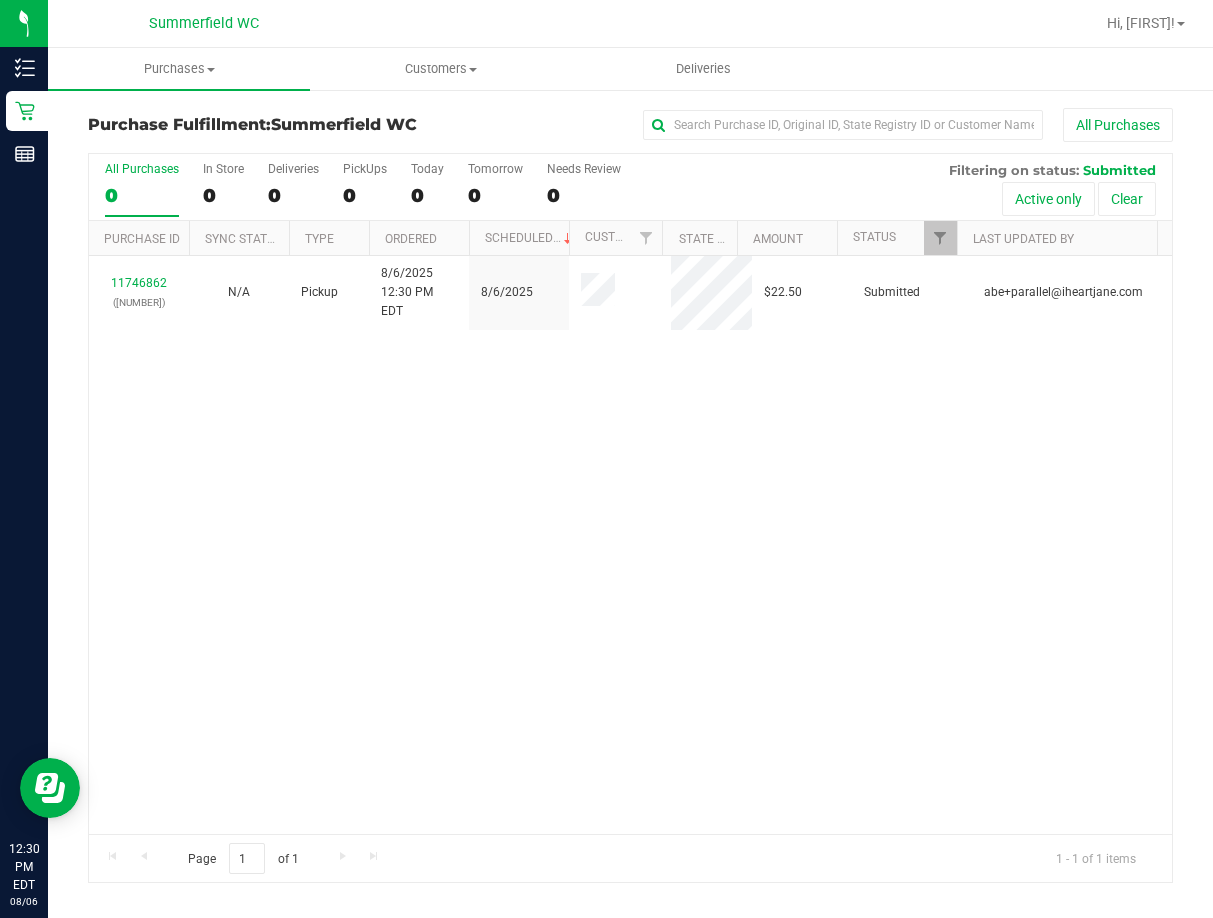 click on "[NUMBER]
([NUMBER])
N/A
Pickup [DATE] [TIME] [TIMEZONE] [DATE]
[PRICE] Submitted [EMAIL]" at bounding box center (630, 545) 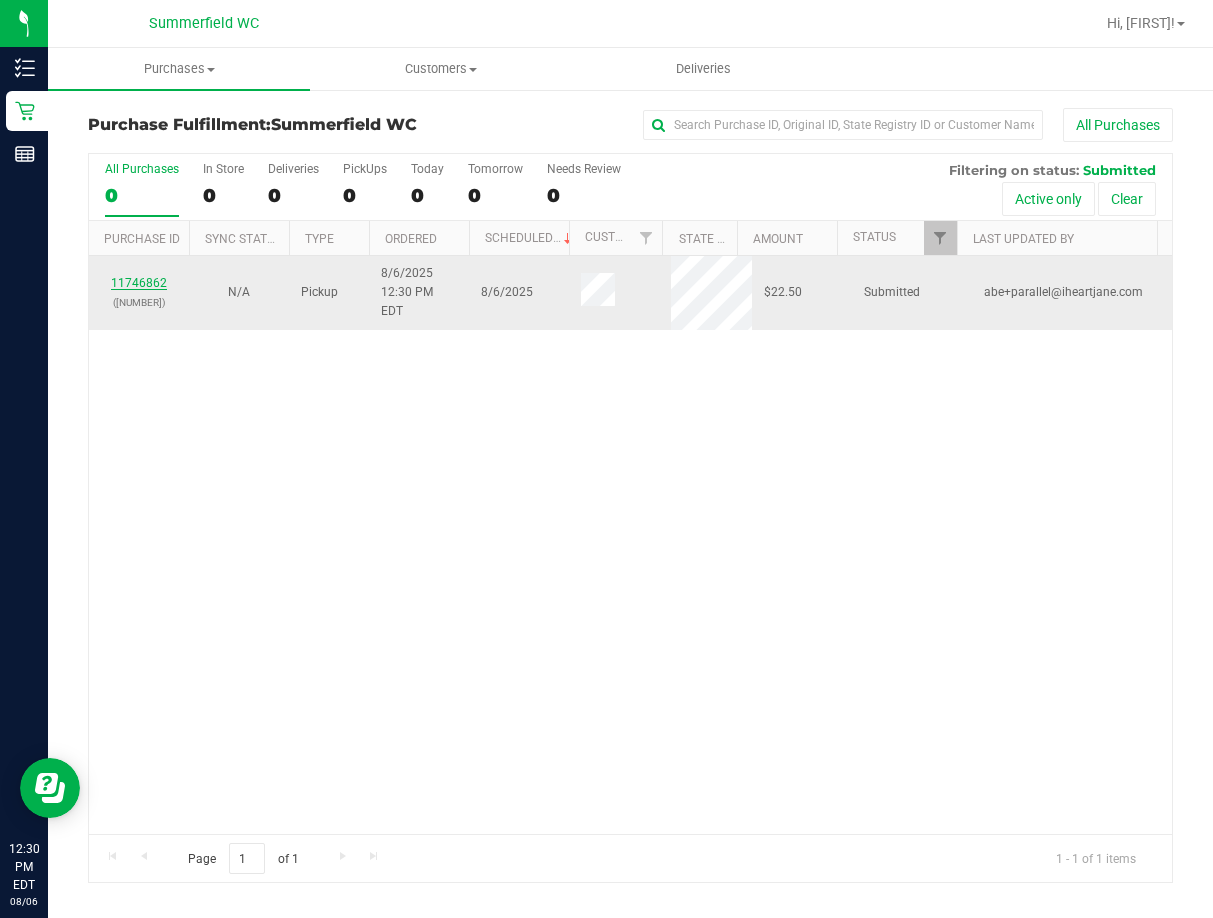click on "11746862" at bounding box center (139, 283) 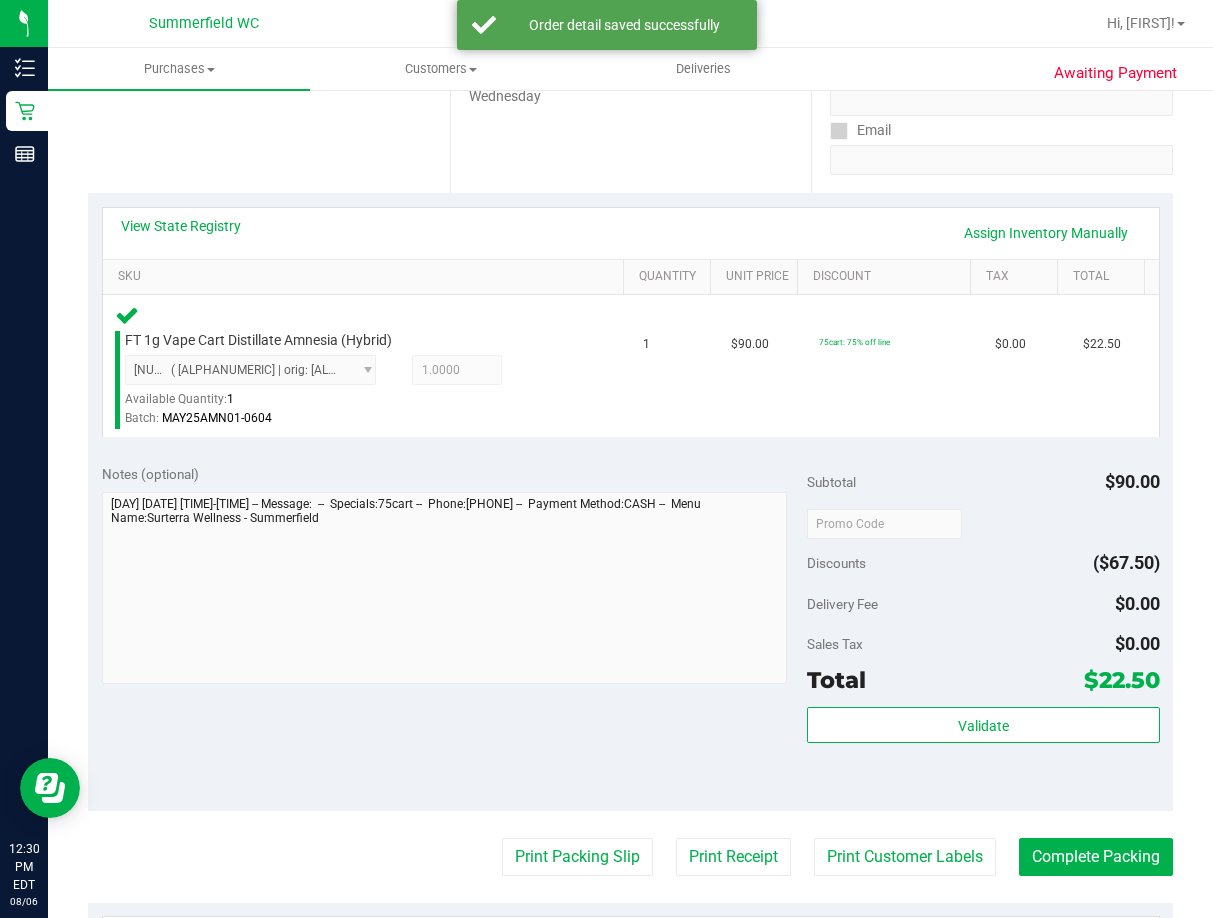 scroll, scrollTop: 400, scrollLeft: 0, axis: vertical 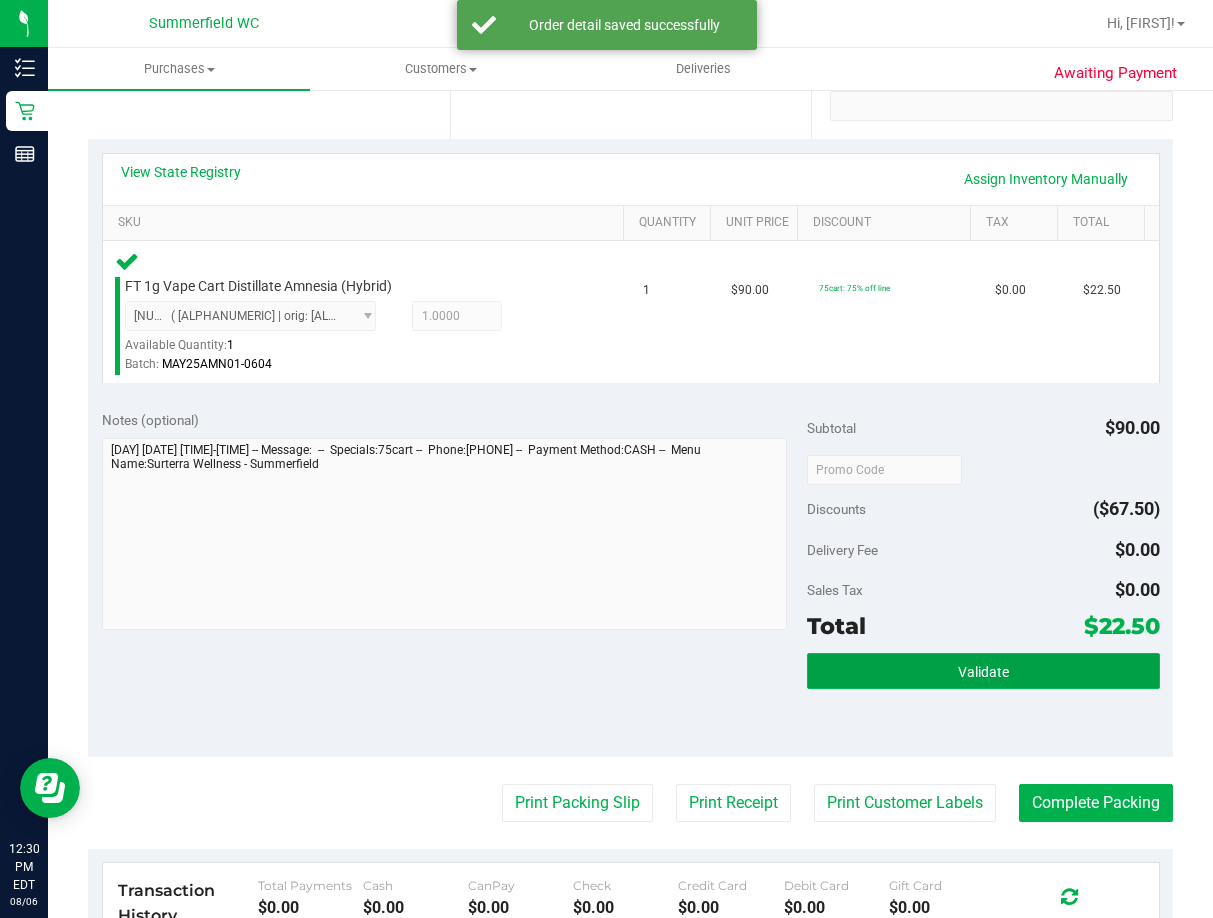 click on "Validate" at bounding box center (983, 671) 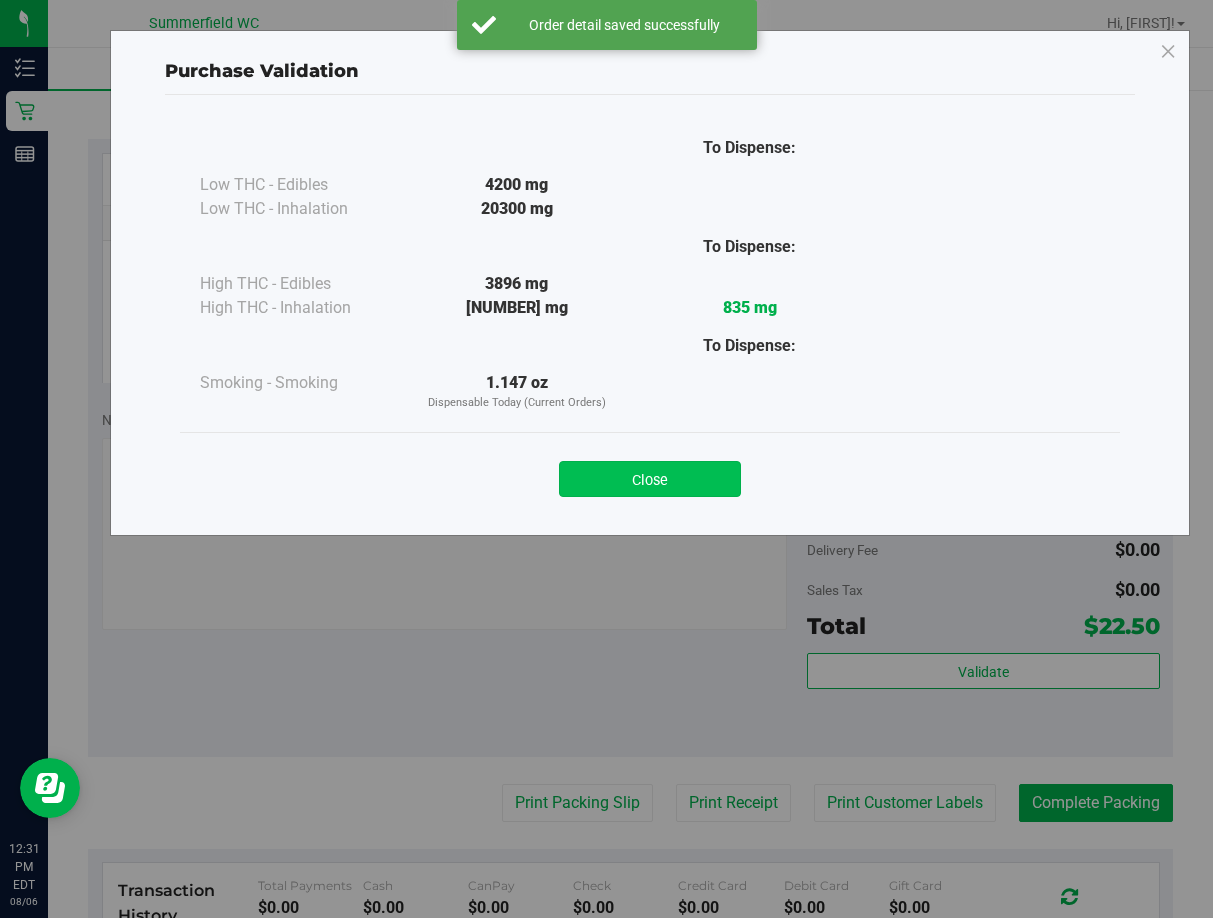 click on "Close" at bounding box center (650, 479) 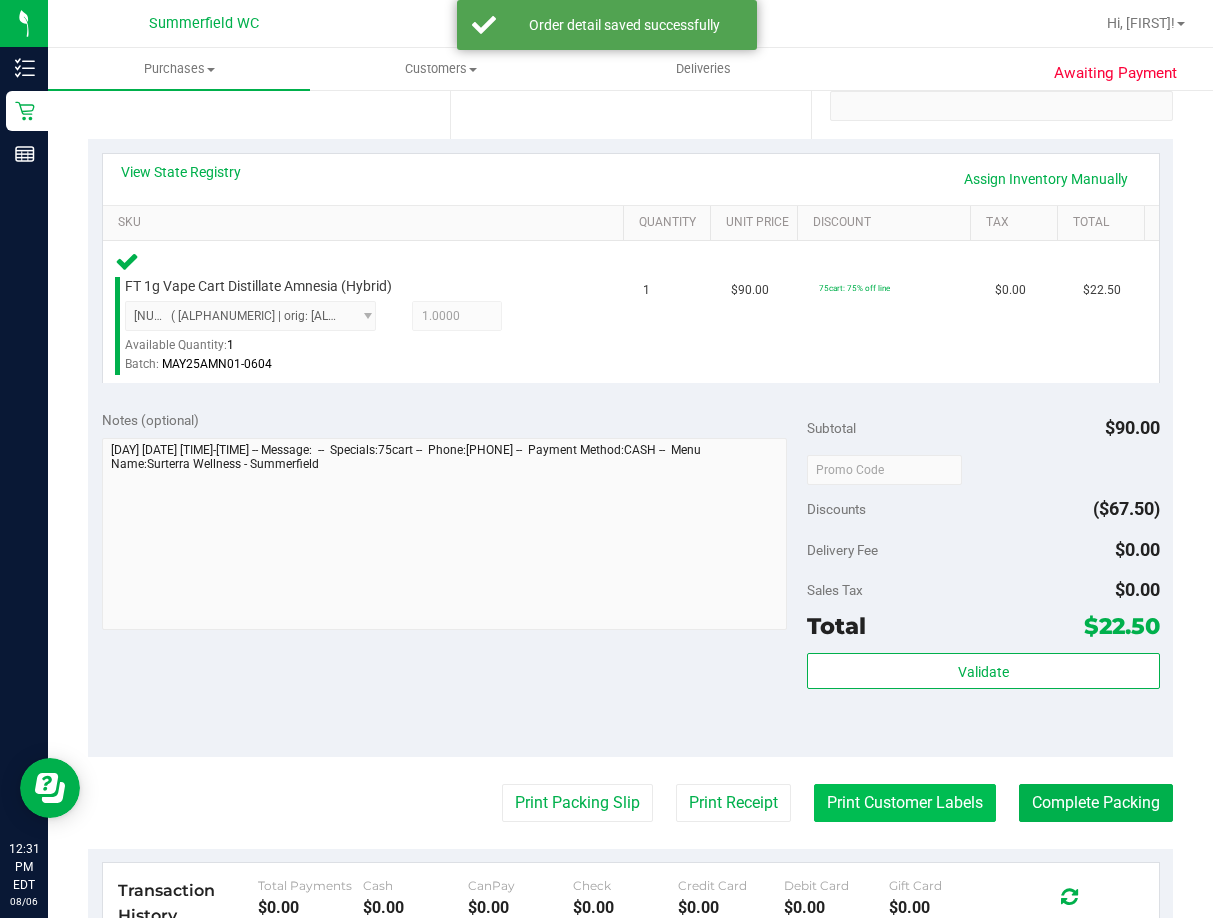 click on "Print Customer Labels" at bounding box center (905, 803) 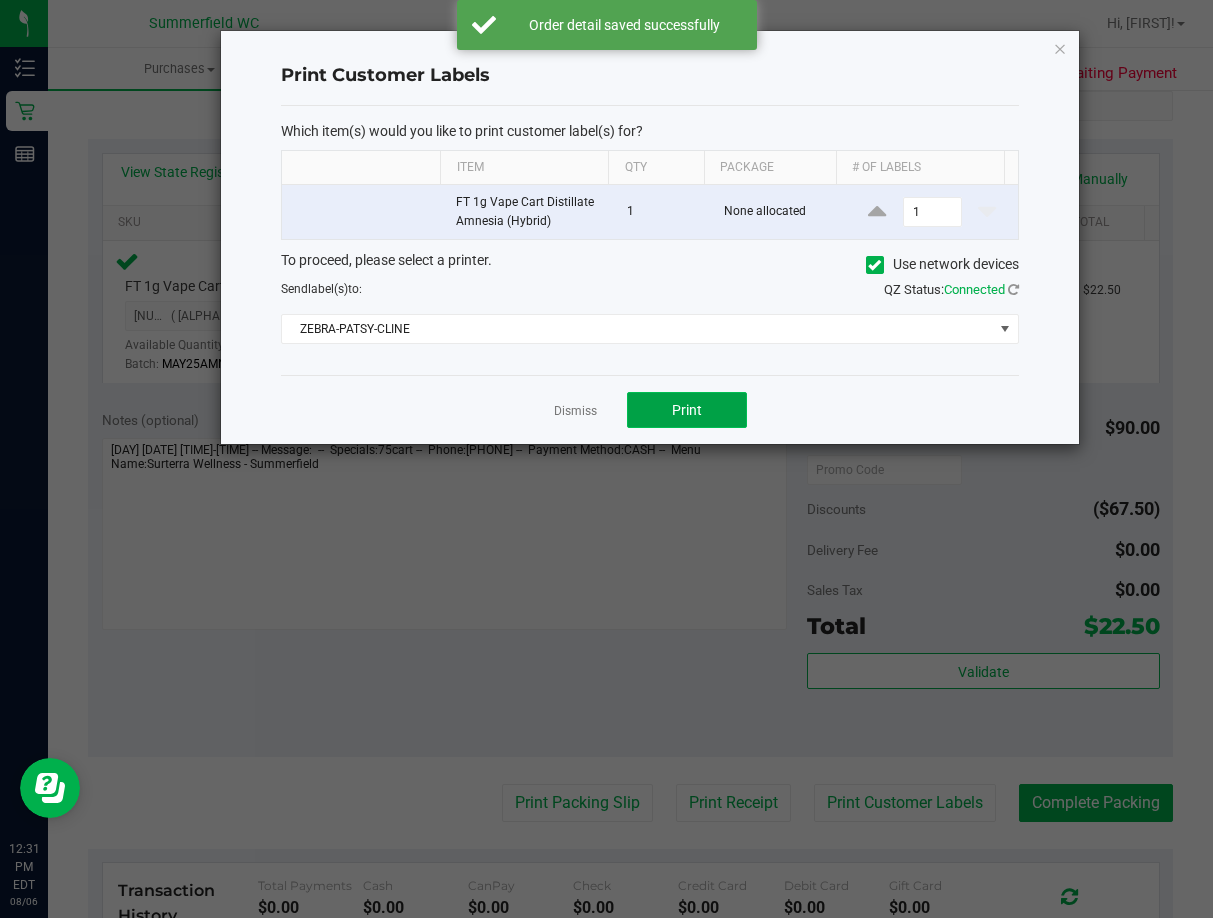 click on "Print" 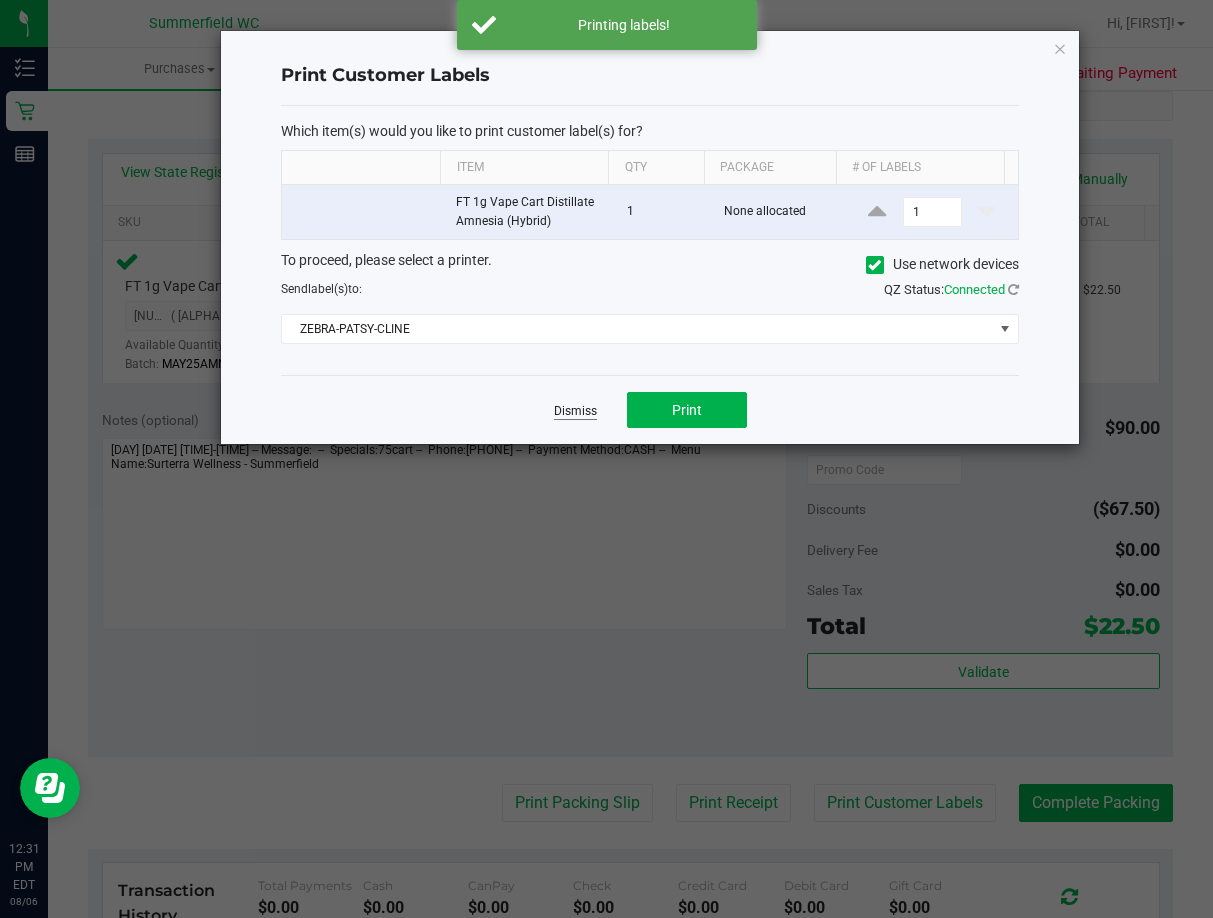click on "Dismiss" 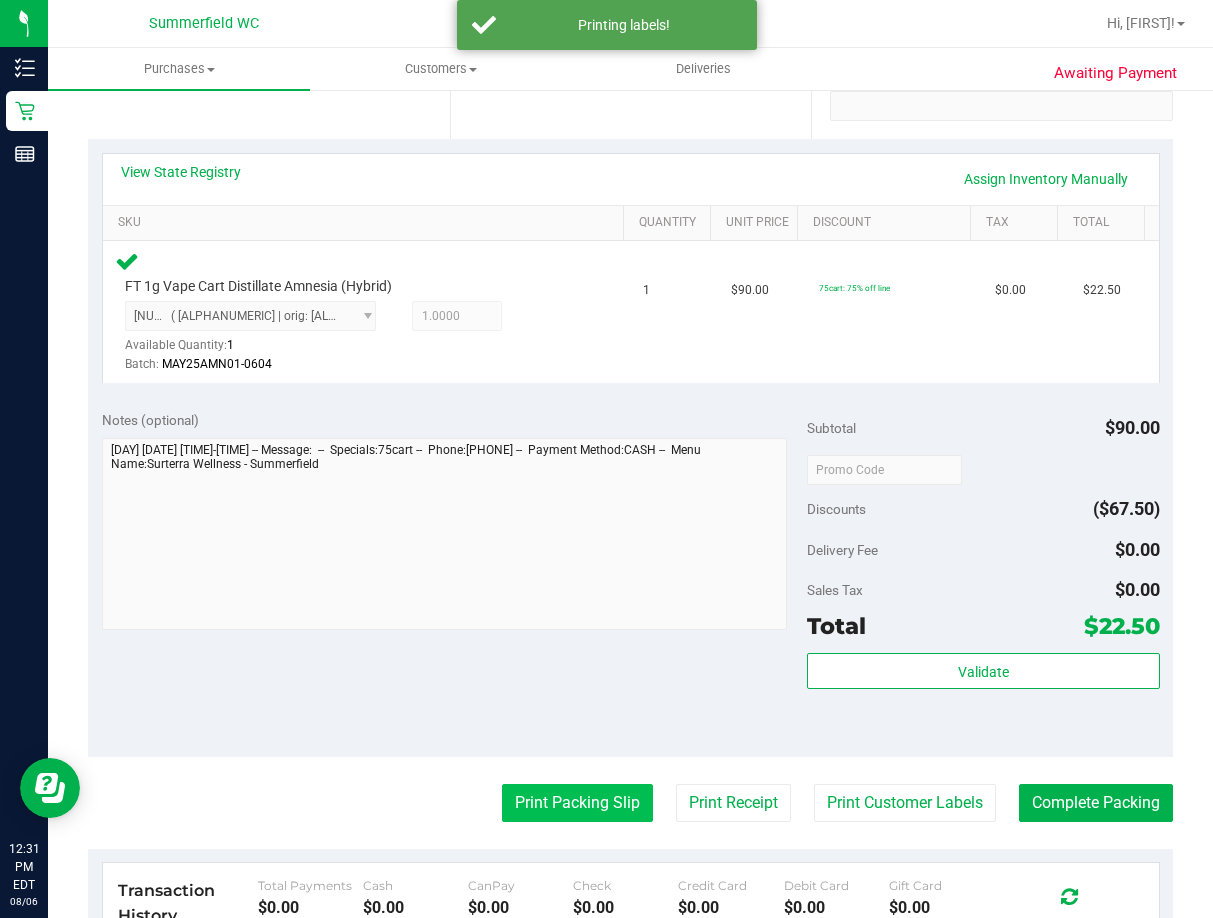 click on "Print Packing Slip" at bounding box center (577, 803) 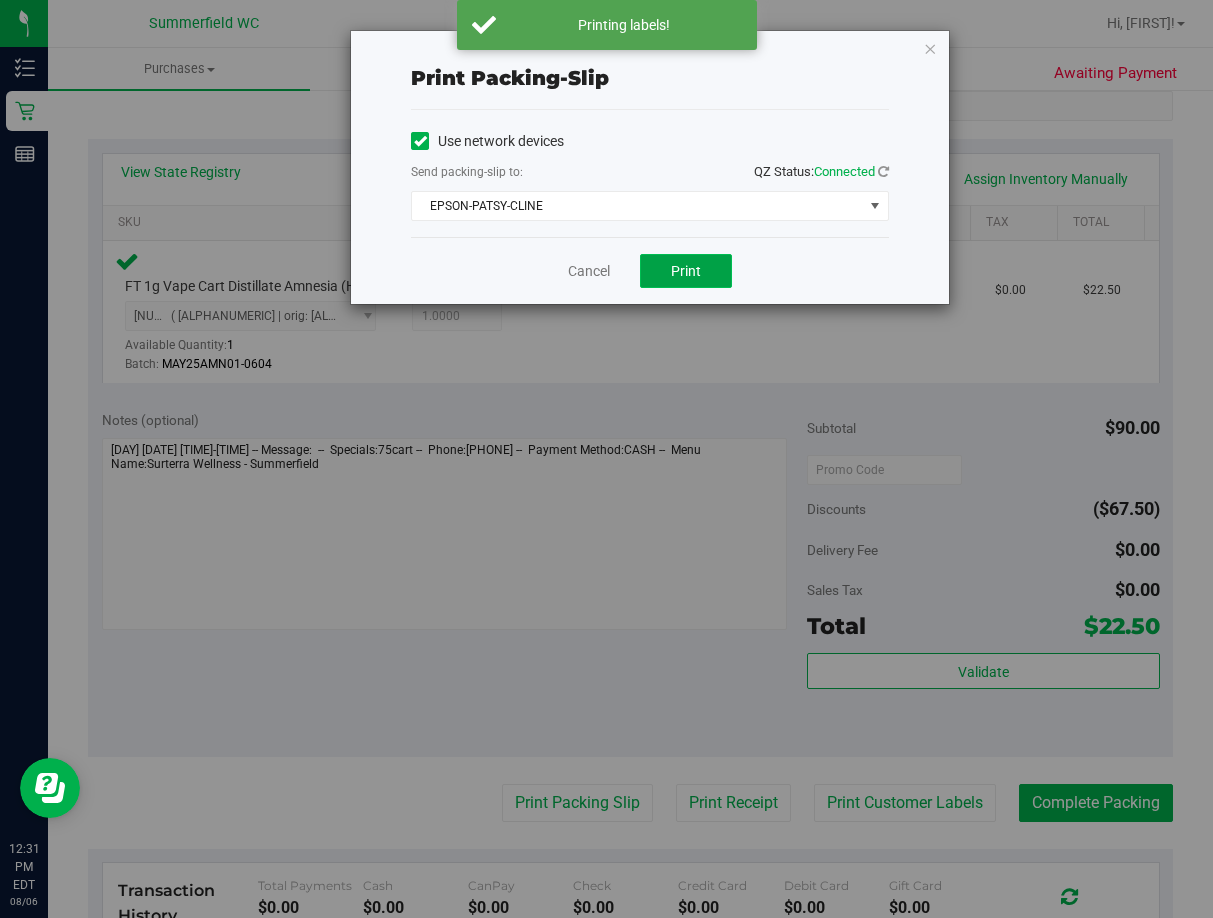 click on "Print" at bounding box center (686, 271) 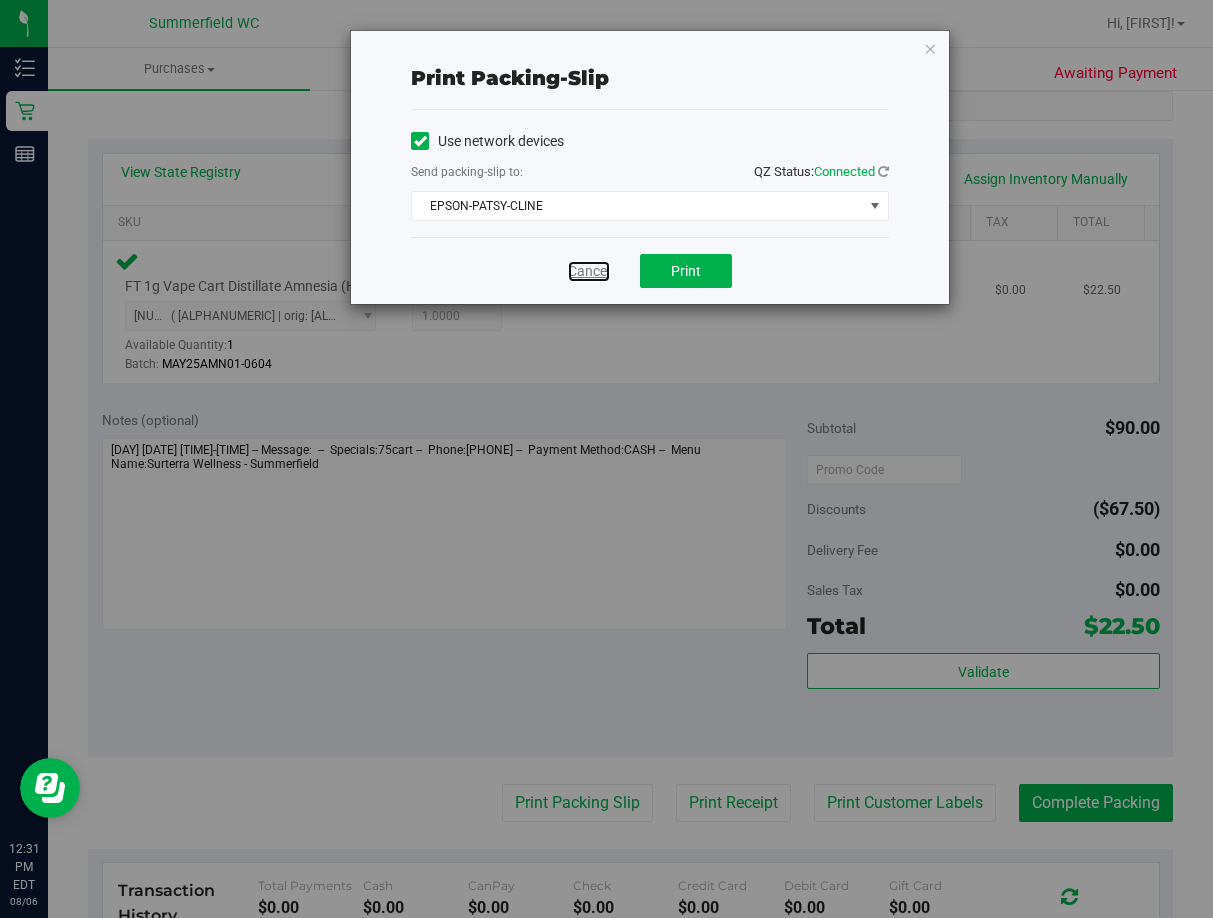 drag, startPoint x: 670, startPoint y: 320, endPoint x: 591, endPoint y: 279, distance: 89.005615 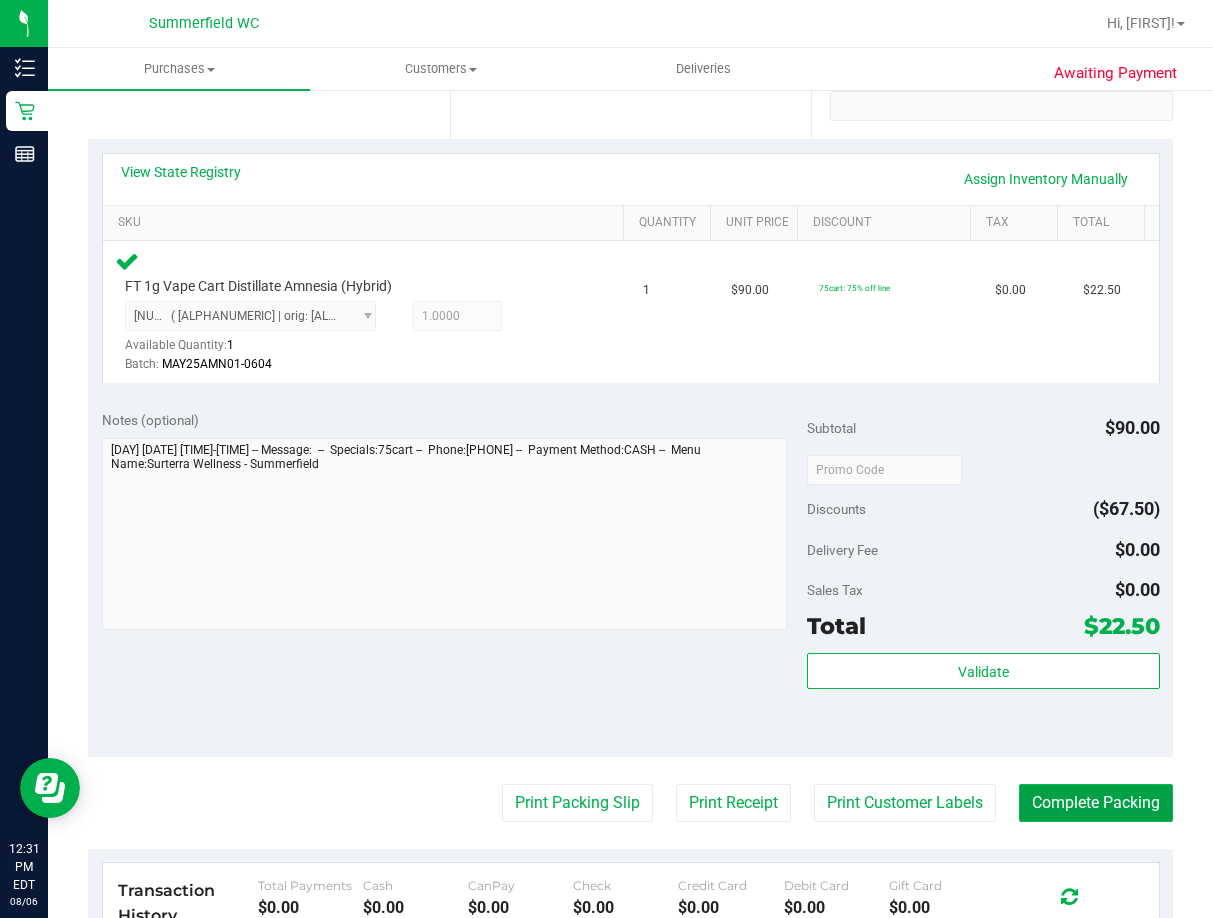 click on "Complete Packing" at bounding box center (1096, 803) 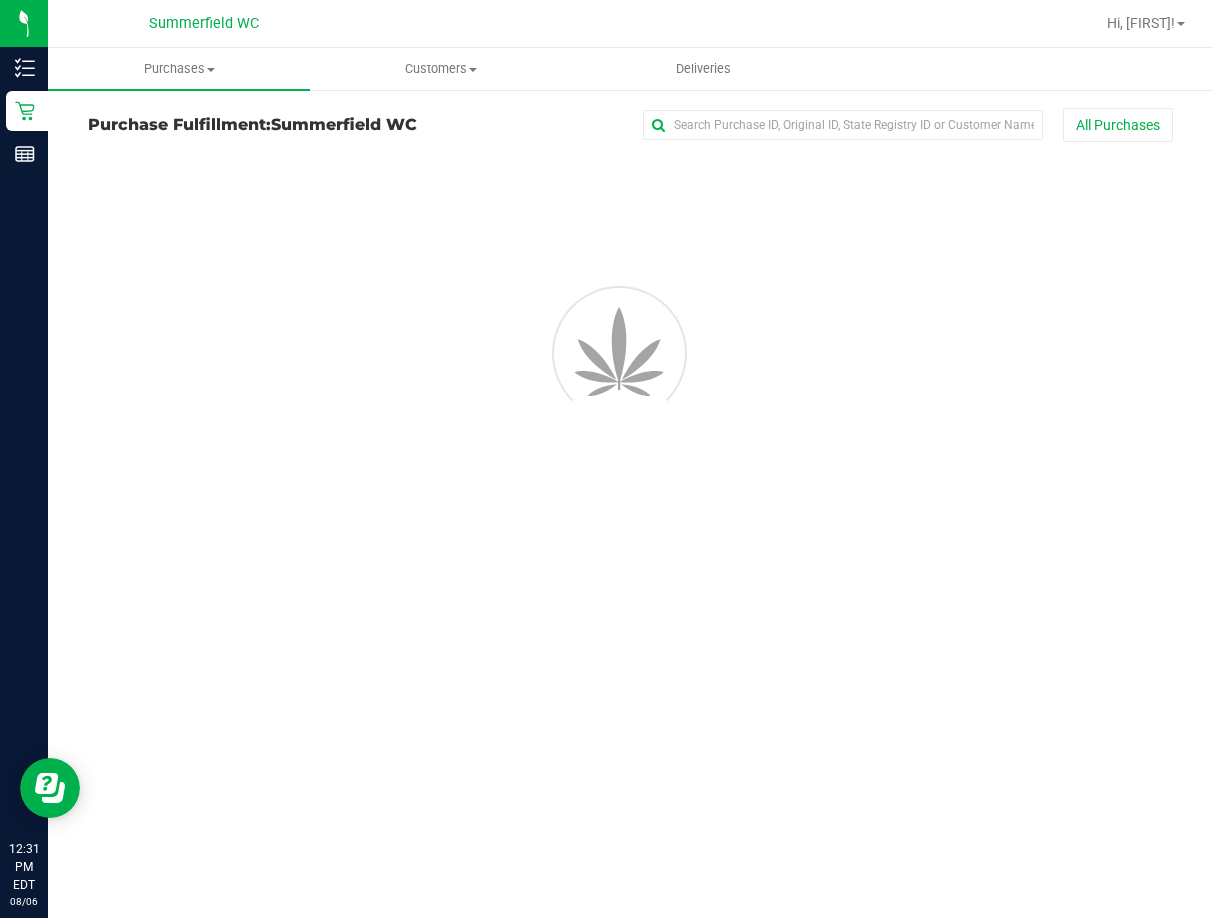 scroll, scrollTop: 0, scrollLeft: 0, axis: both 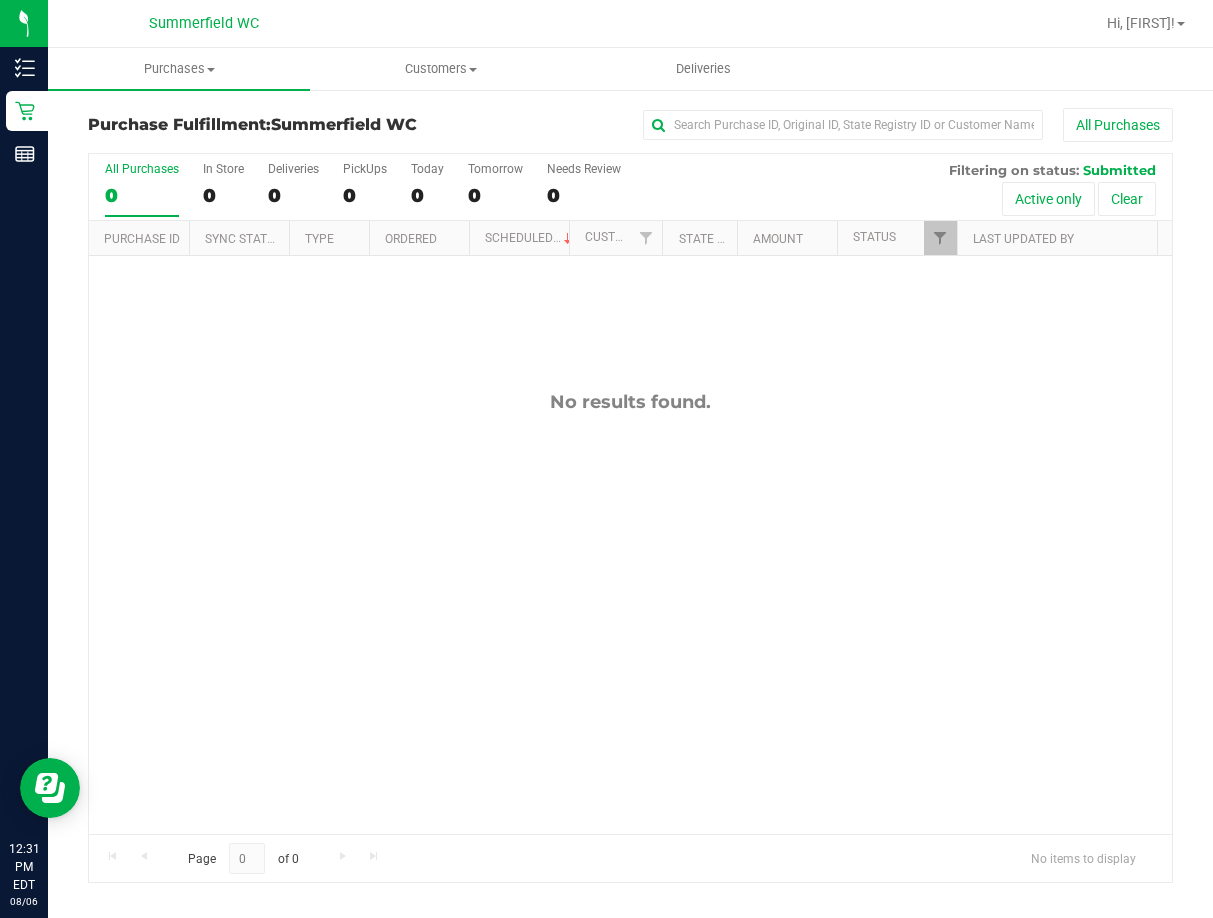 click on "No results found." at bounding box center (630, 612) 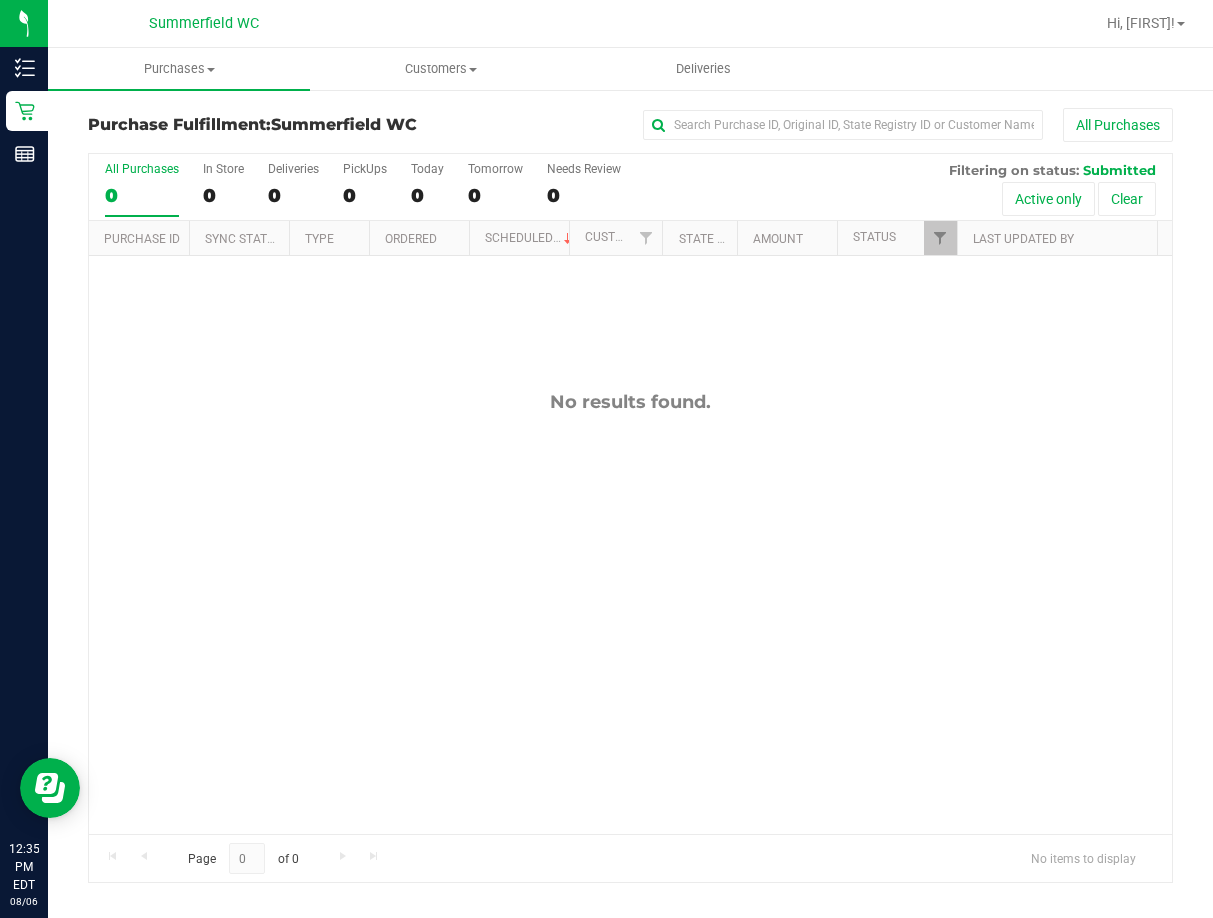 click on "No results found." at bounding box center [630, 612] 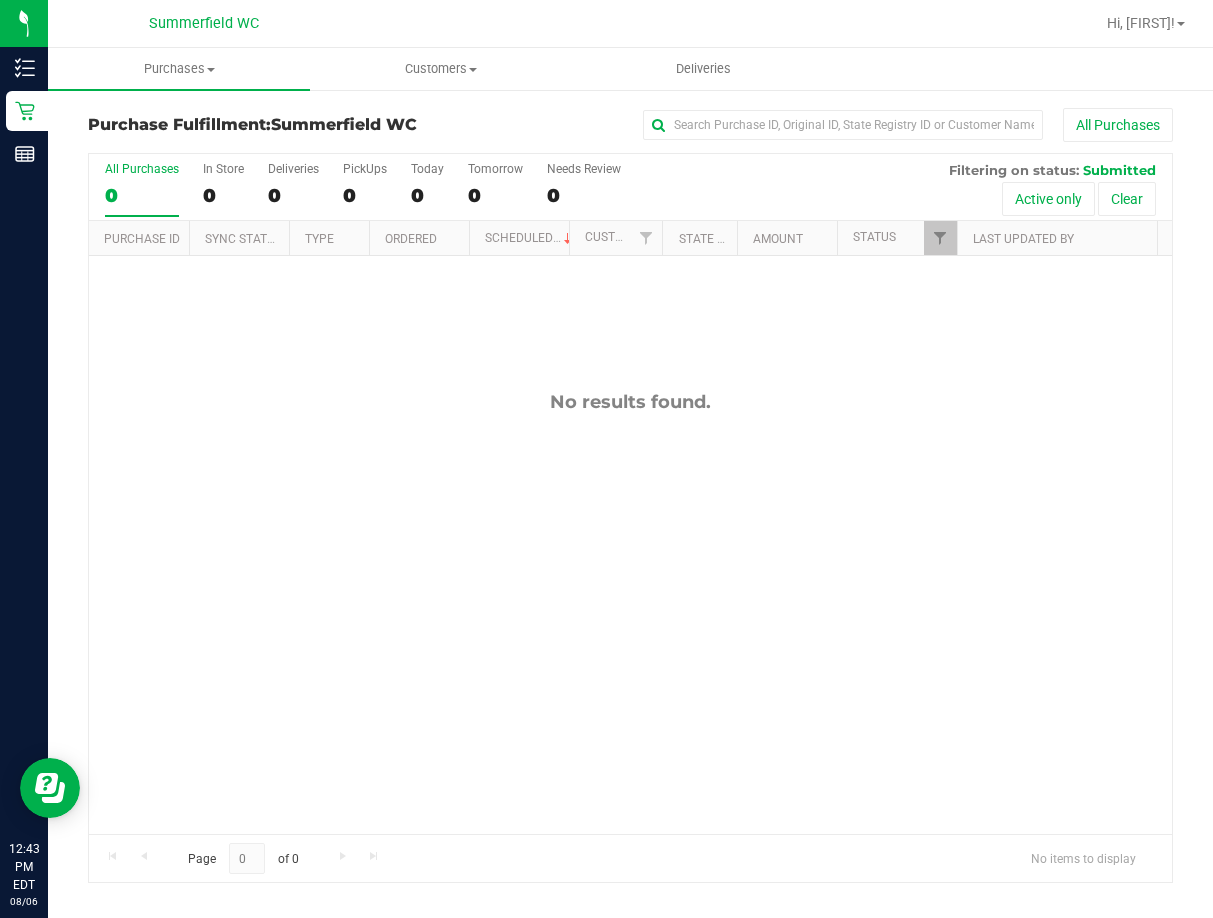 click on "No results found." at bounding box center (630, 612) 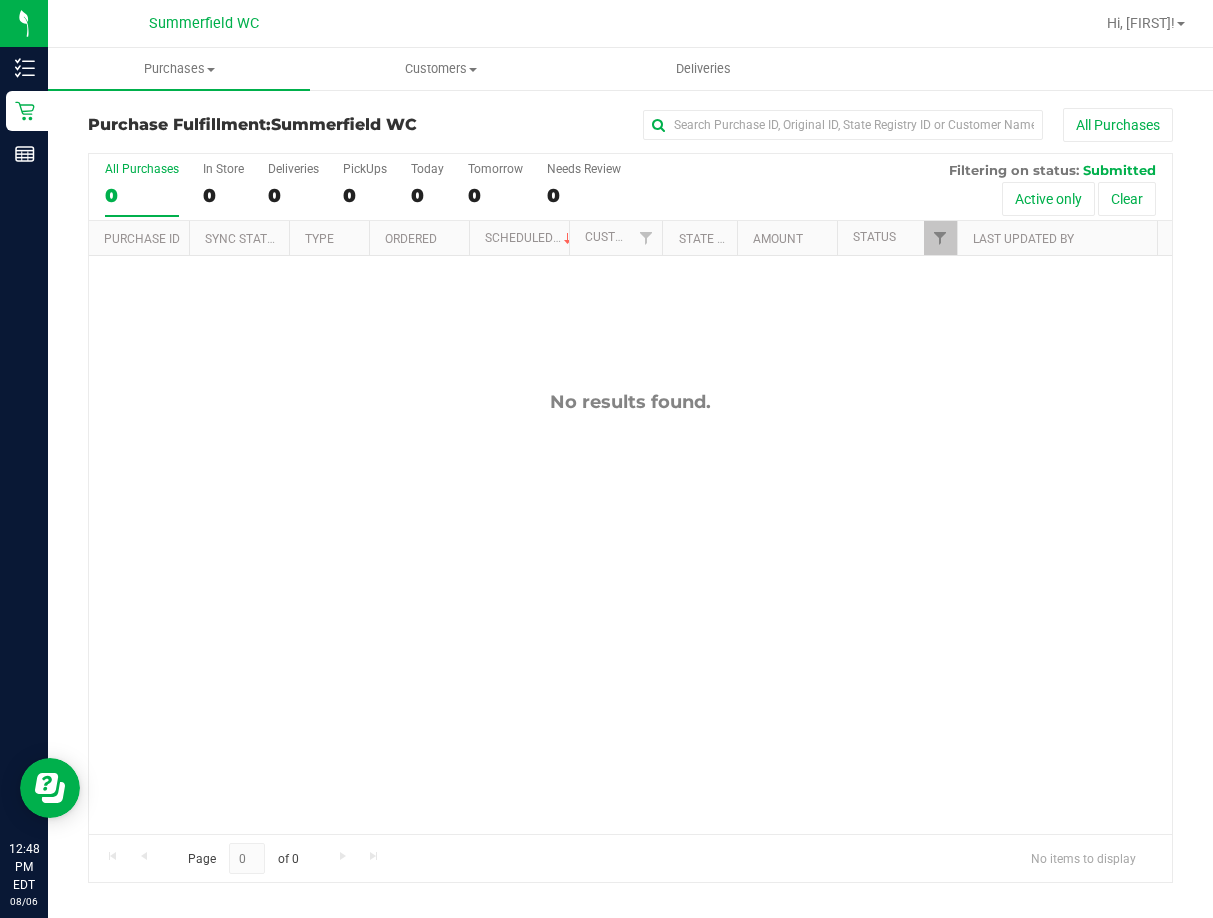 click on "No results found." at bounding box center (630, 612) 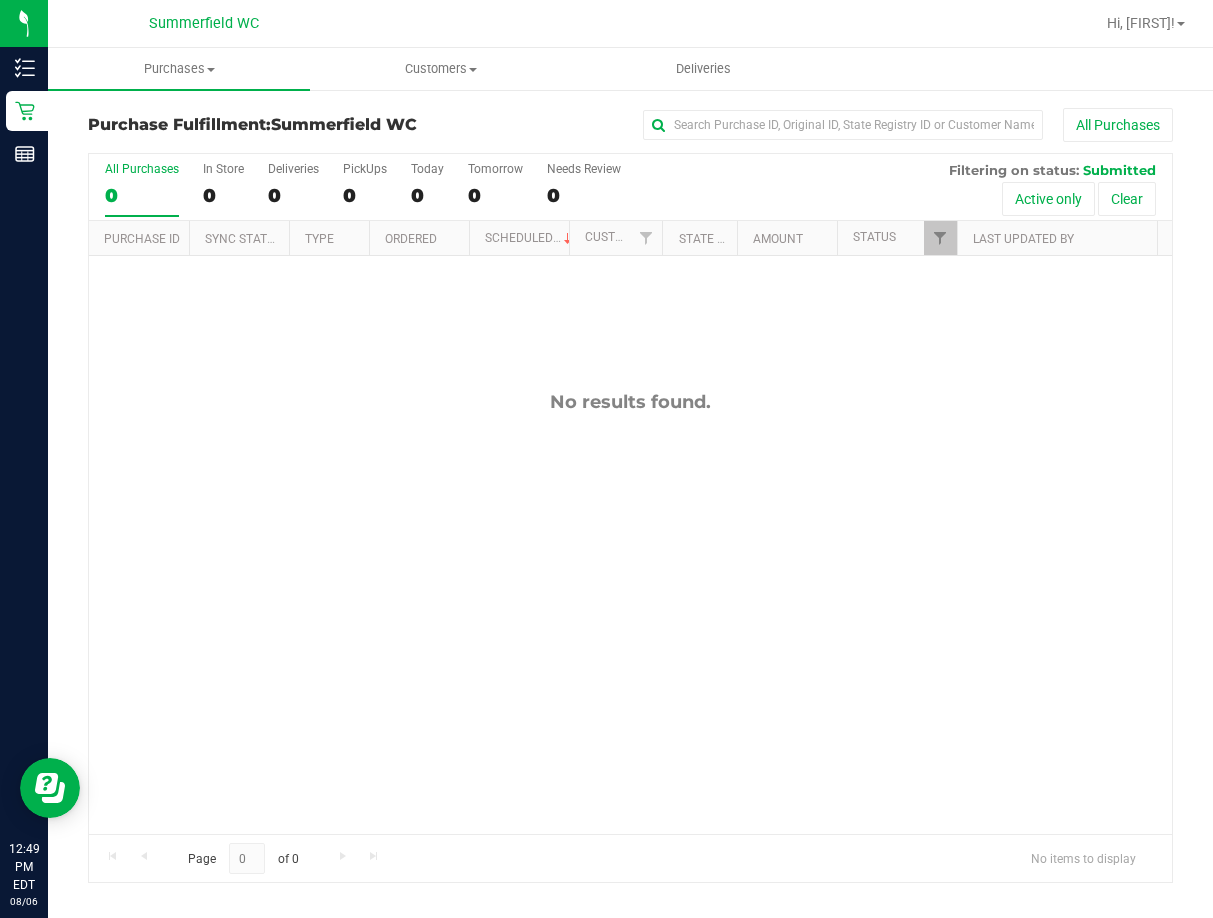 click on "No results found." at bounding box center [630, 612] 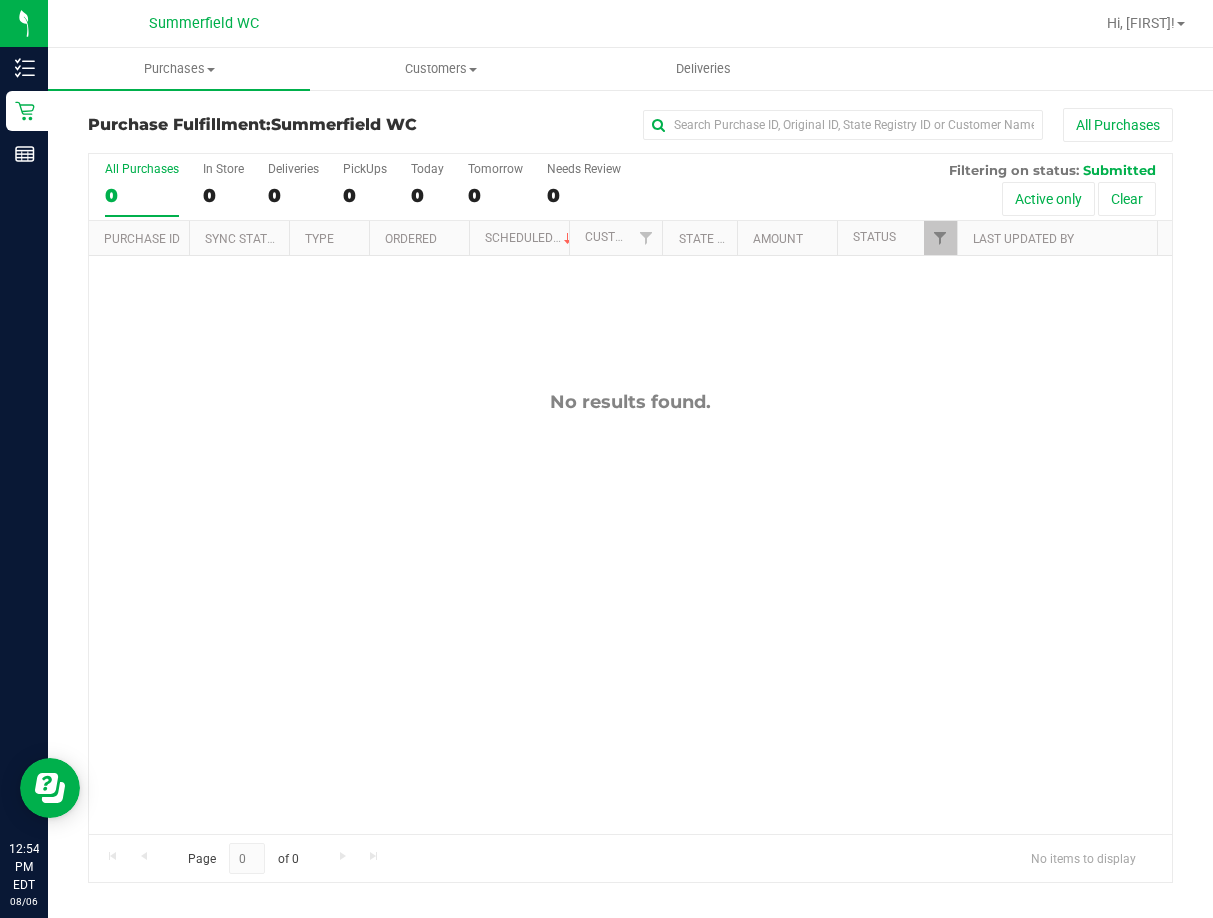 click on "No results found." at bounding box center (630, 612) 